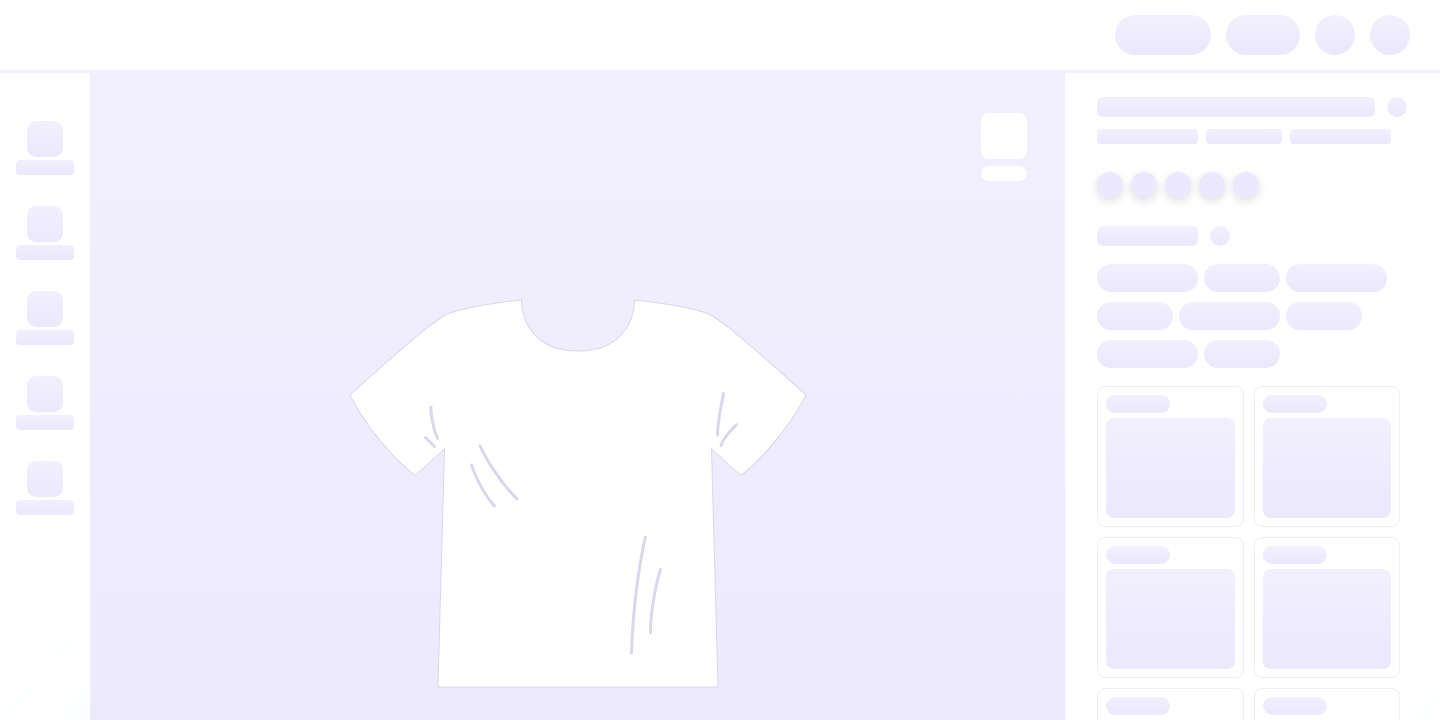 scroll, scrollTop: 0, scrollLeft: 0, axis: both 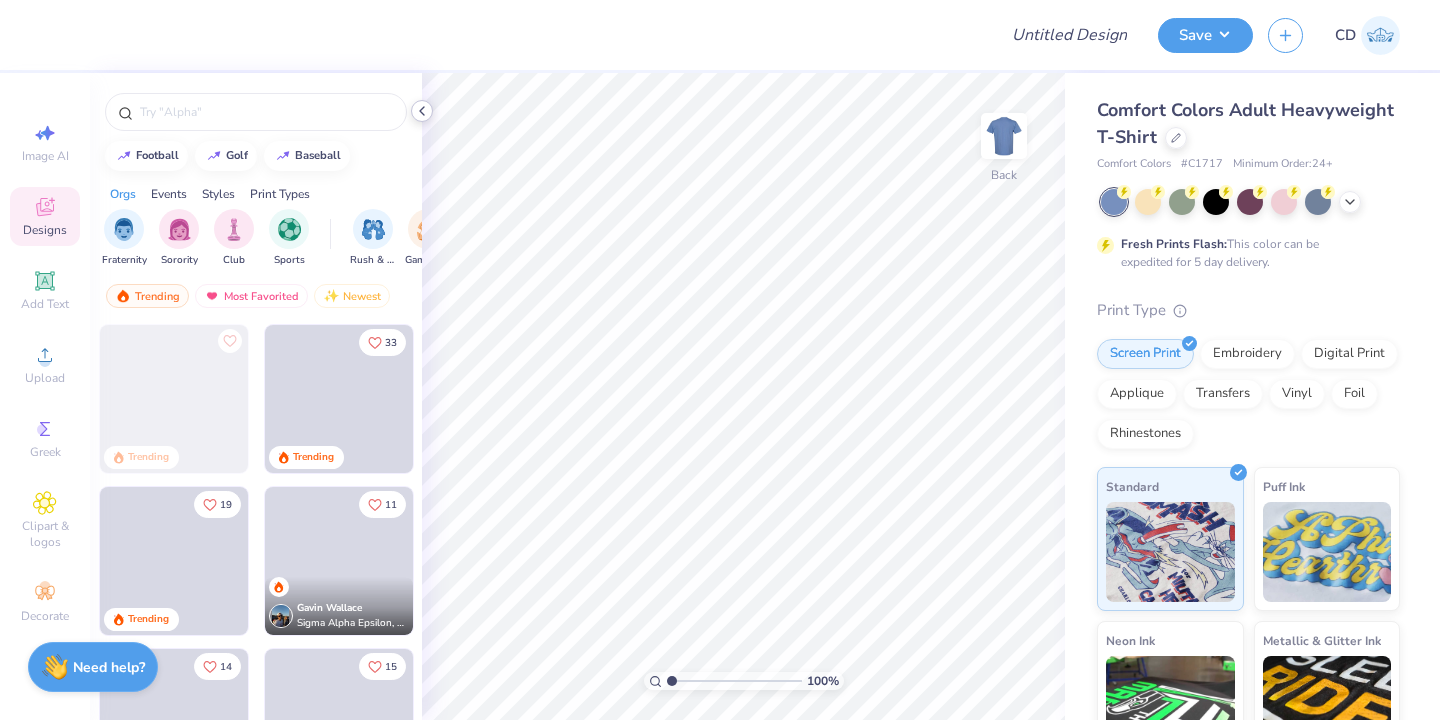 click 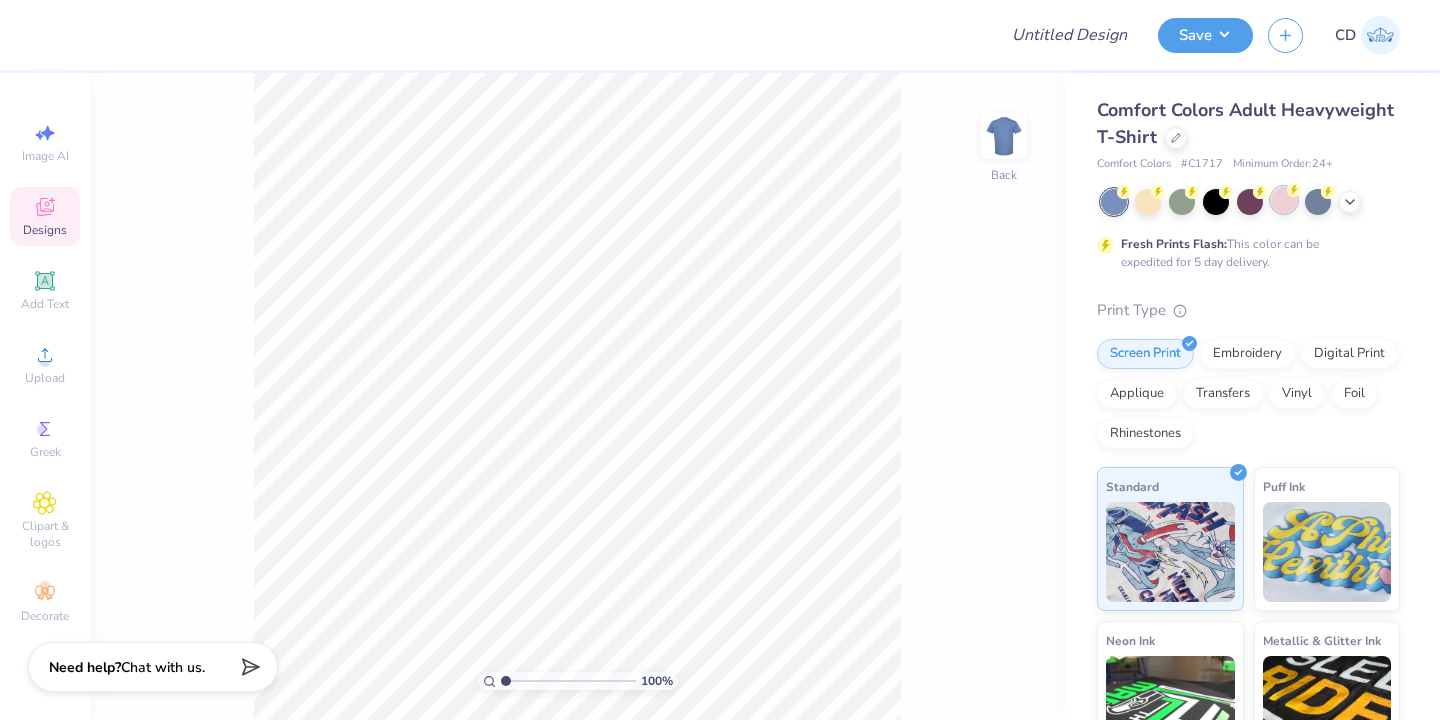click at bounding box center [1284, 200] 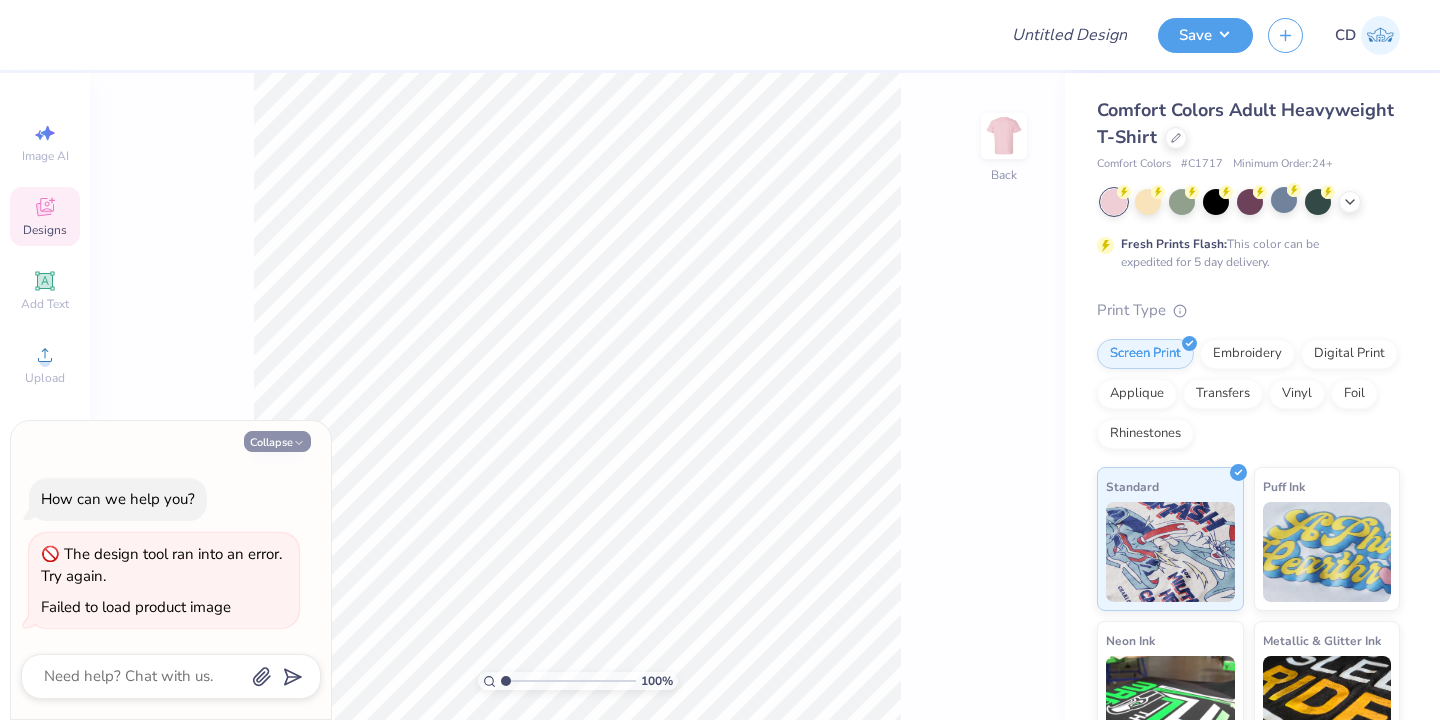 click on "Collapse" at bounding box center (277, 441) 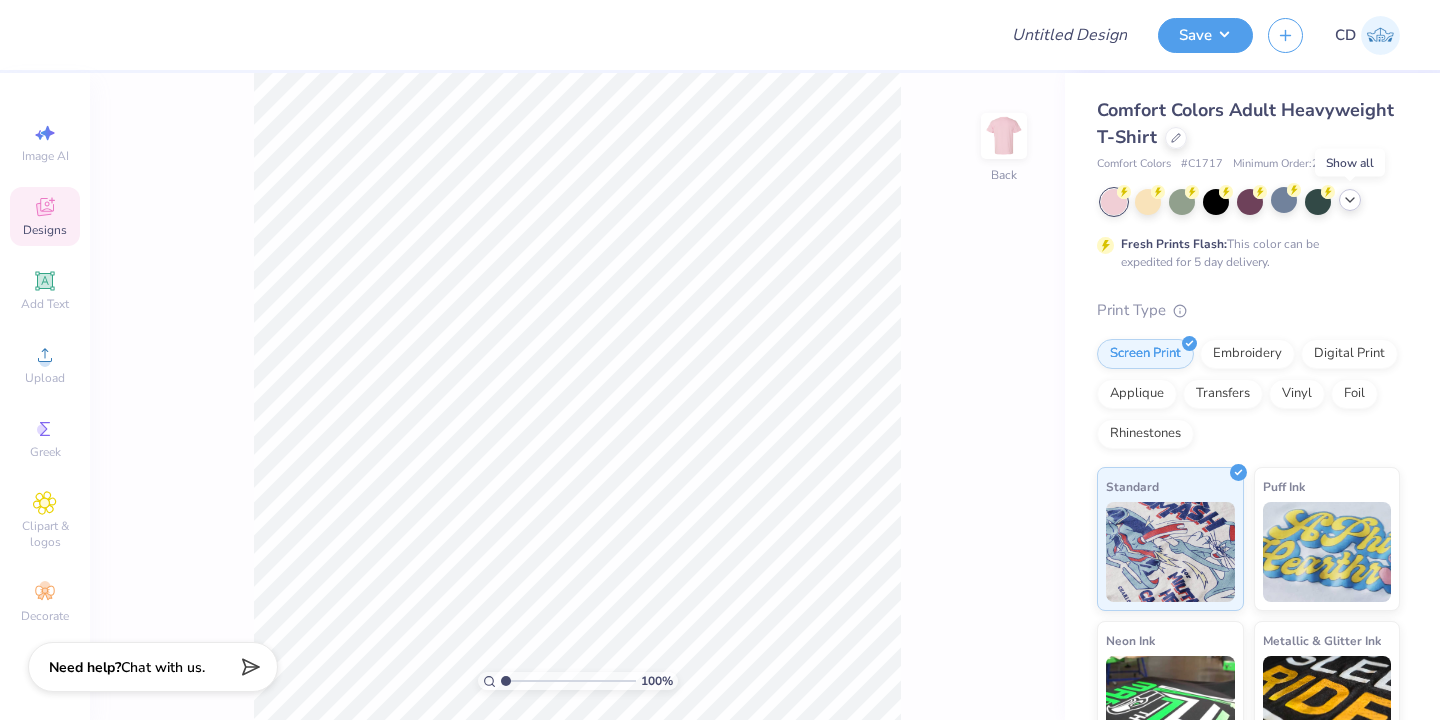 click 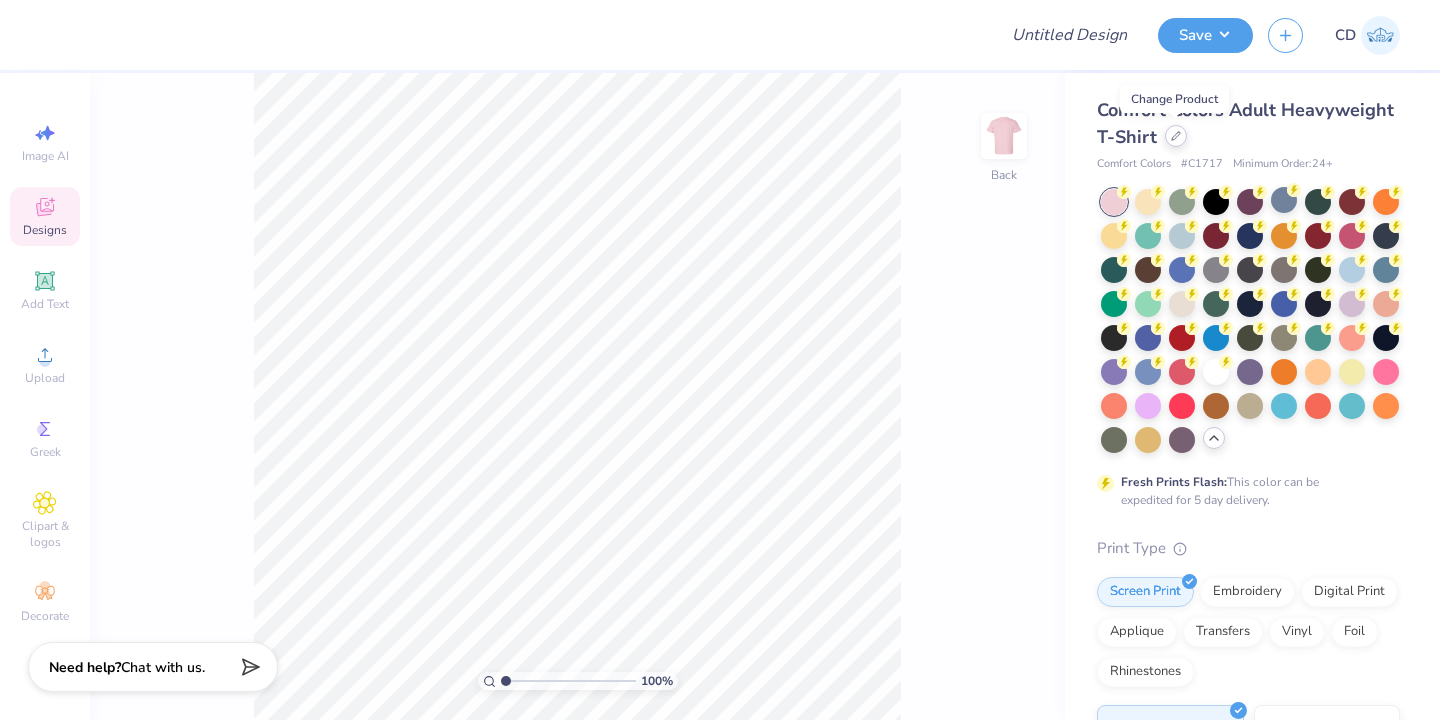 click 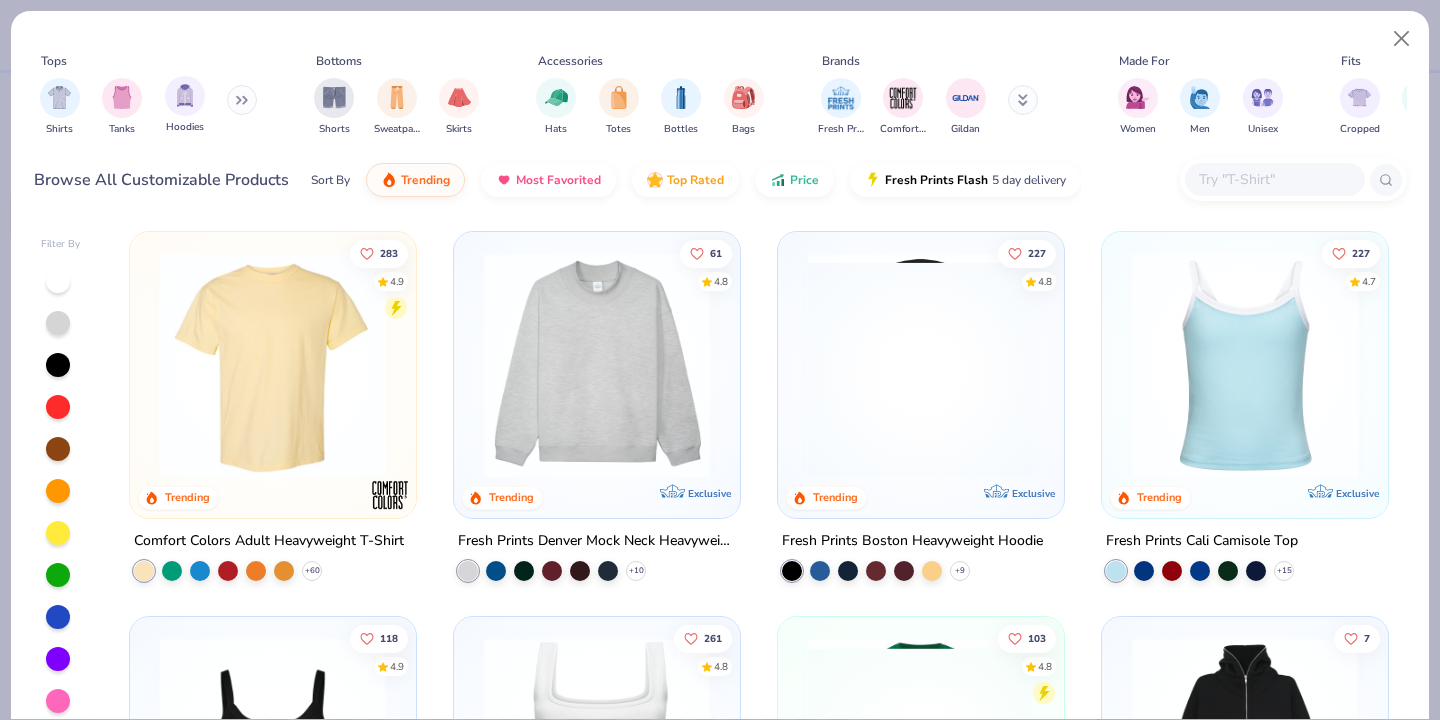 scroll, scrollTop: 131, scrollLeft: 0, axis: vertical 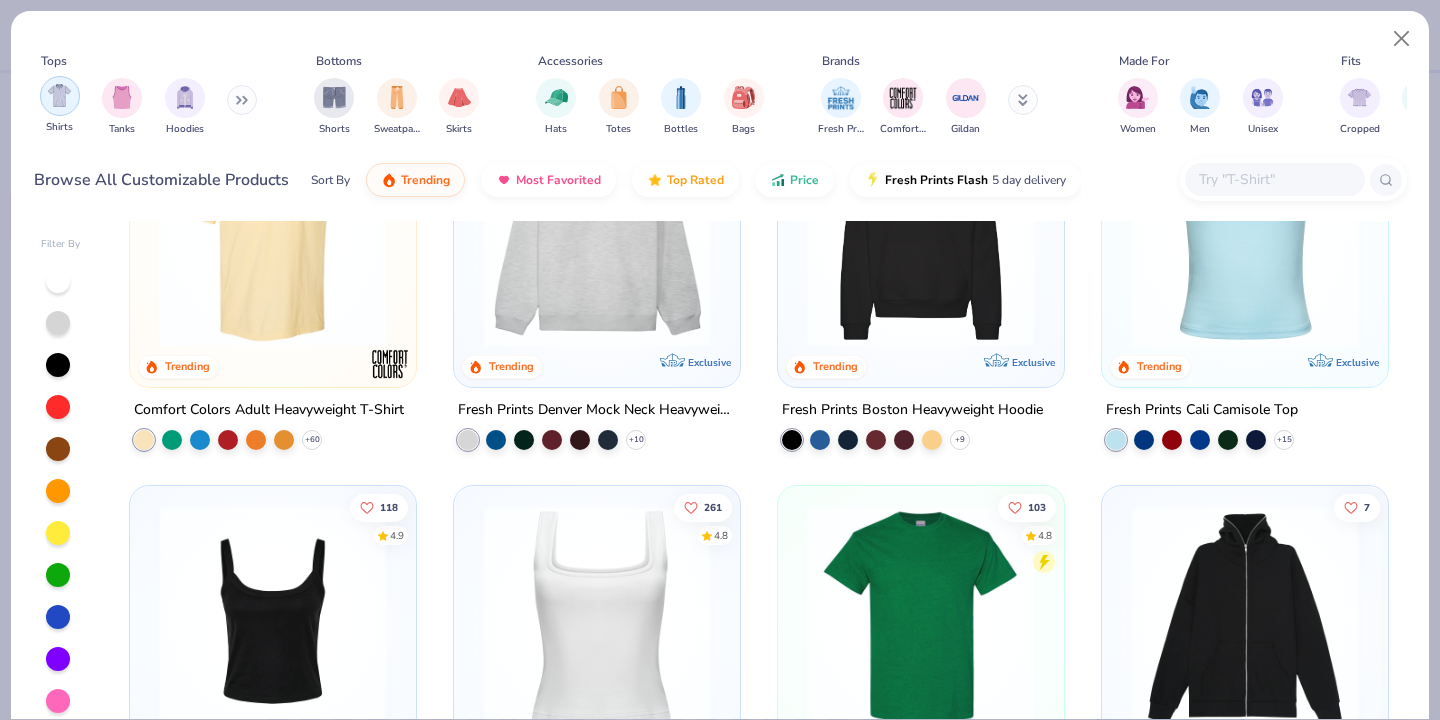 click at bounding box center [59, 95] 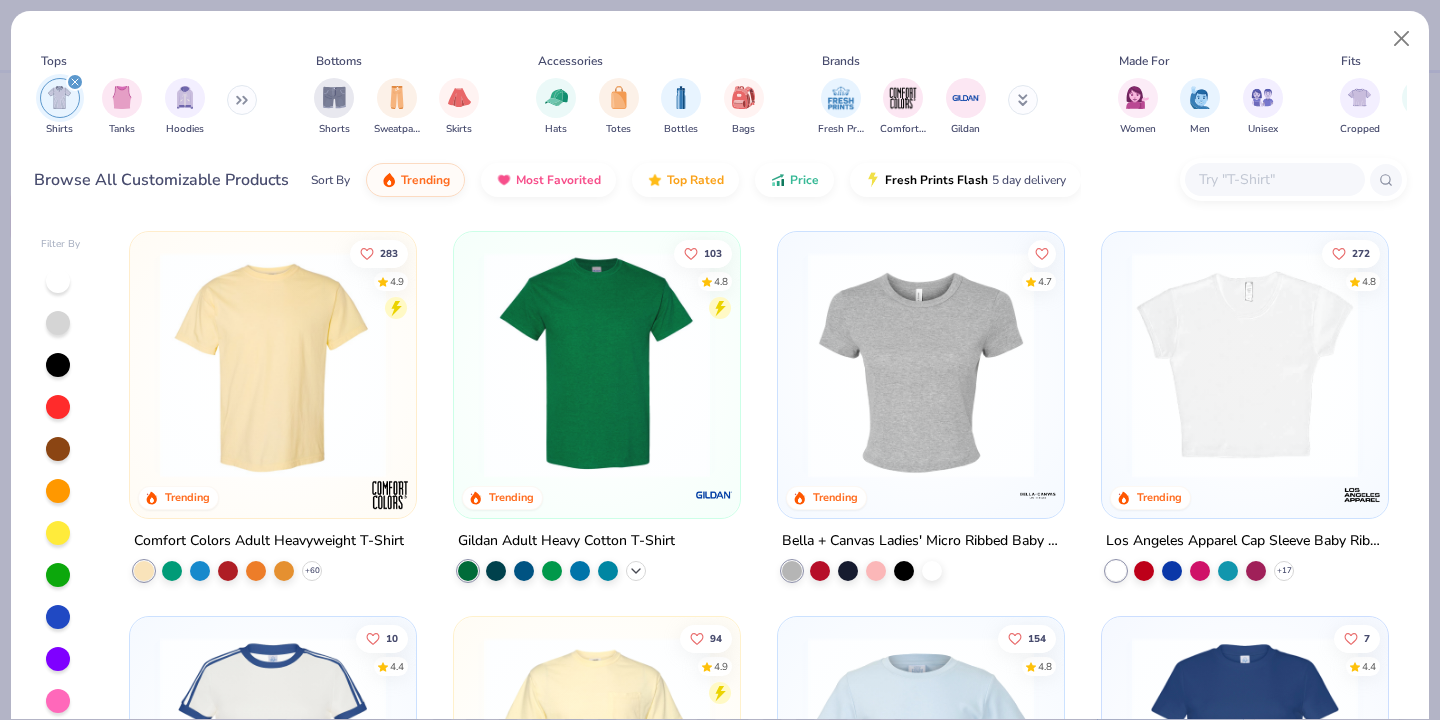 click 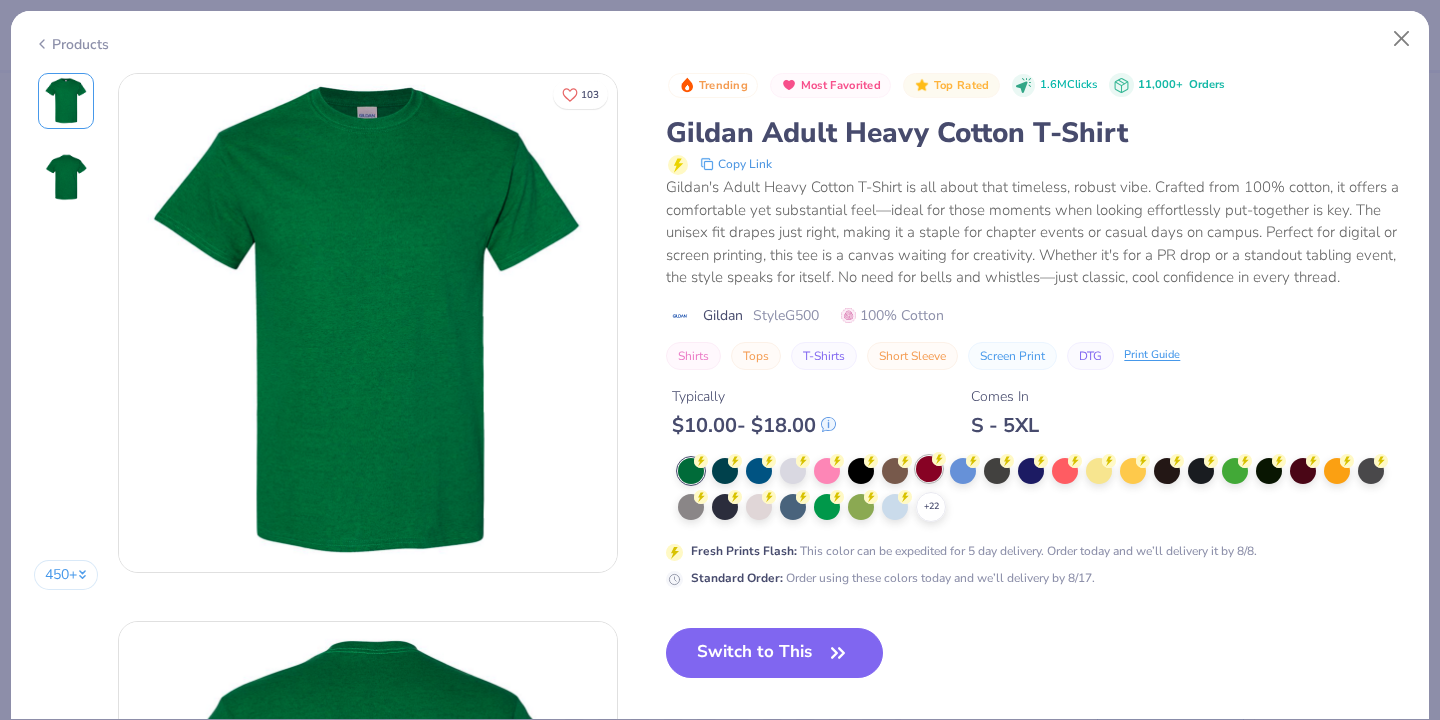 click 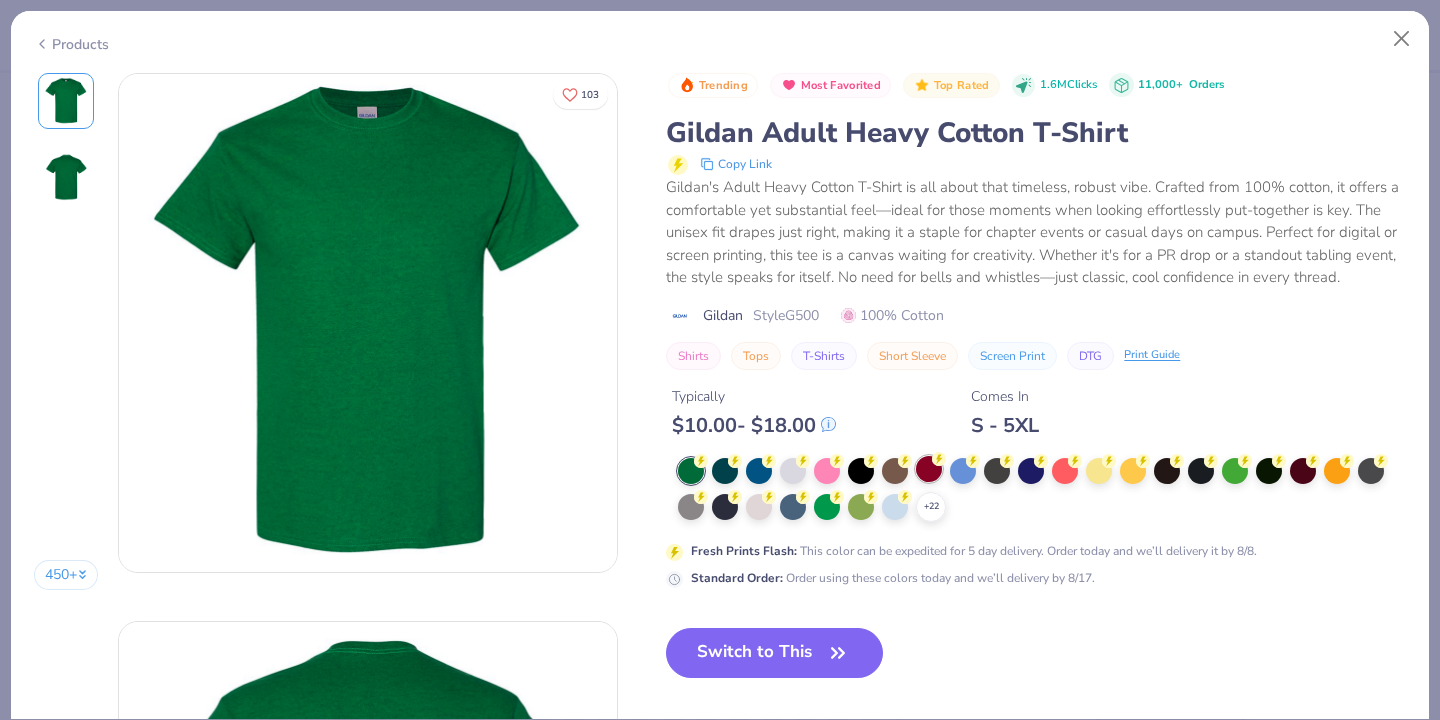 click 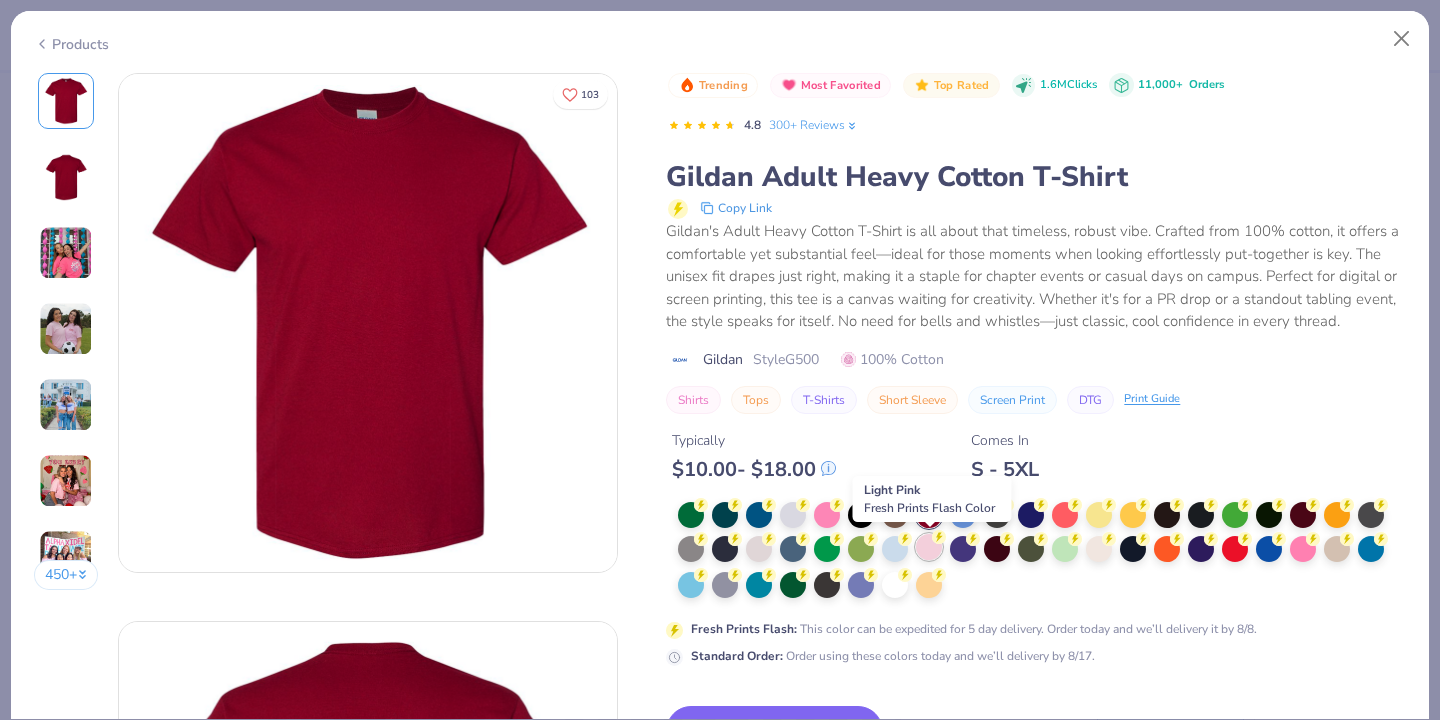 click at bounding box center (929, 547) 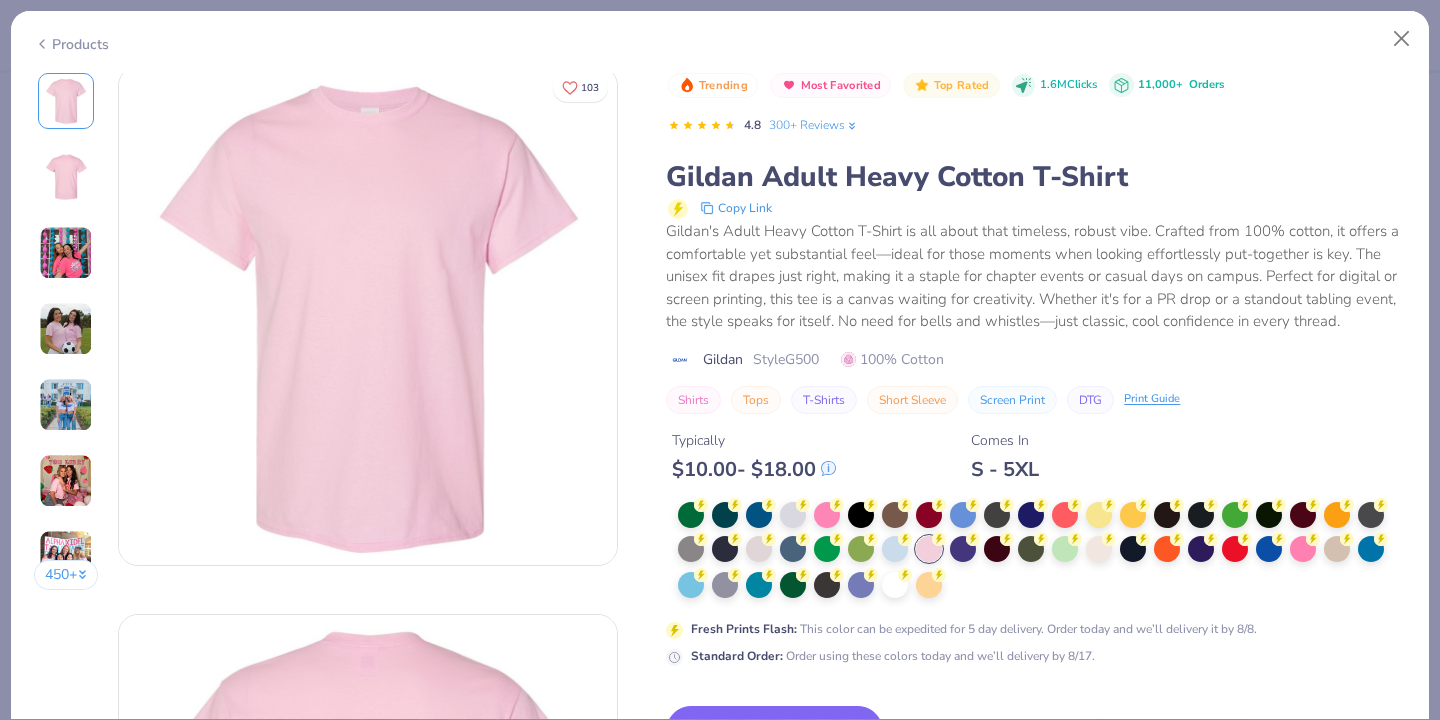scroll, scrollTop: 96, scrollLeft: 0, axis: vertical 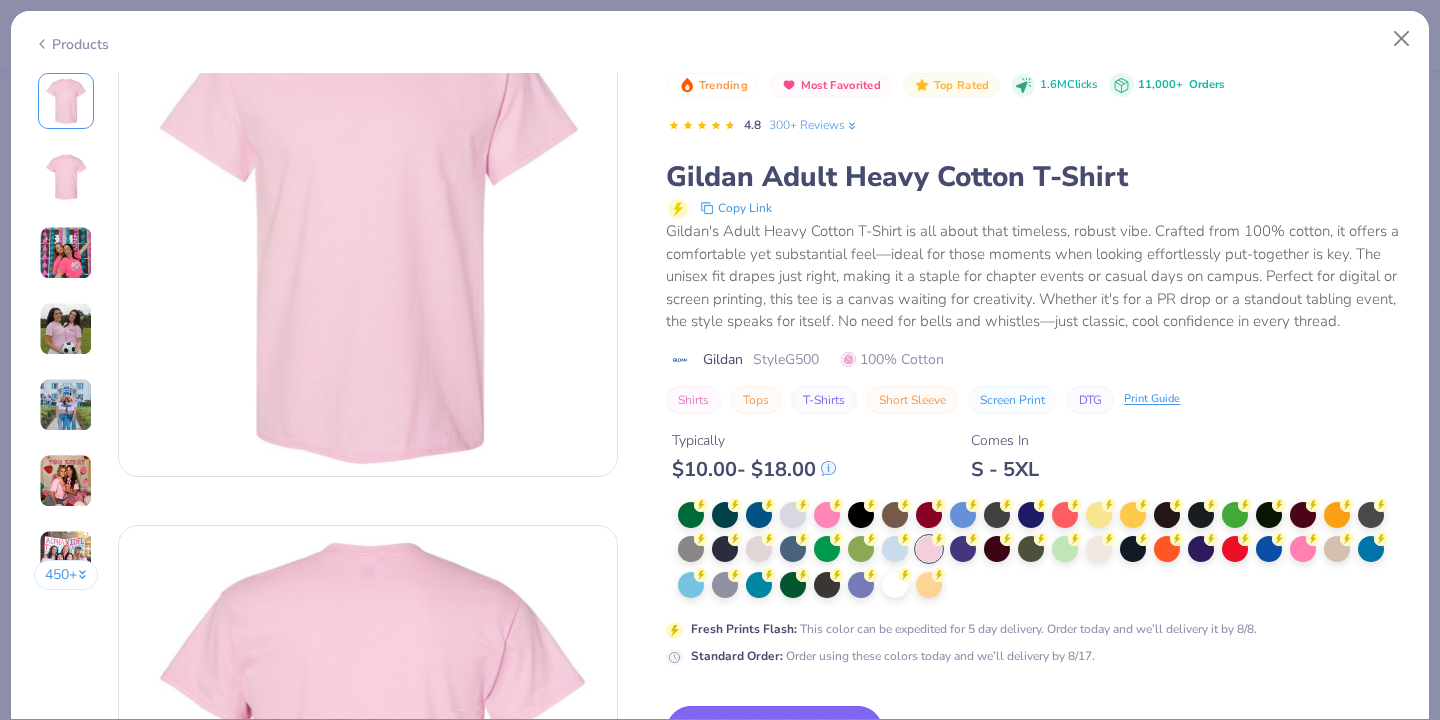 click on "Switch to This" at bounding box center [774, 731] 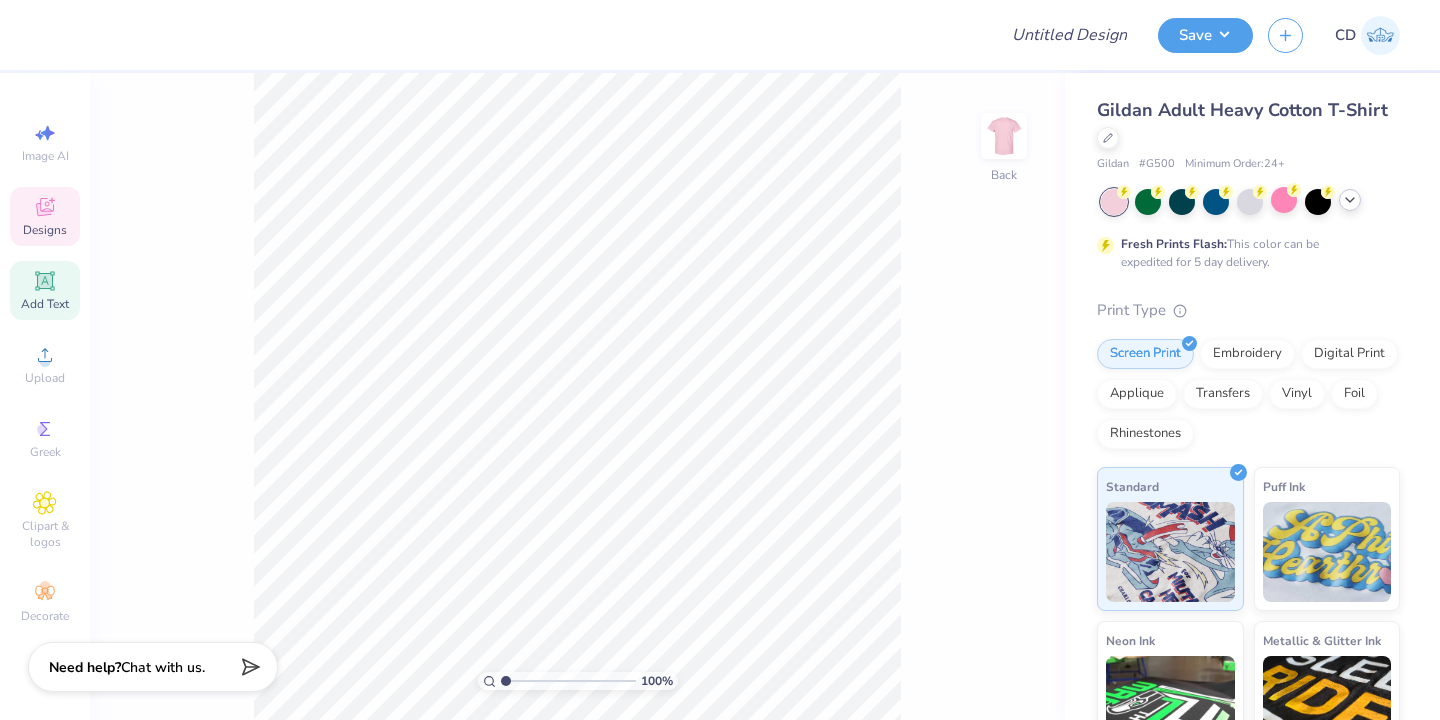 click on "Add Text" at bounding box center (45, 290) 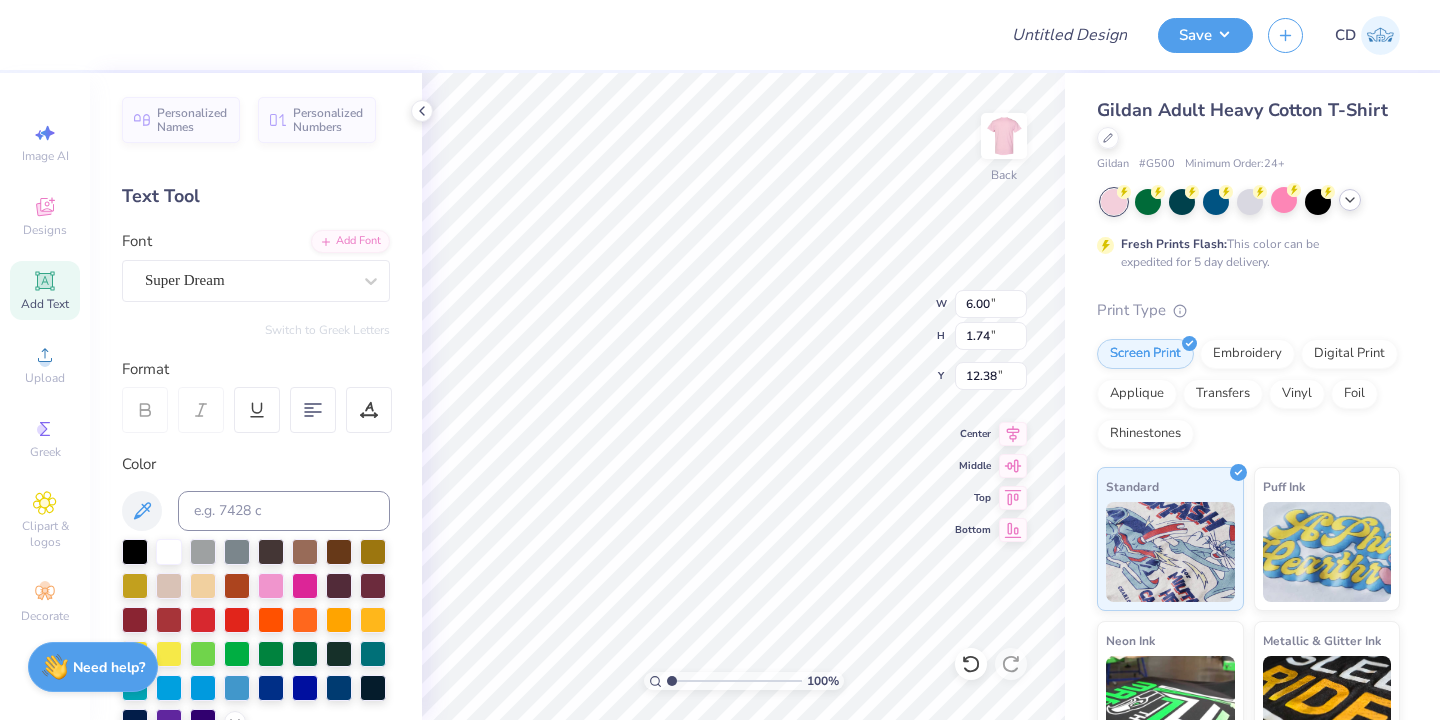 type on "T" 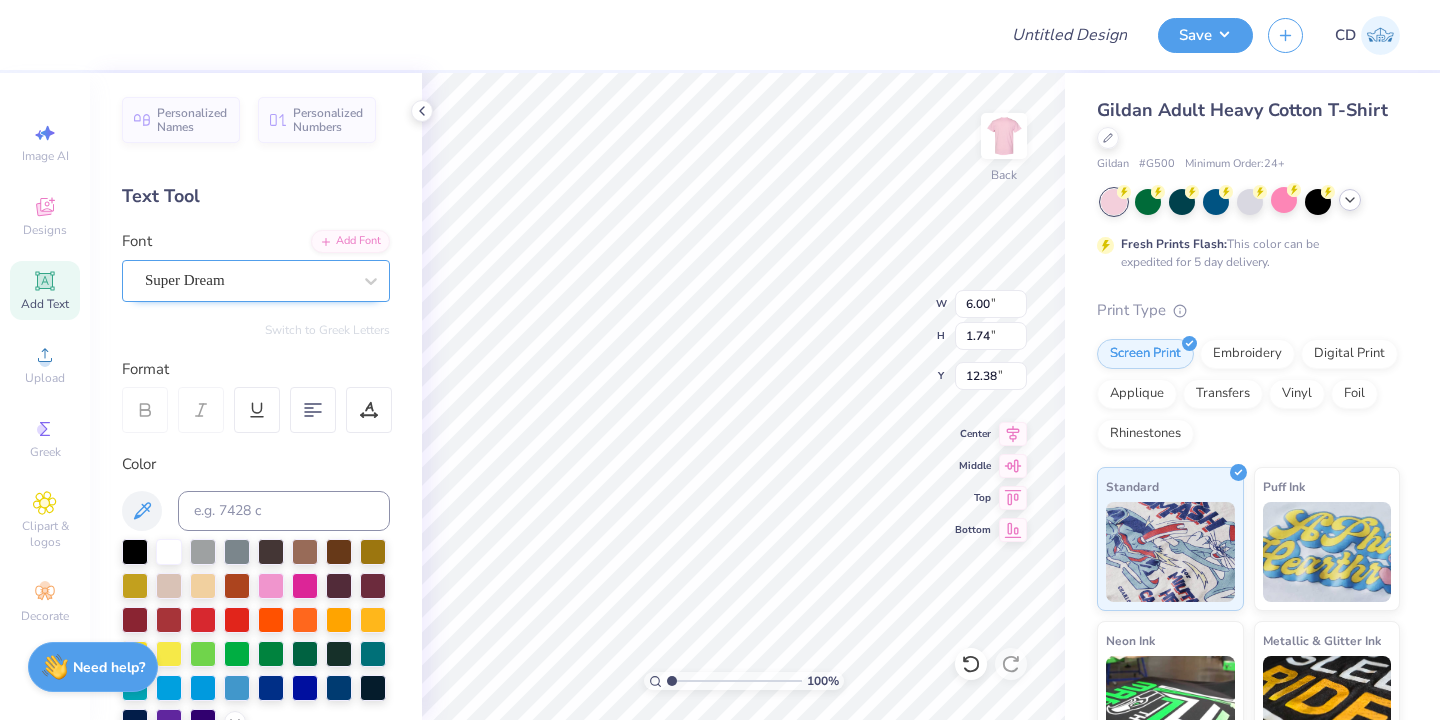 type on "Kappa Delta" 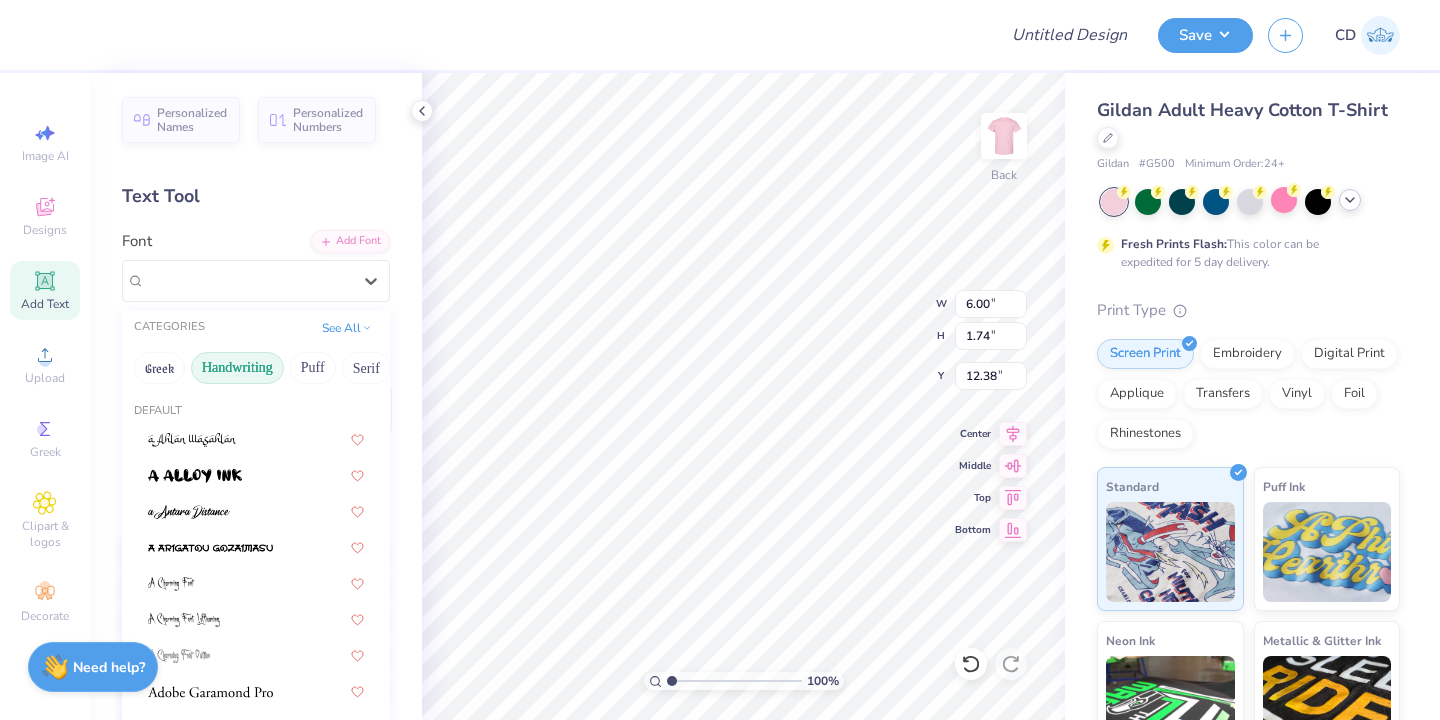 click on "Handwriting" at bounding box center (237, 368) 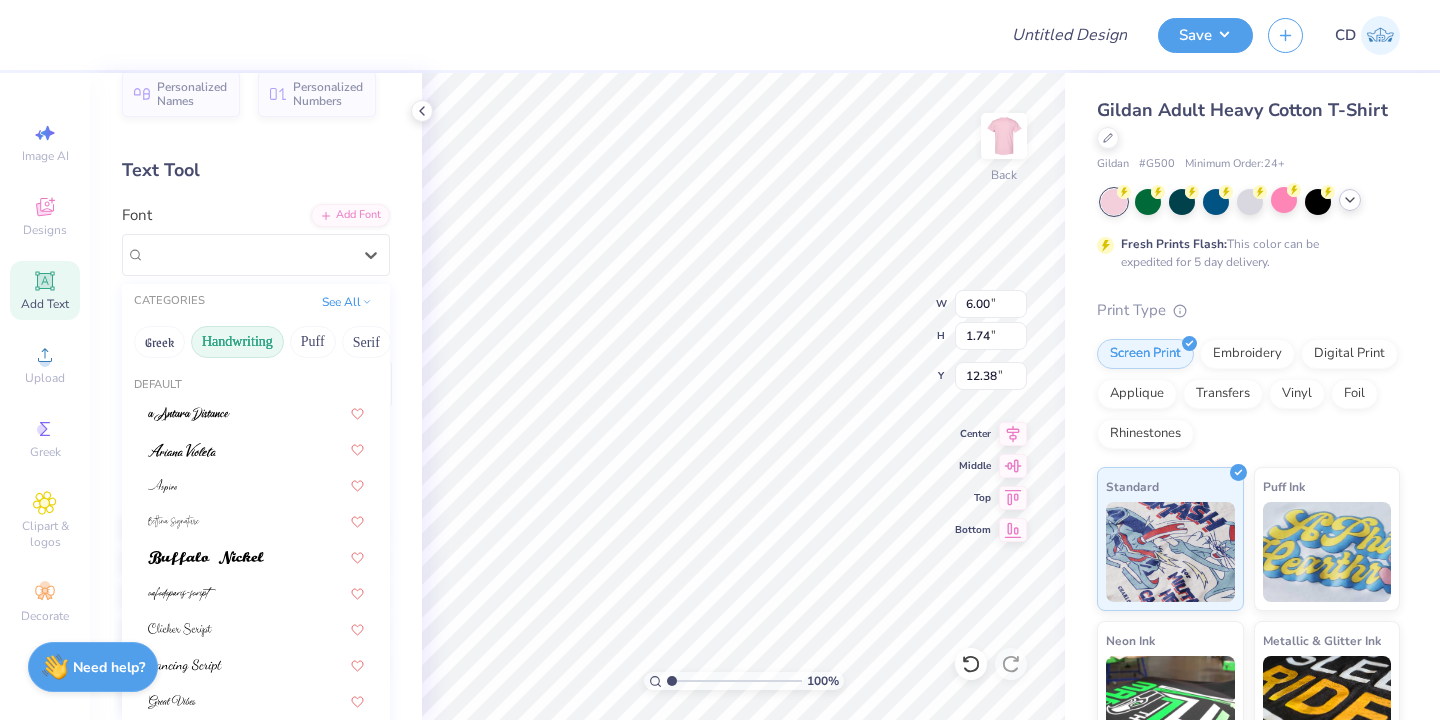 scroll, scrollTop: 28, scrollLeft: 0, axis: vertical 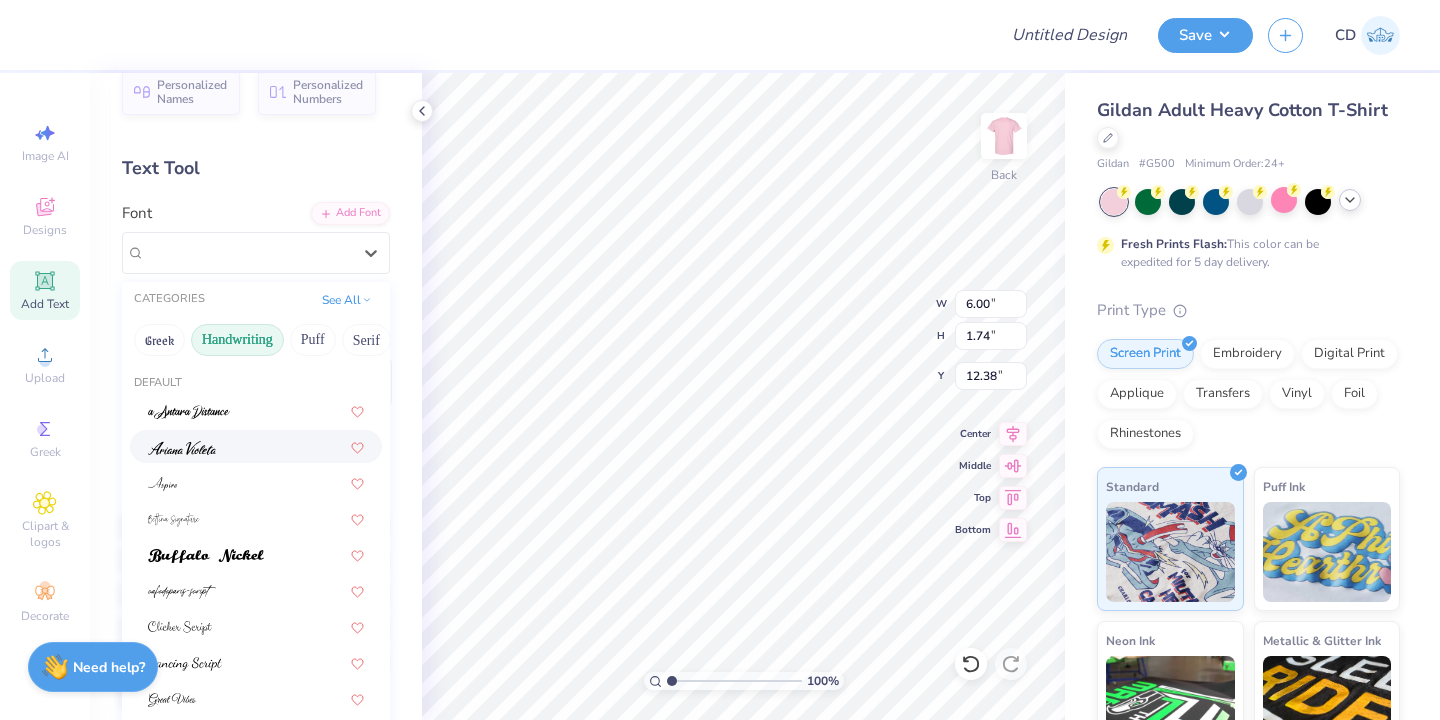click at bounding box center [182, 448] 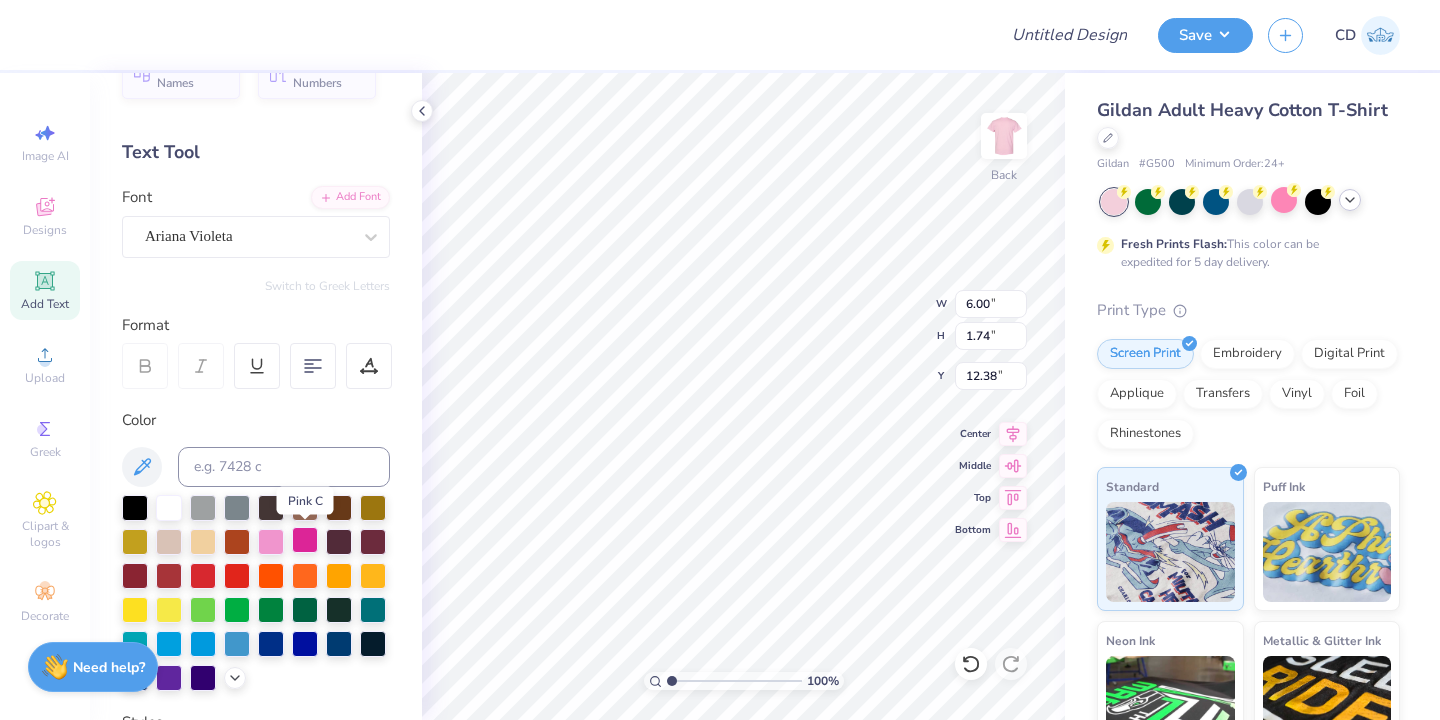 scroll, scrollTop: 43, scrollLeft: 0, axis: vertical 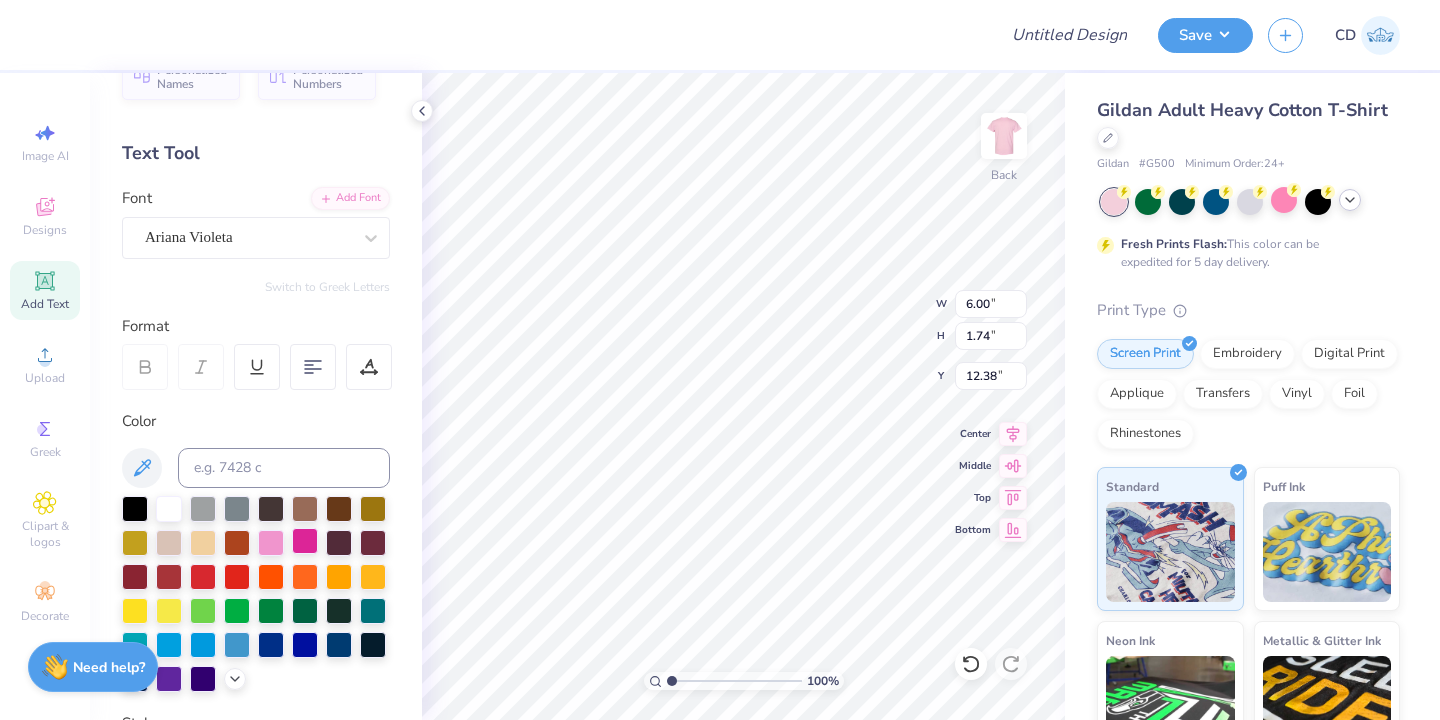 click at bounding box center [305, 541] 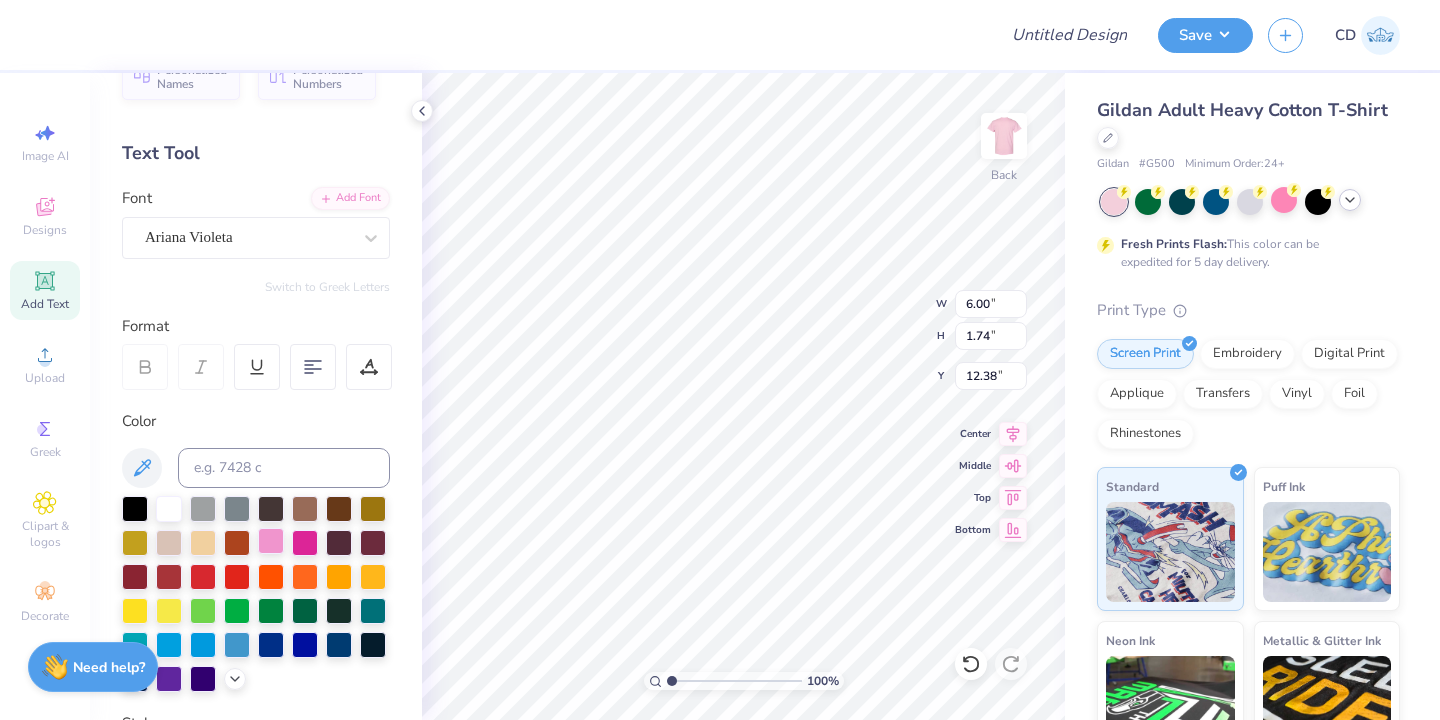 click at bounding box center [271, 541] 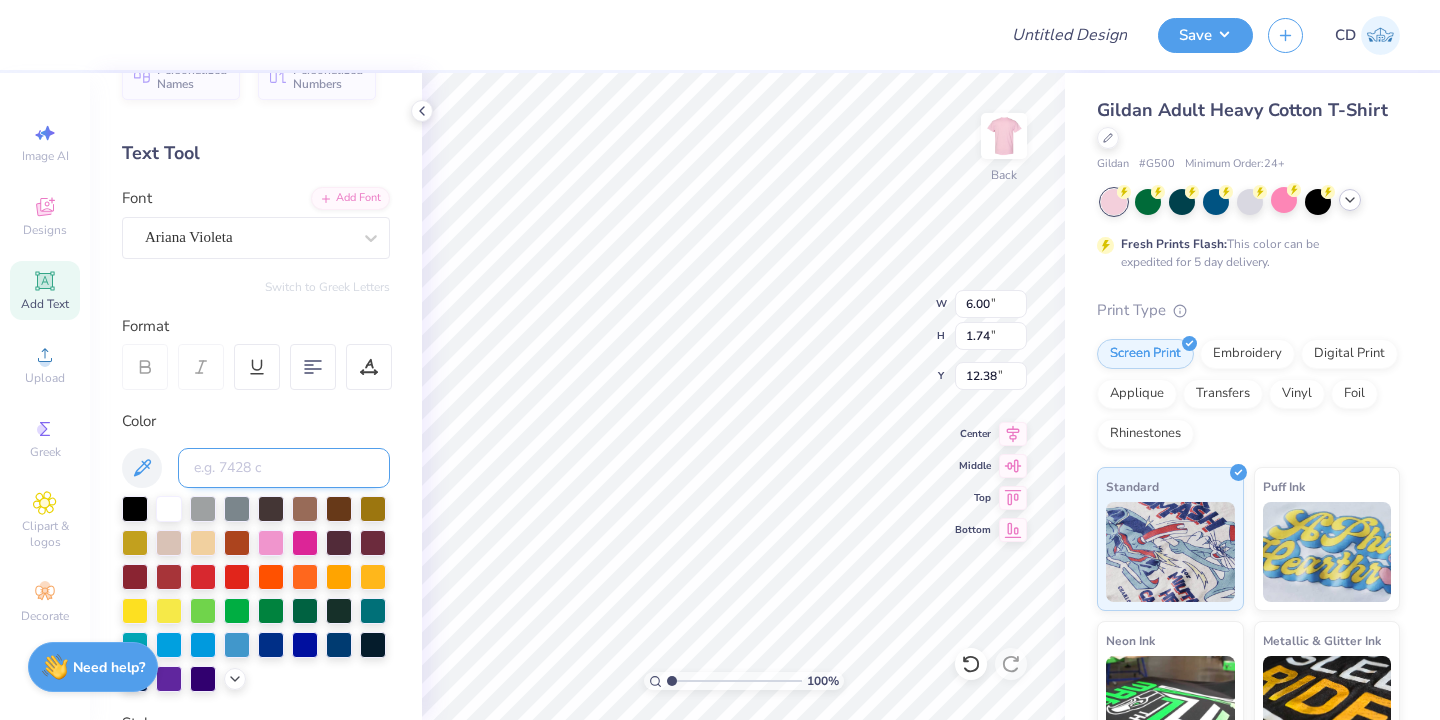 click at bounding box center (284, 468) 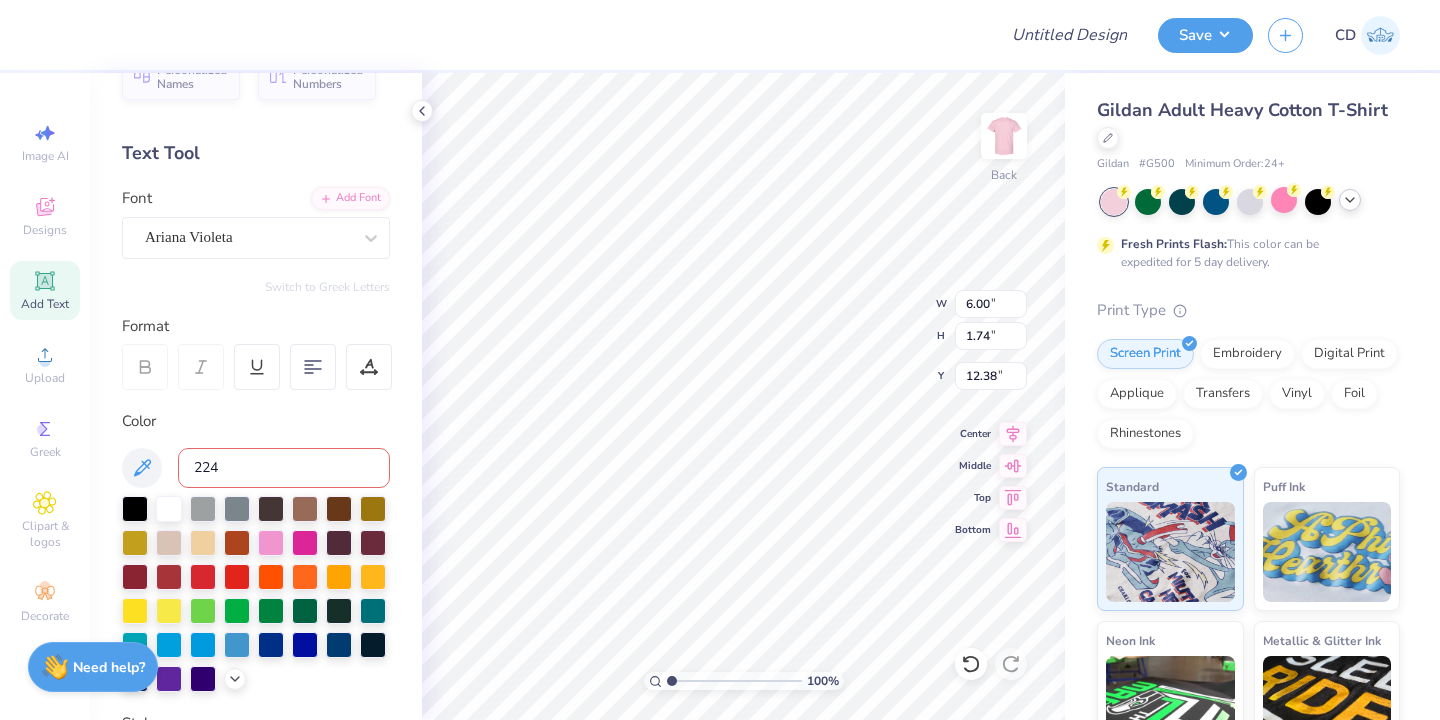 type on "224 C" 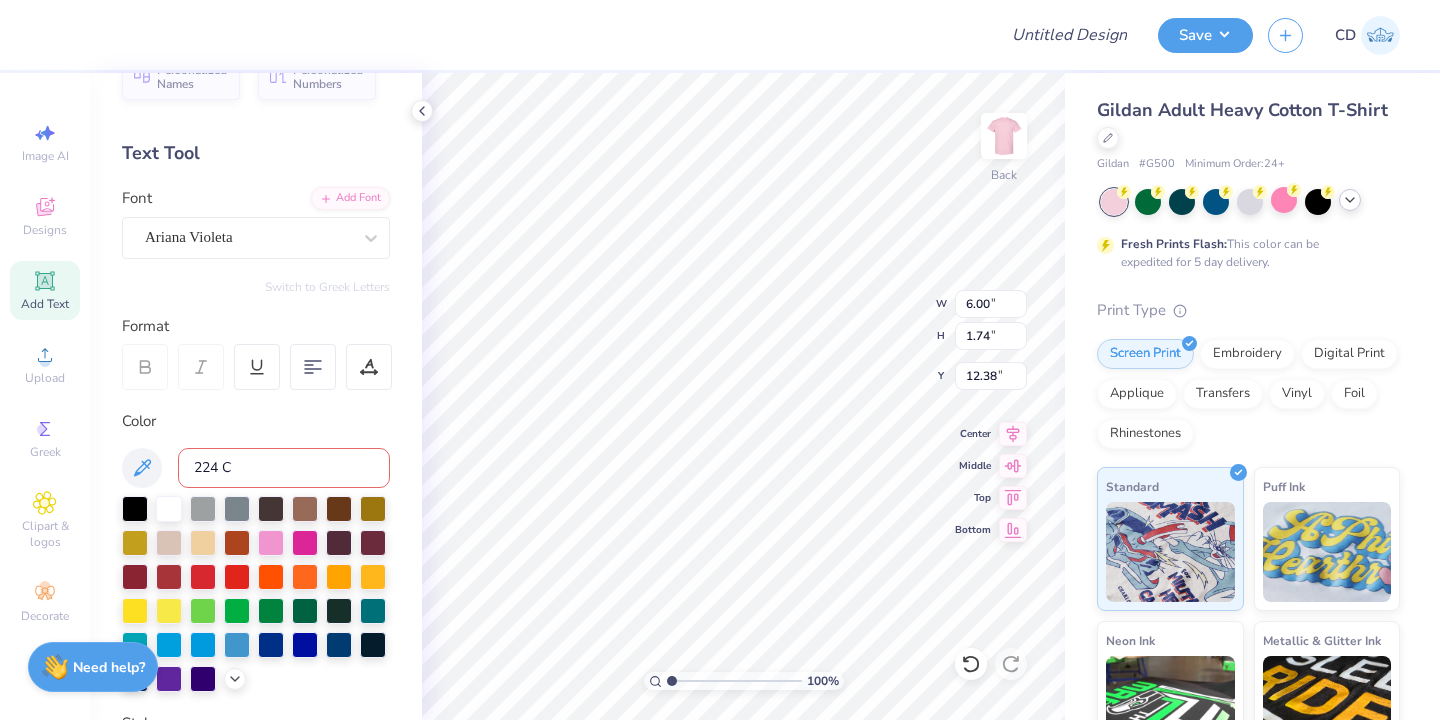type 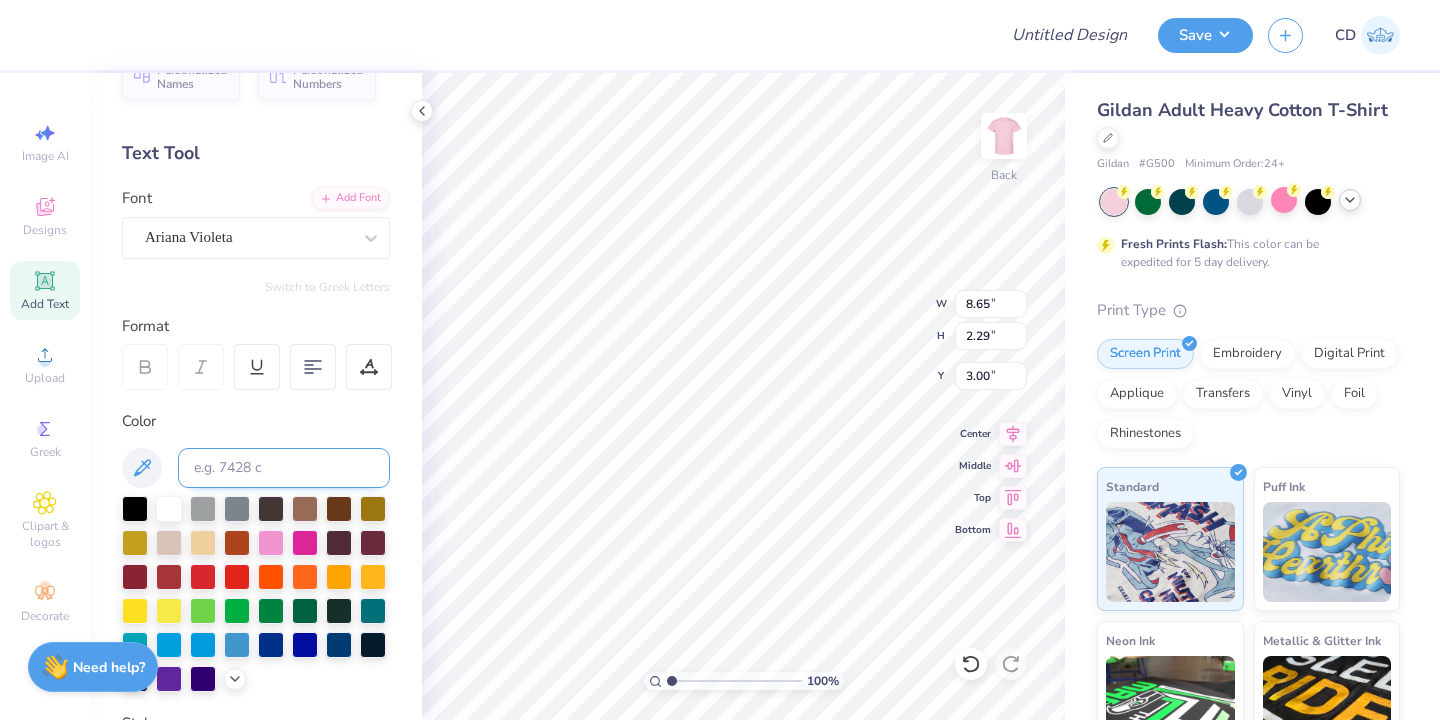 type on "3.00" 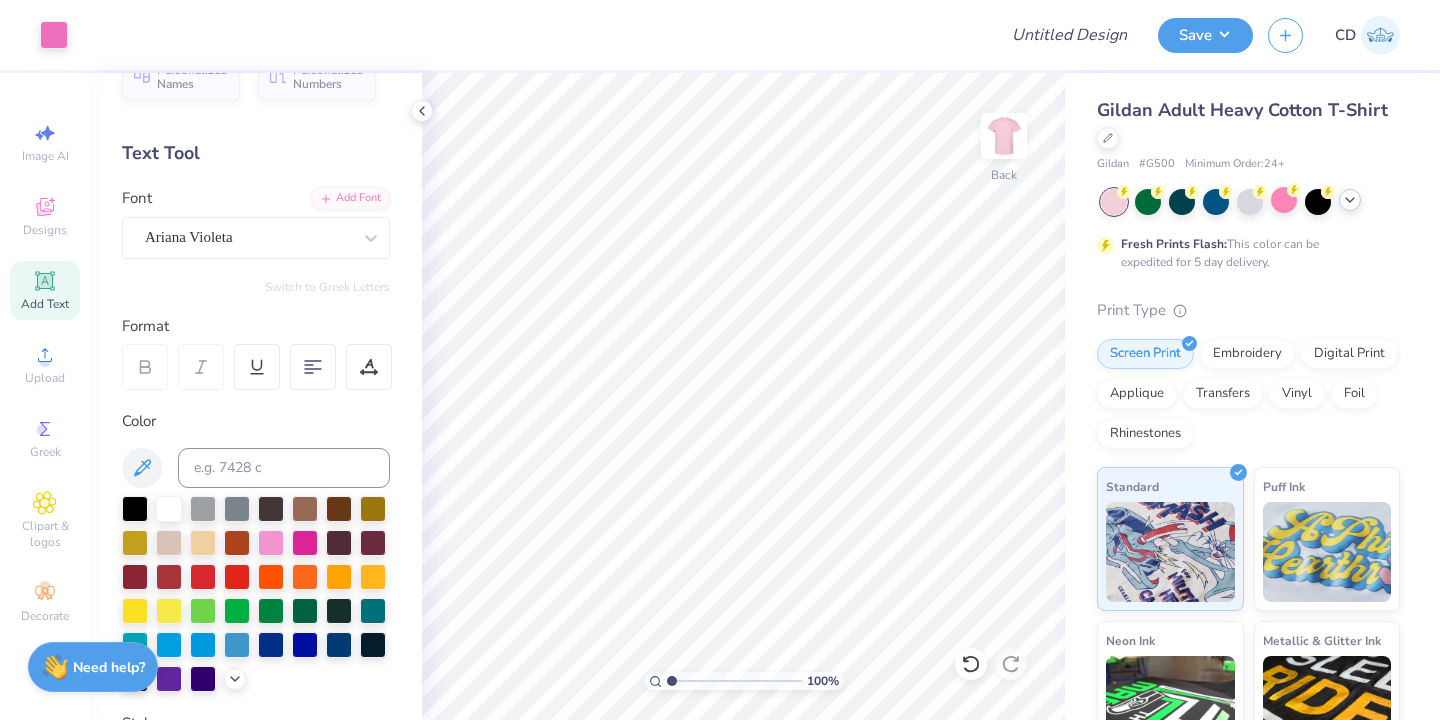 click 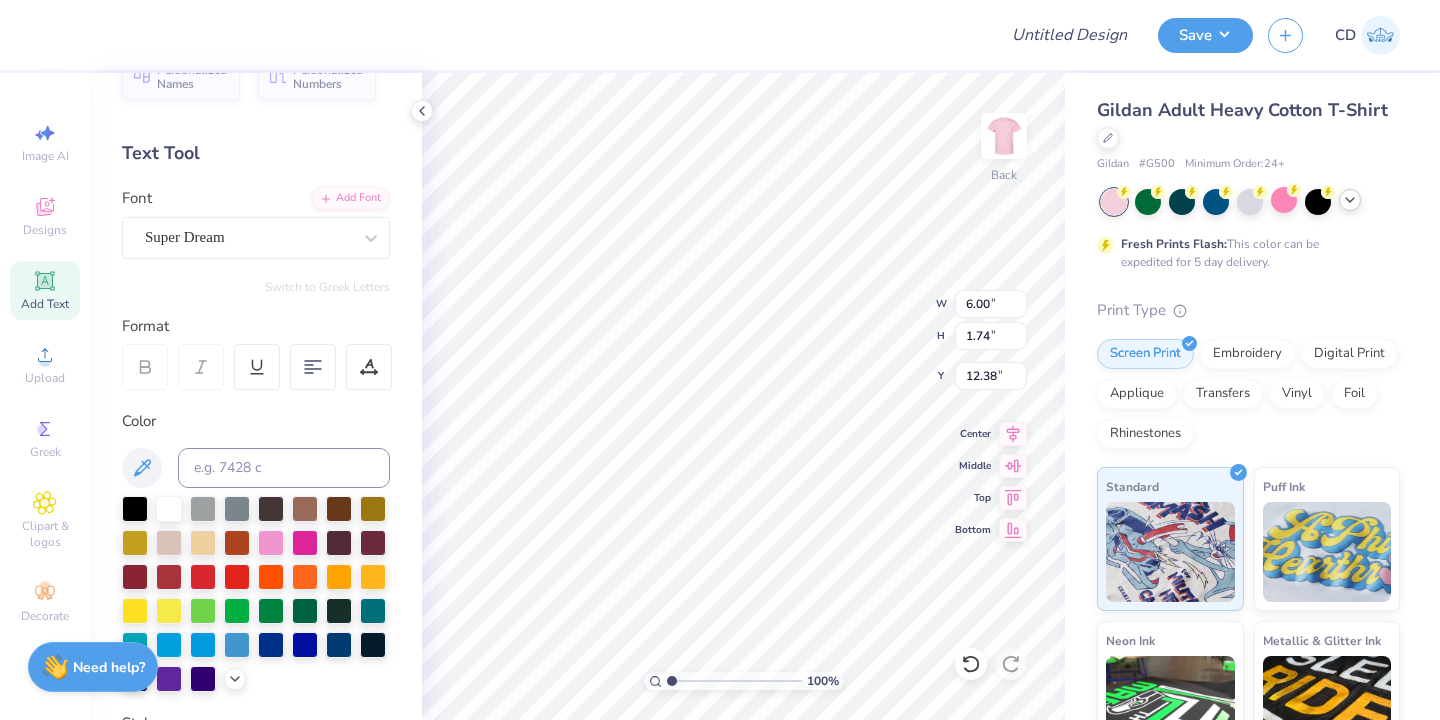type on "T" 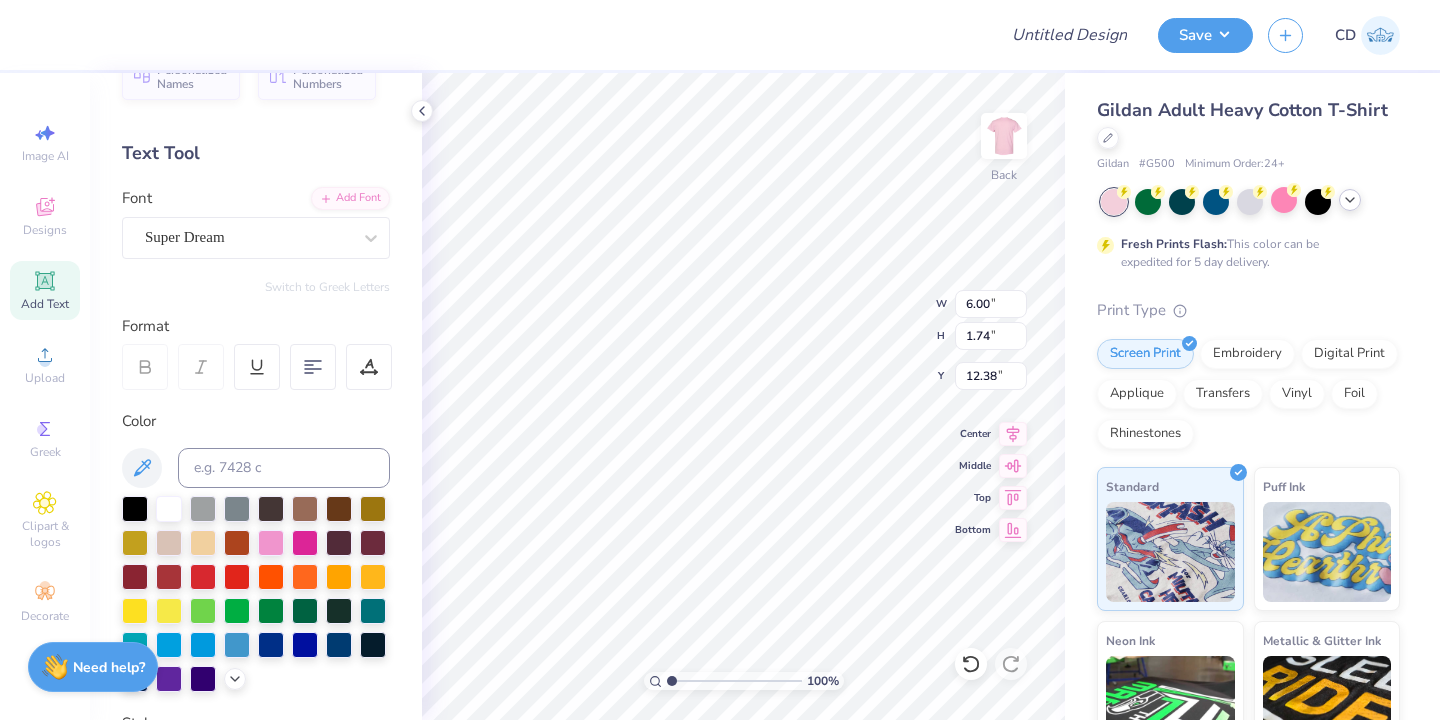 scroll, scrollTop: 0, scrollLeft: 4, axis: horizontal 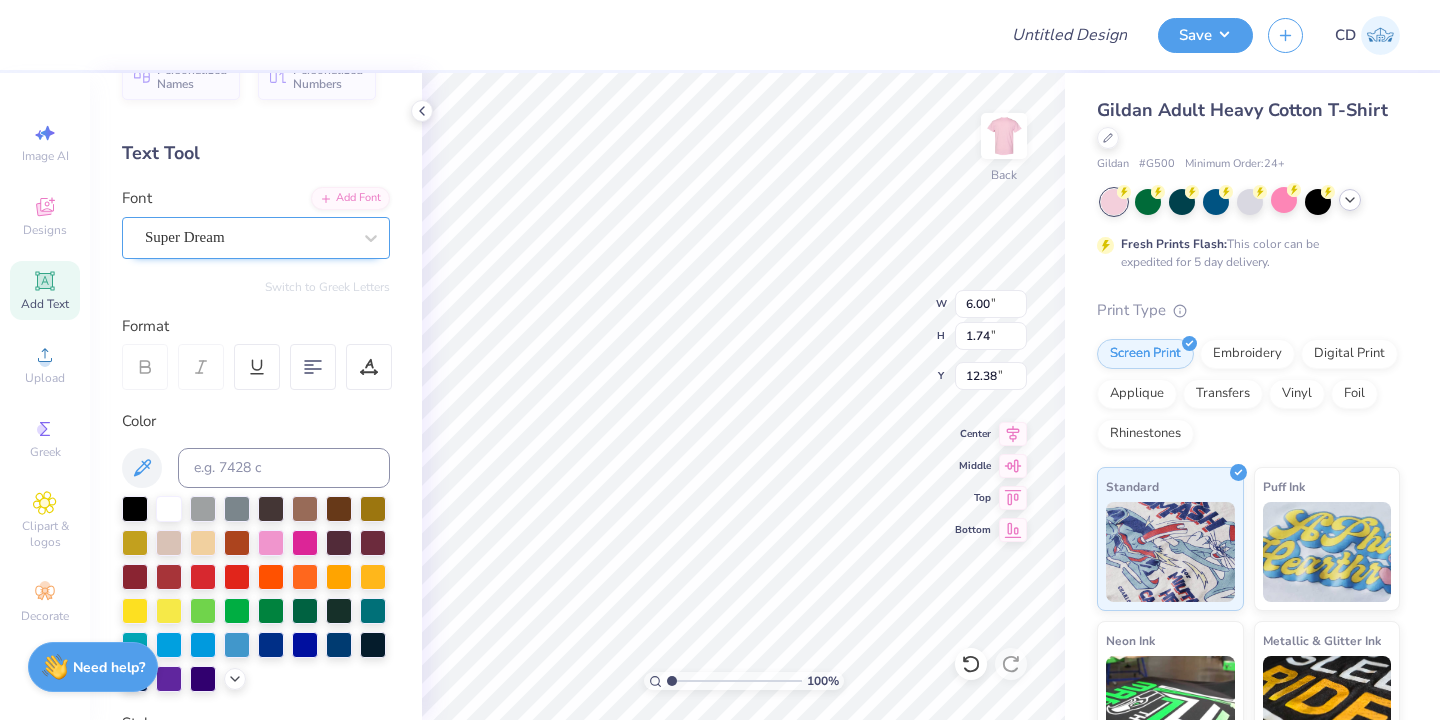 type on "Bid Day 2025" 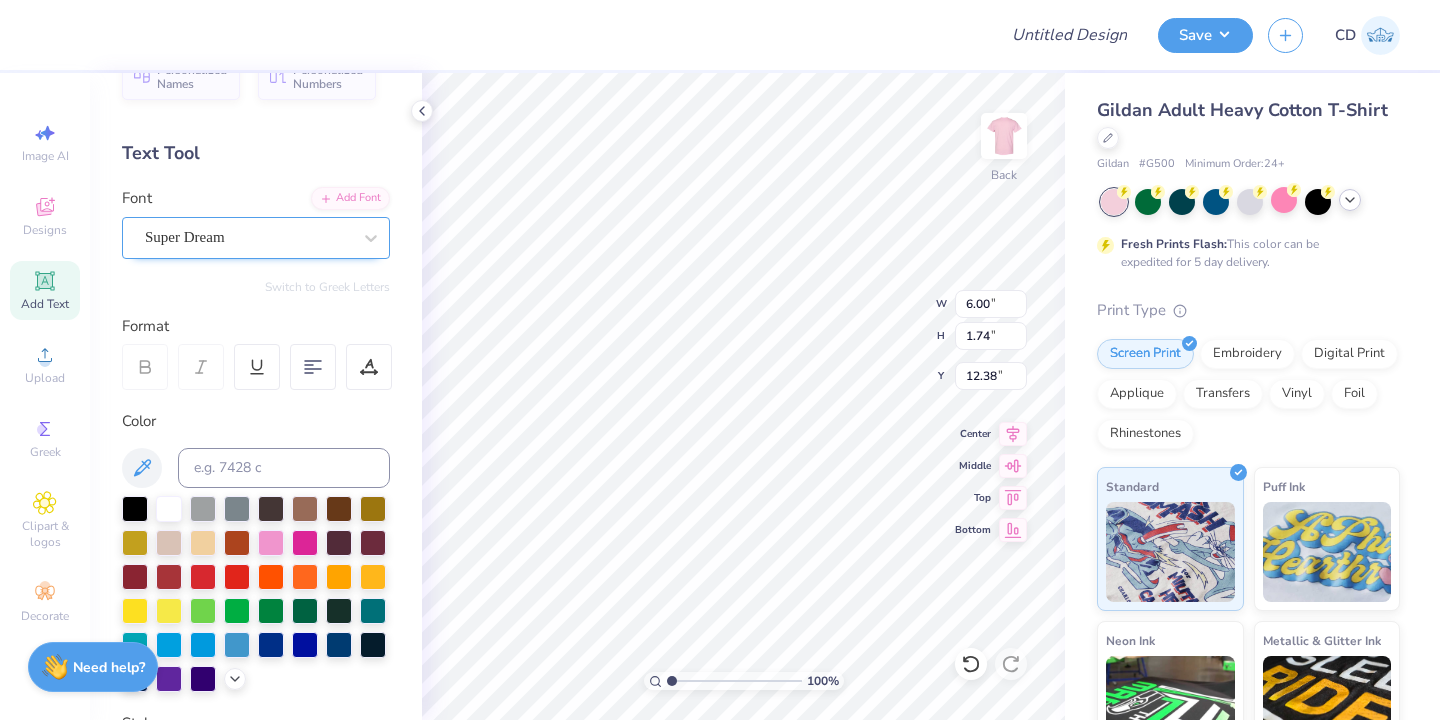 click on "Super Dream" at bounding box center (248, 237) 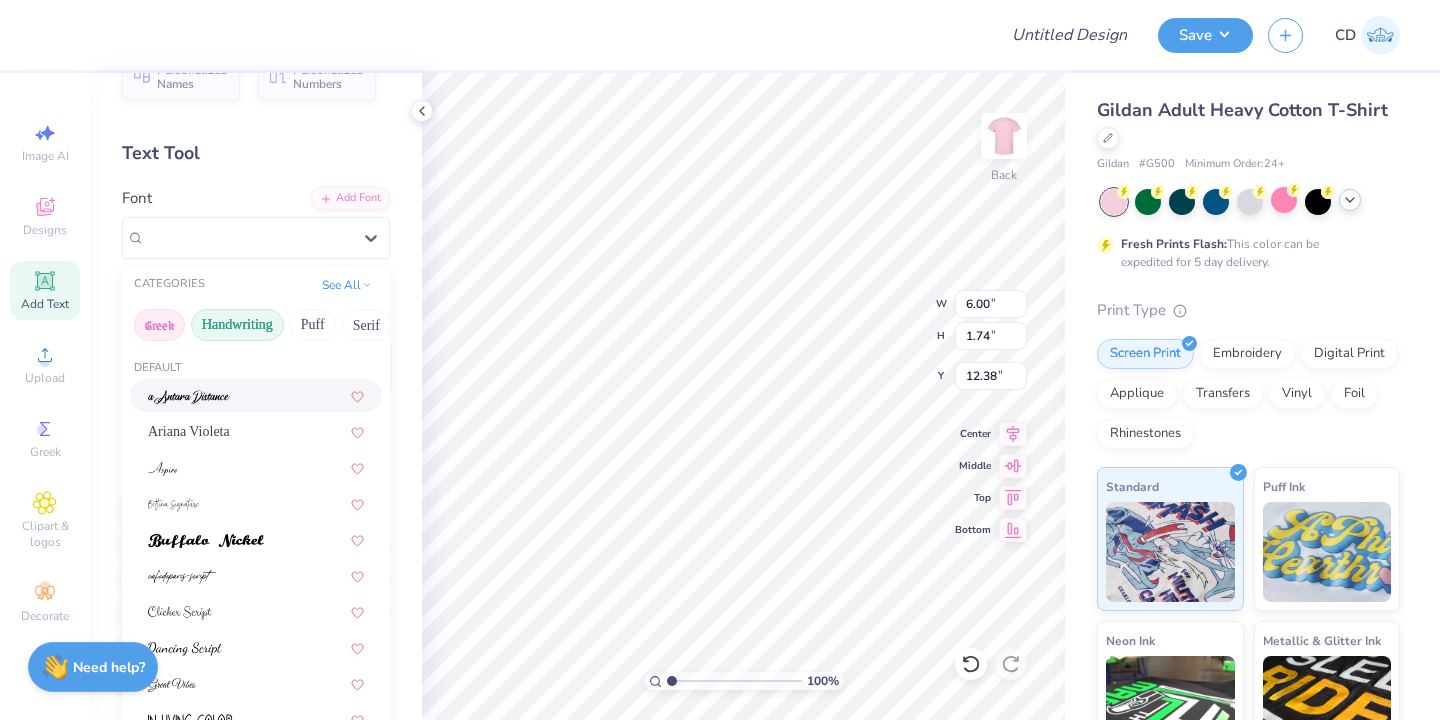 click on "Greek" at bounding box center [159, 325] 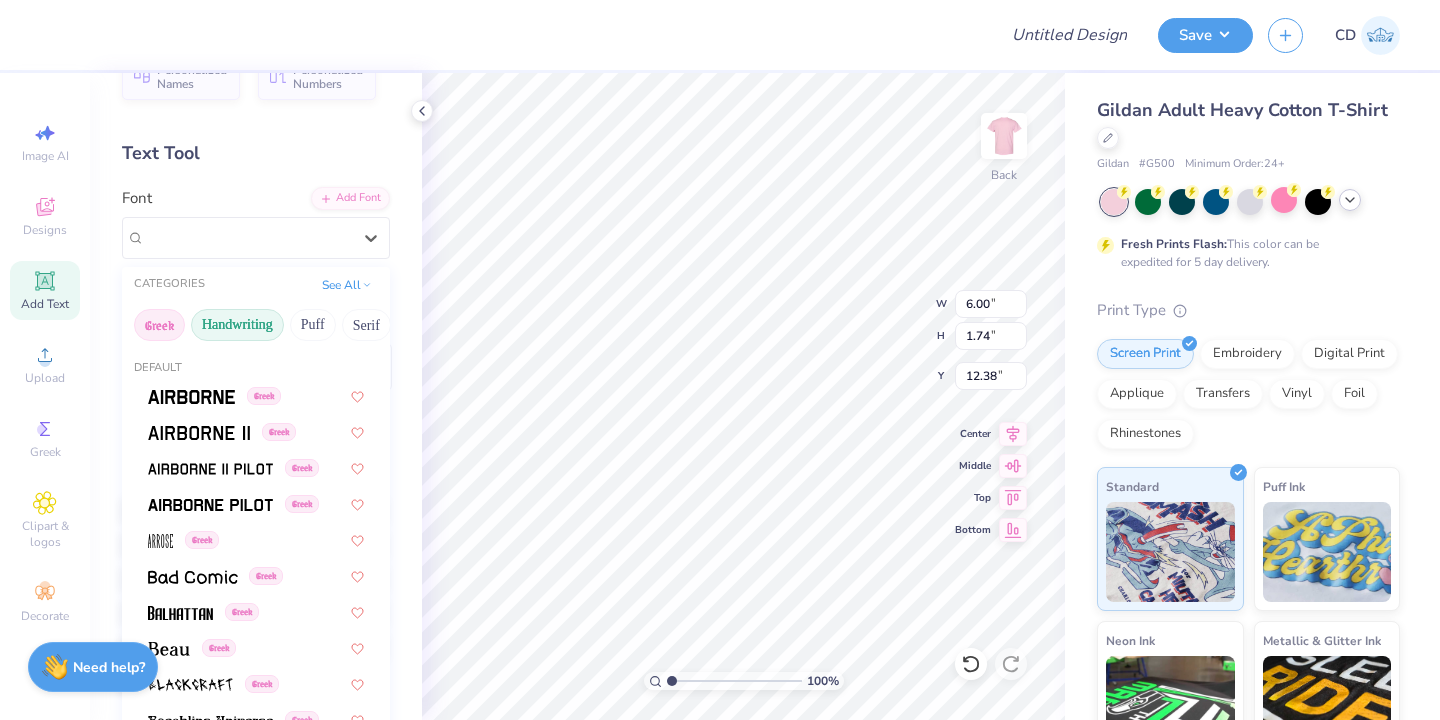 click on "Handwriting" at bounding box center (237, 325) 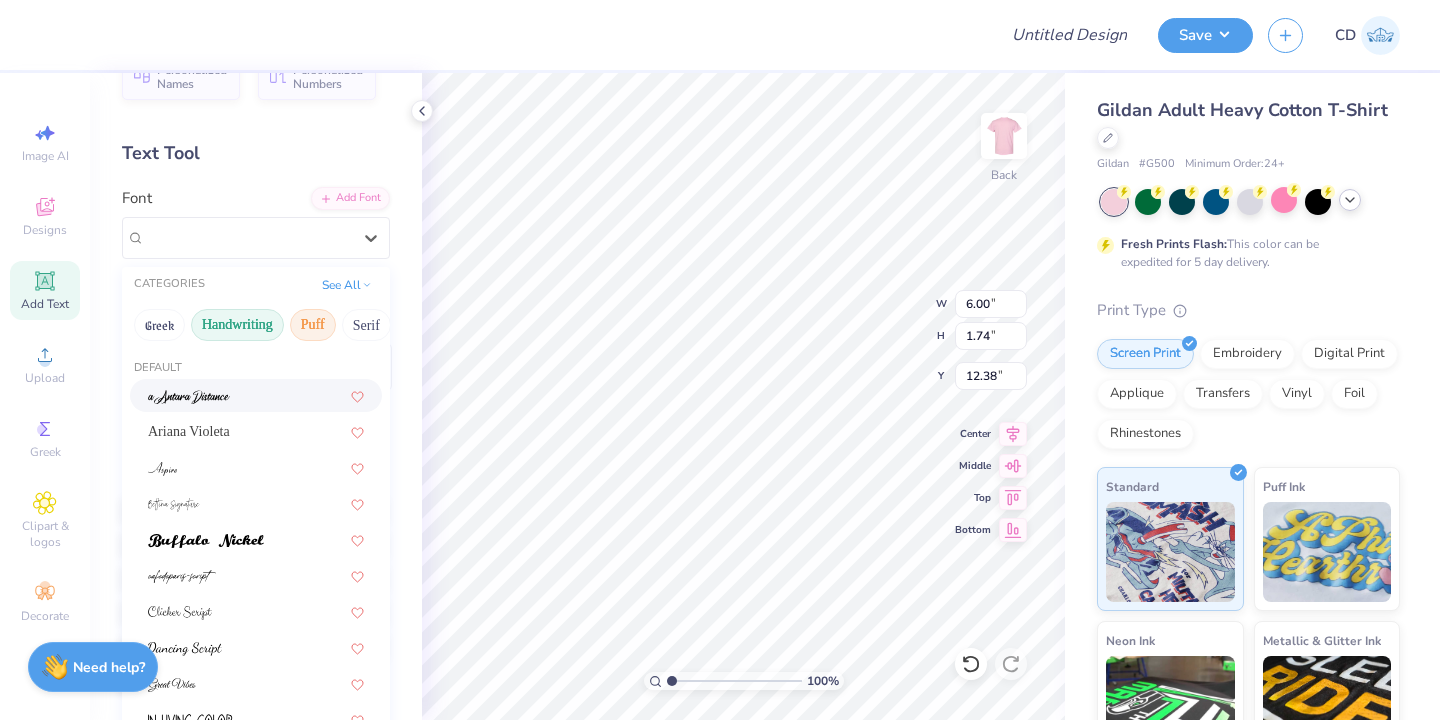 click on "Puff" at bounding box center [313, 325] 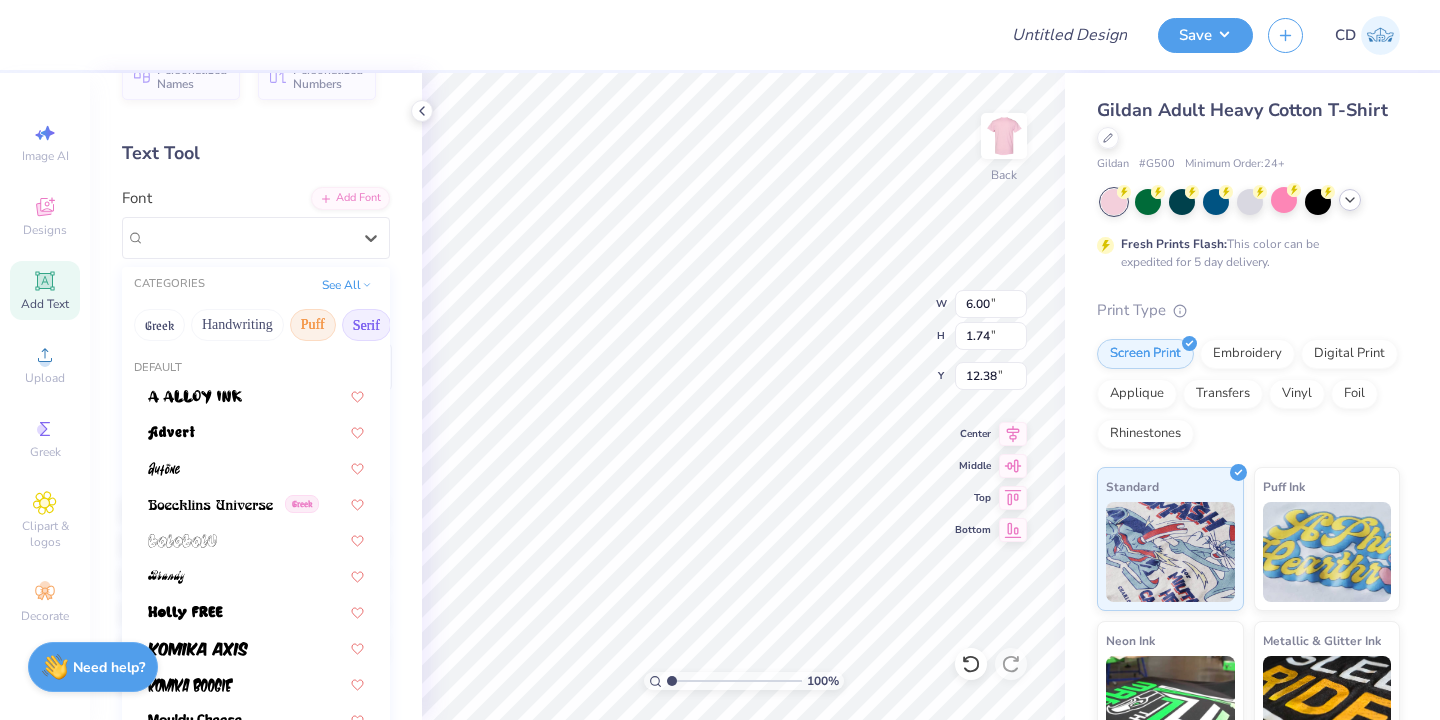 click on "Serif" at bounding box center (366, 325) 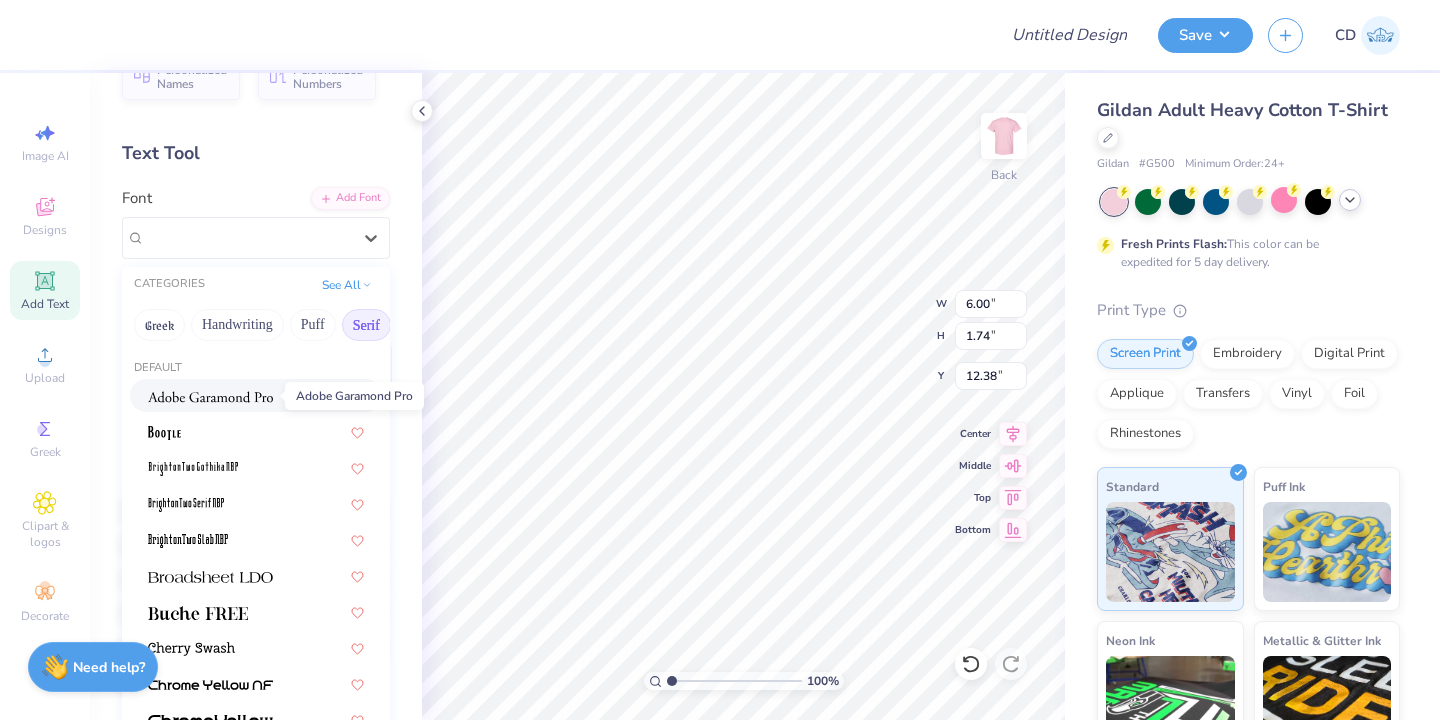 click at bounding box center (210, 397) 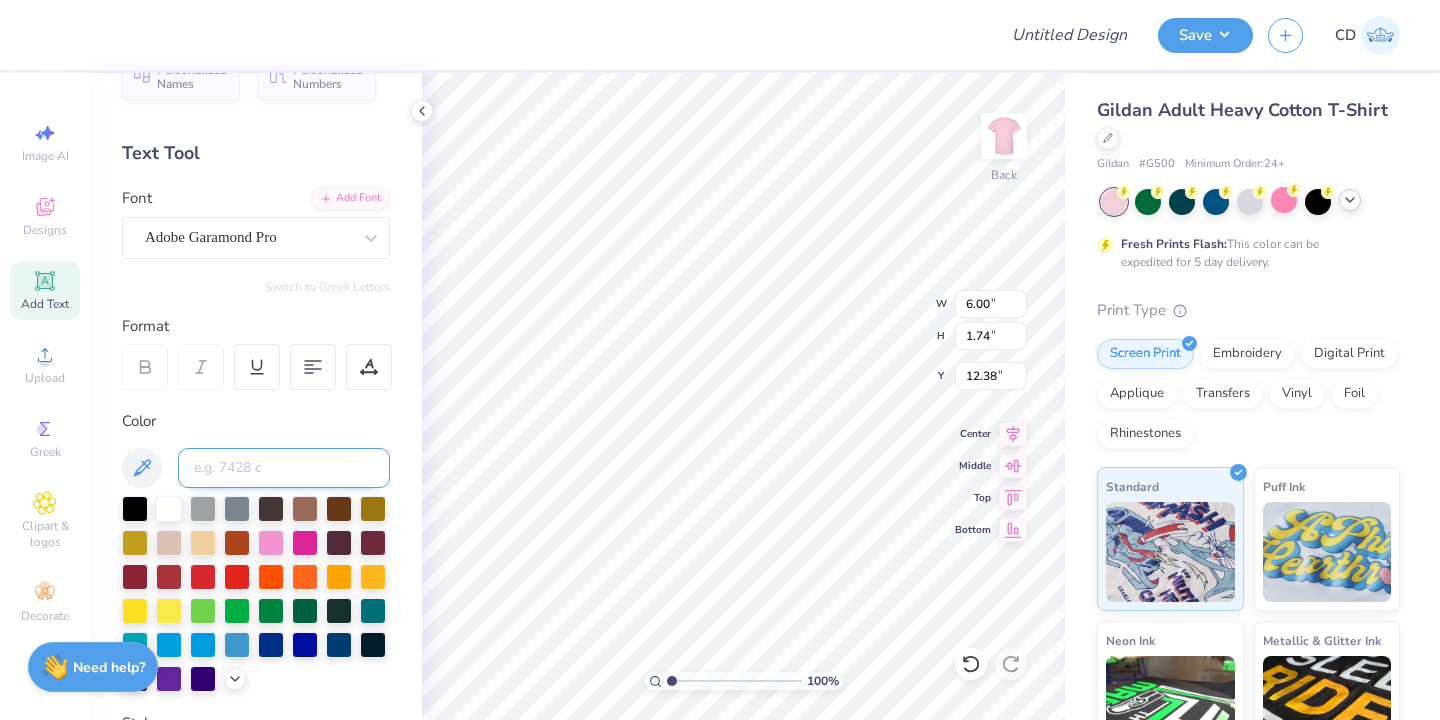 click at bounding box center (284, 468) 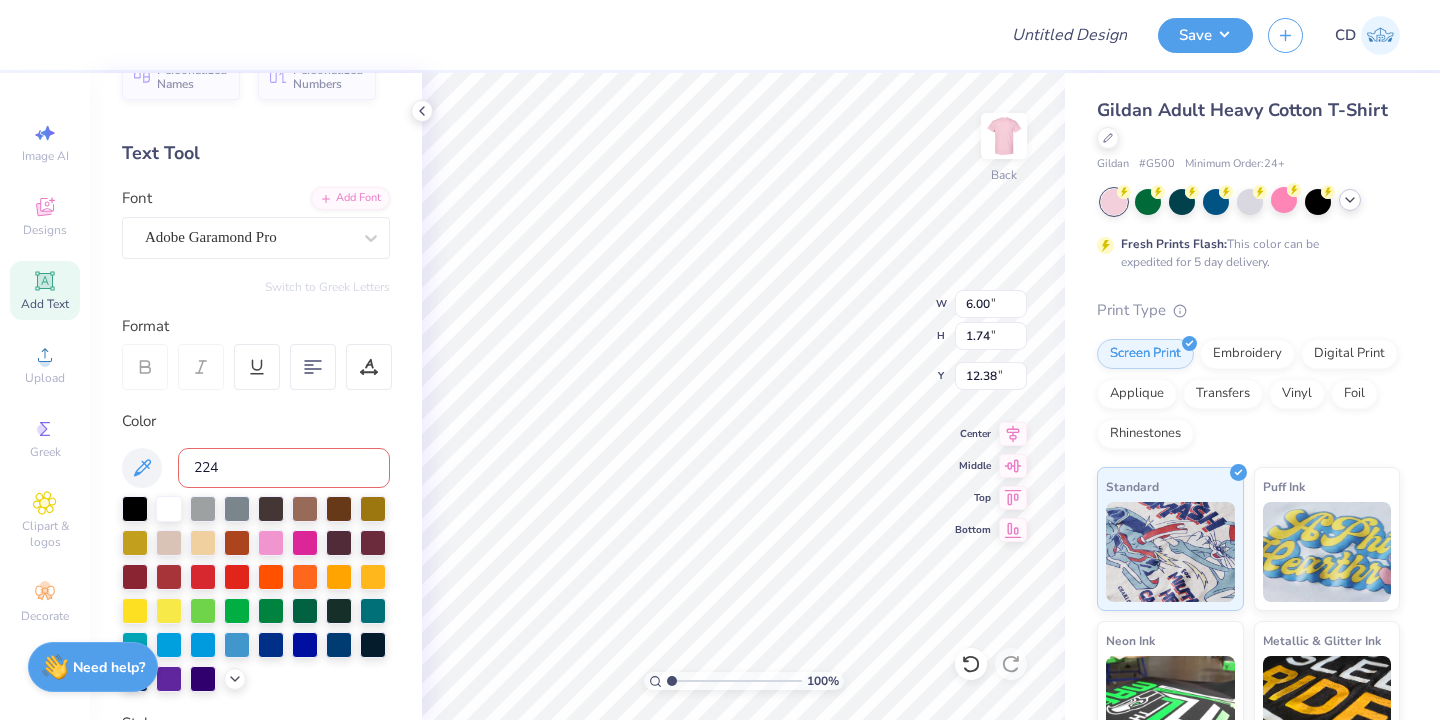 type on "224 C" 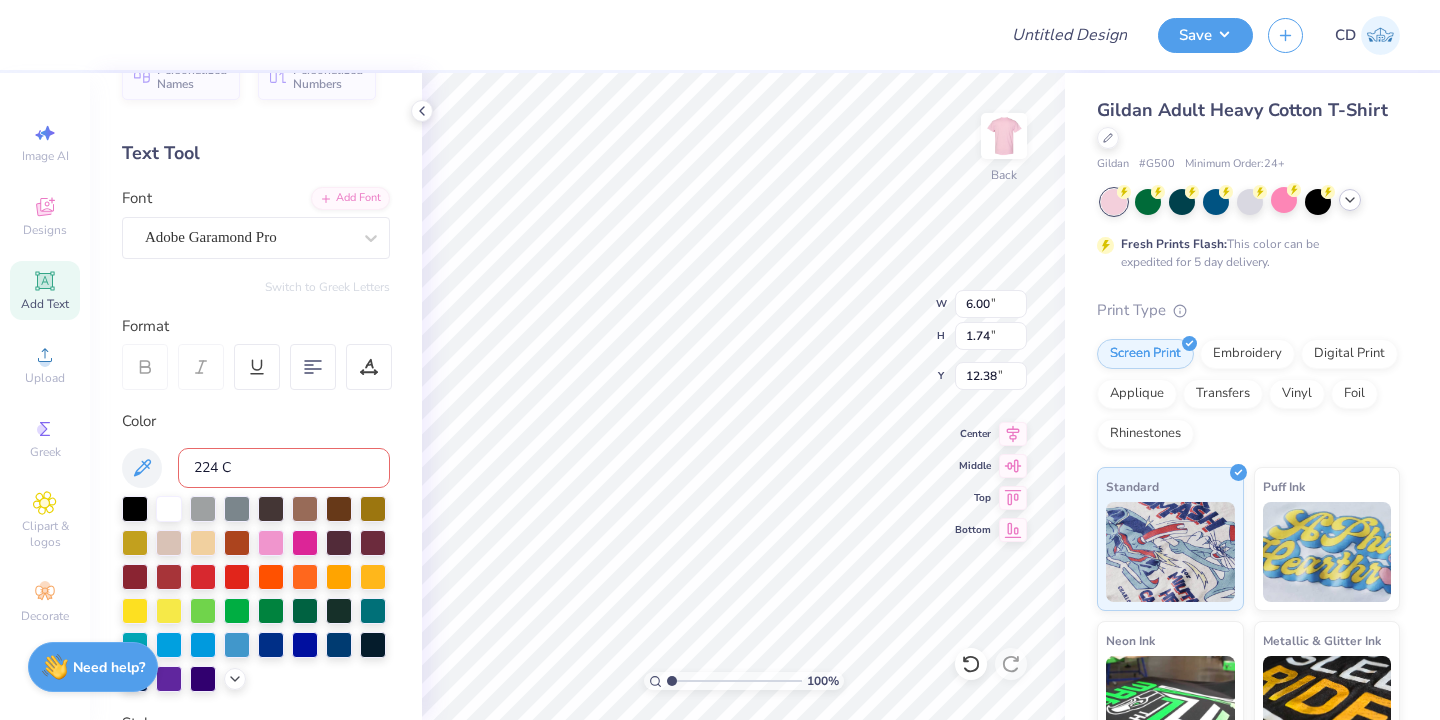 type 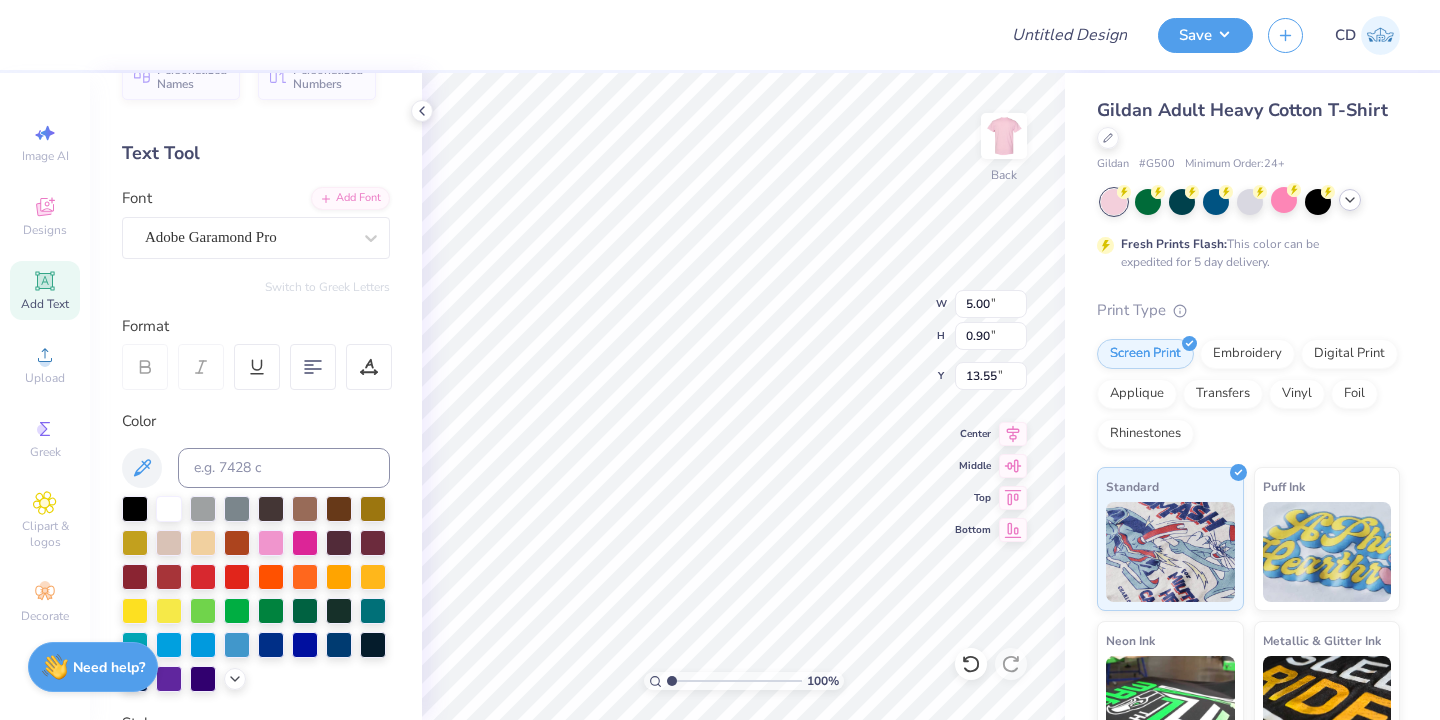 type on "5.00" 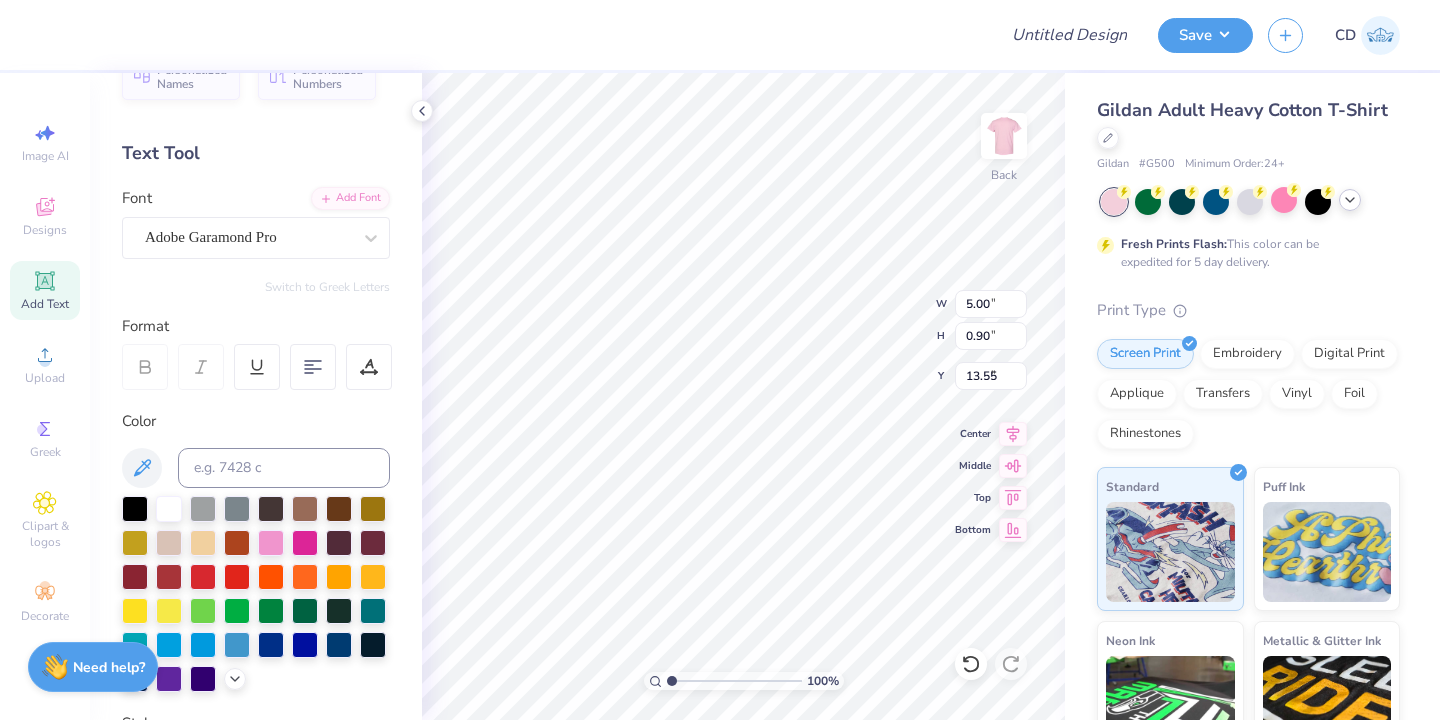 type on "5.29" 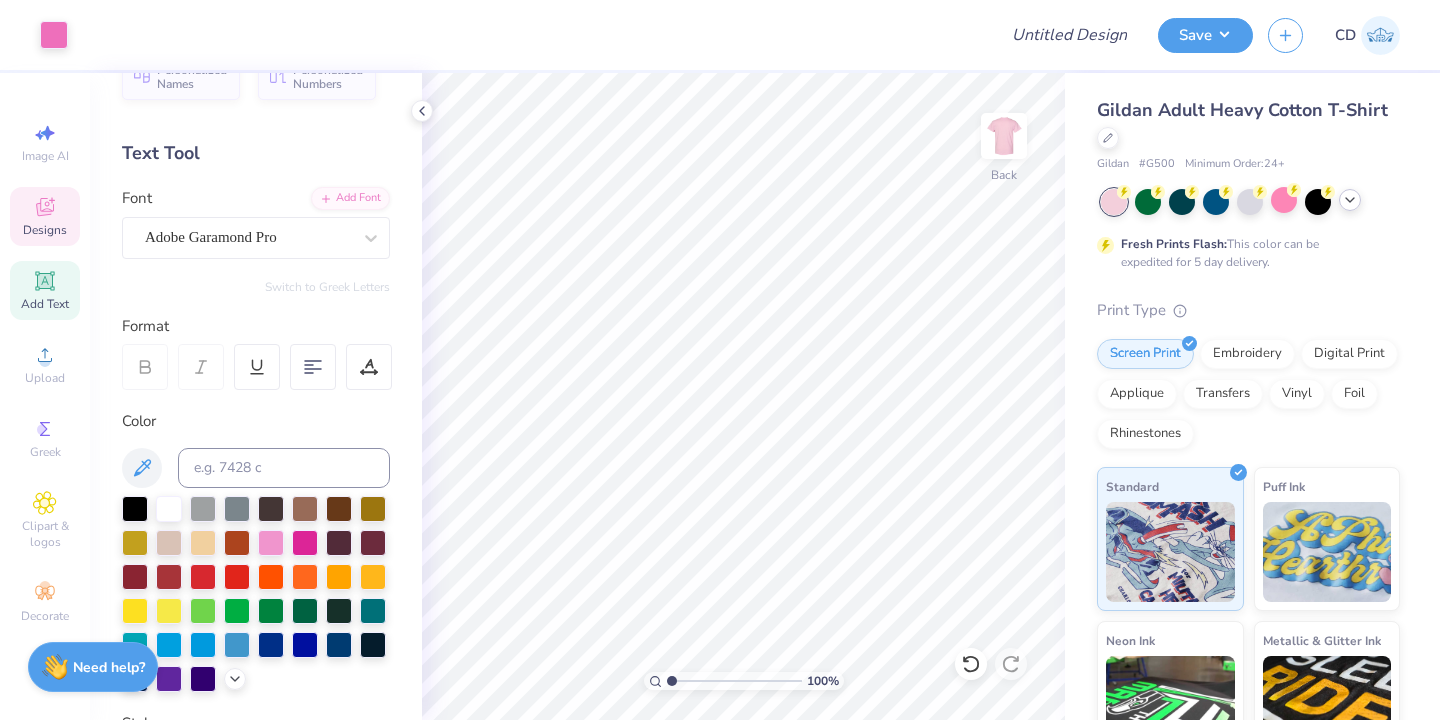 click 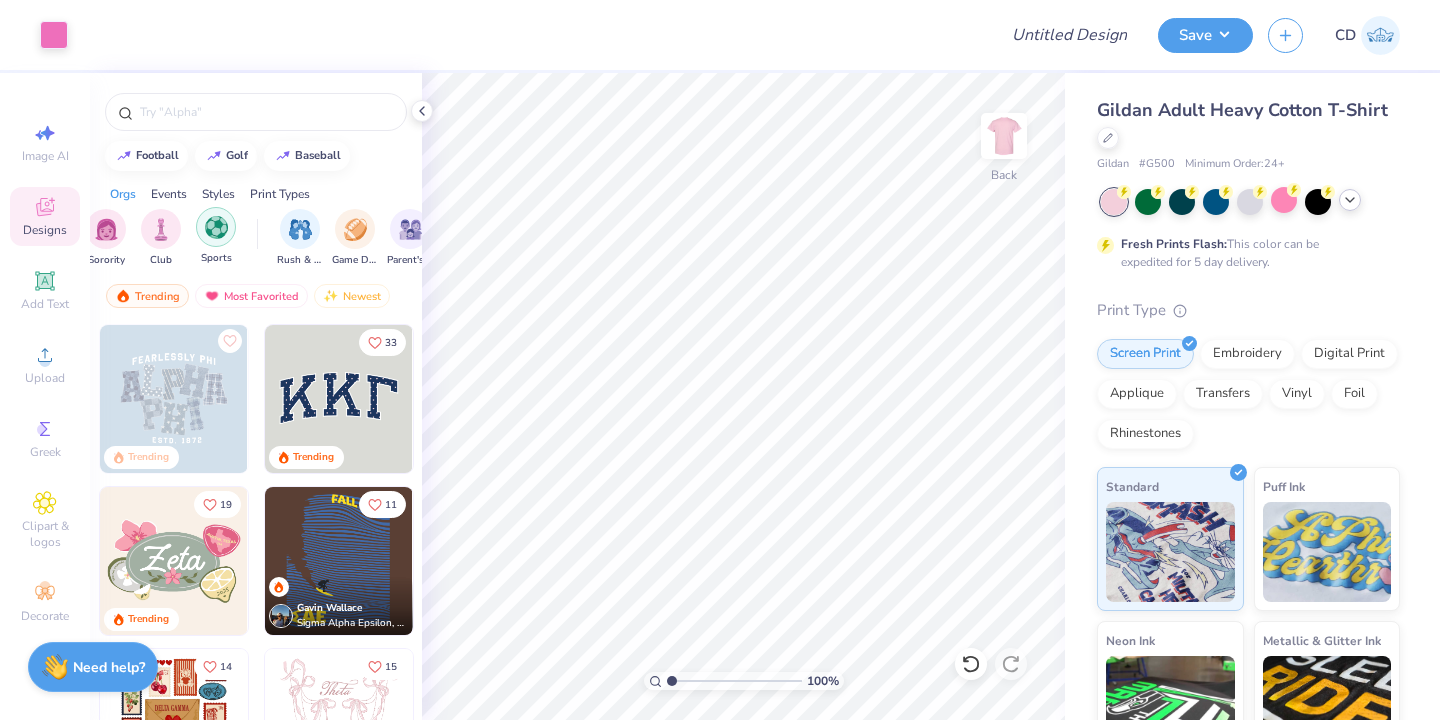 scroll, scrollTop: 0, scrollLeft: 0, axis: both 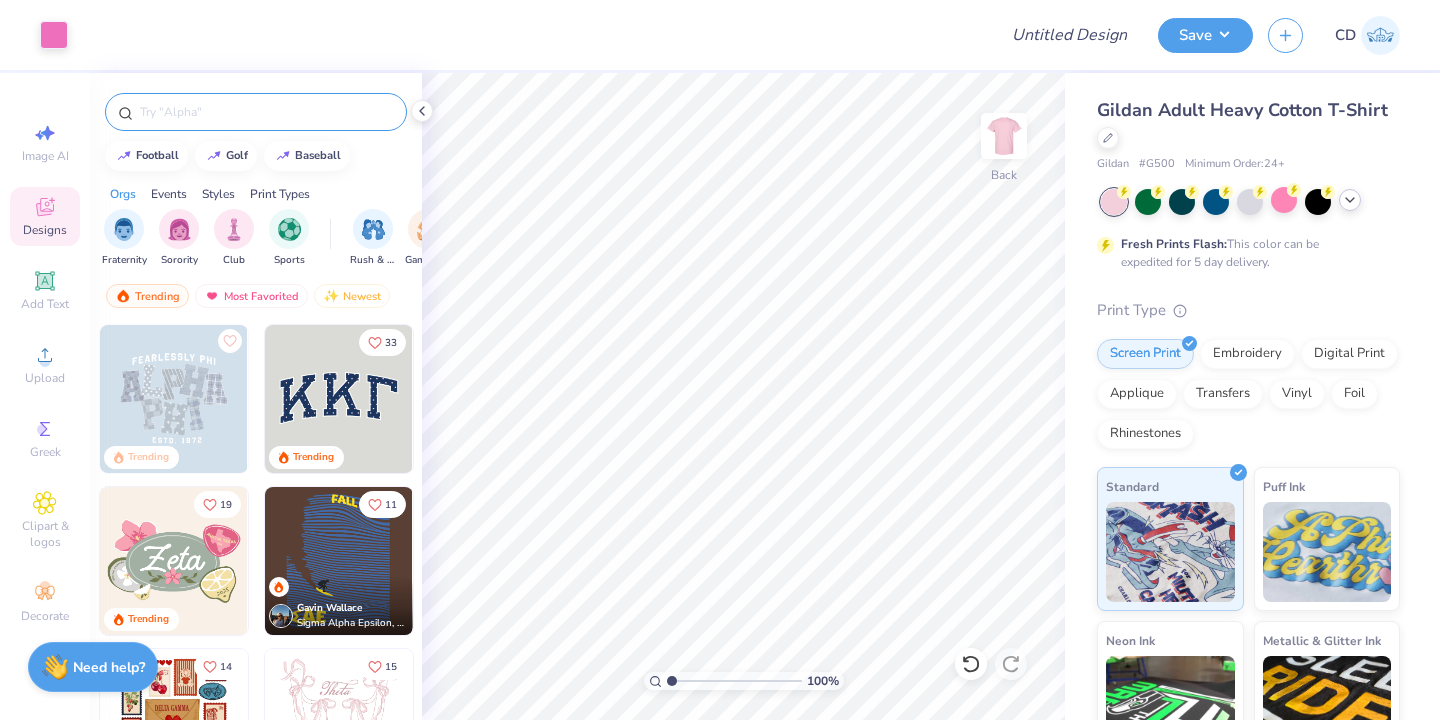 click at bounding box center [266, 112] 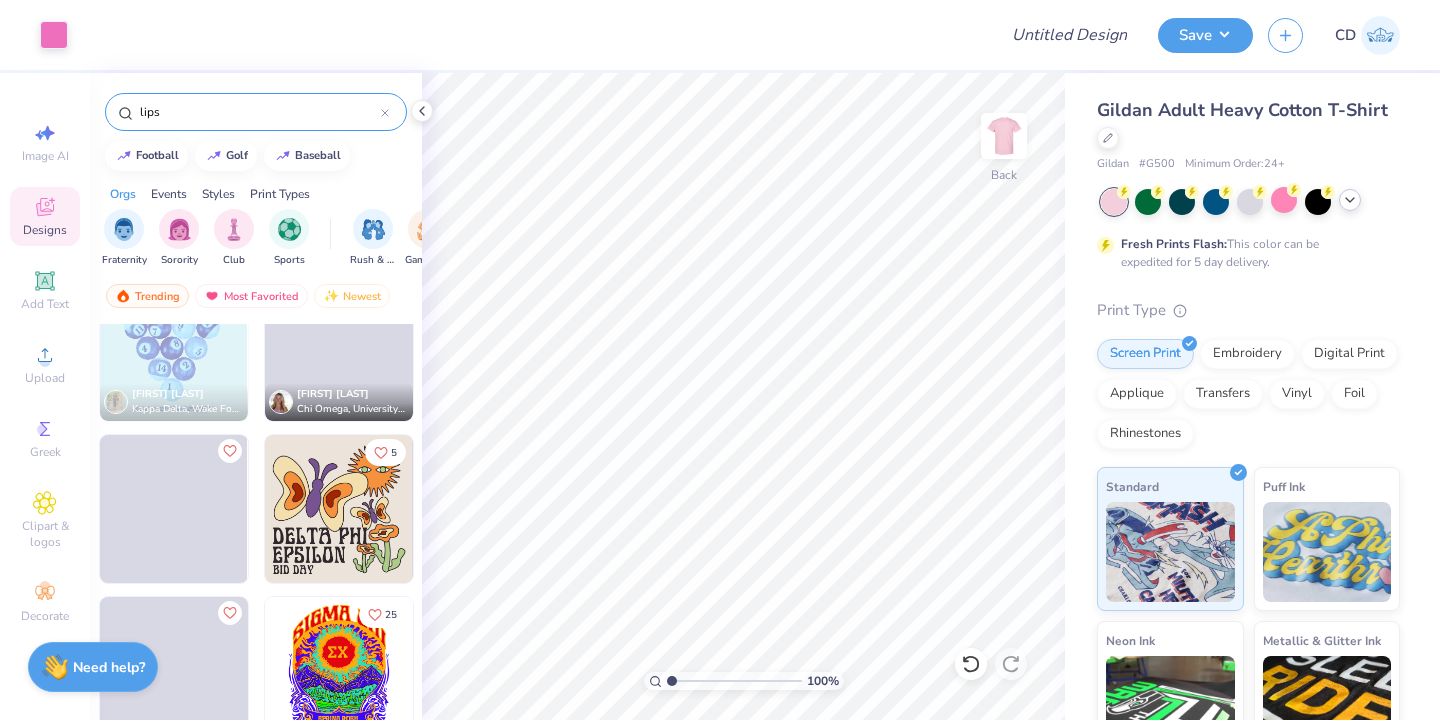 scroll, scrollTop: 1684, scrollLeft: 0, axis: vertical 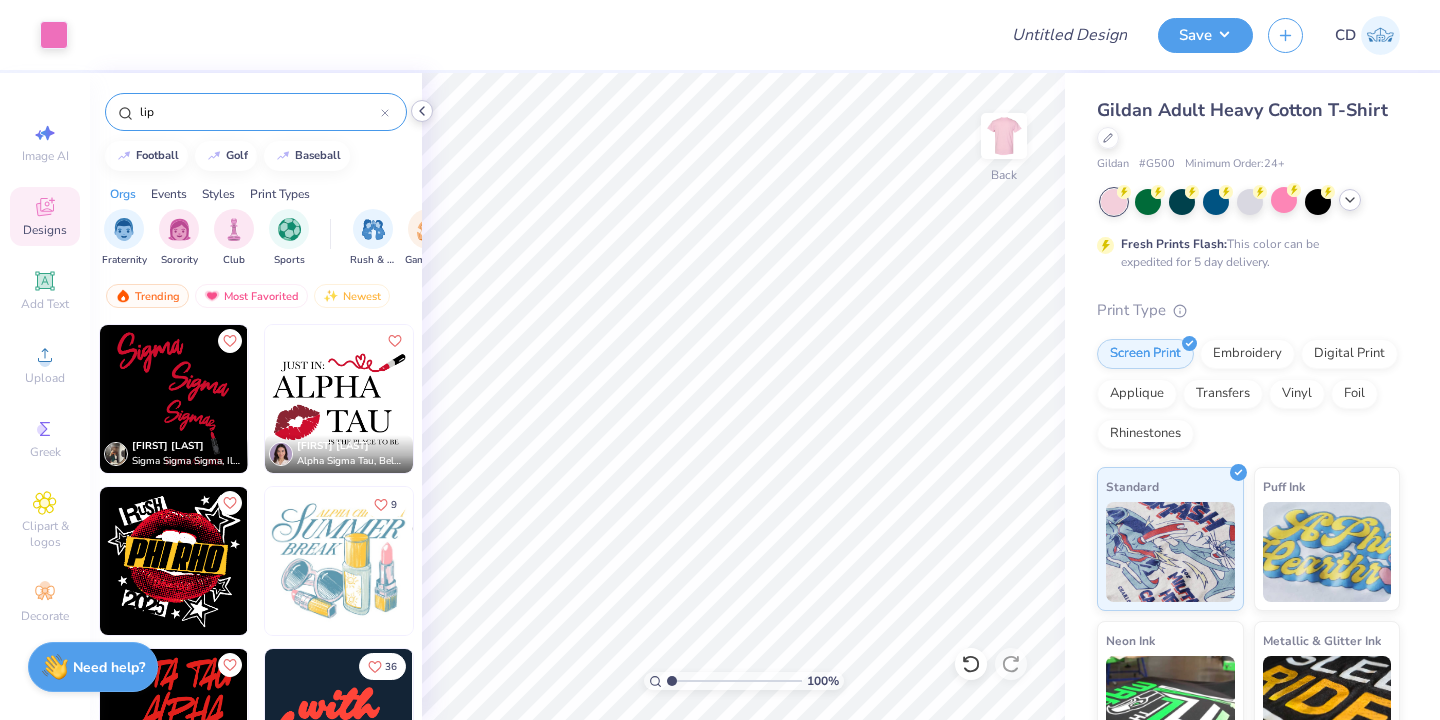 type on "lip" 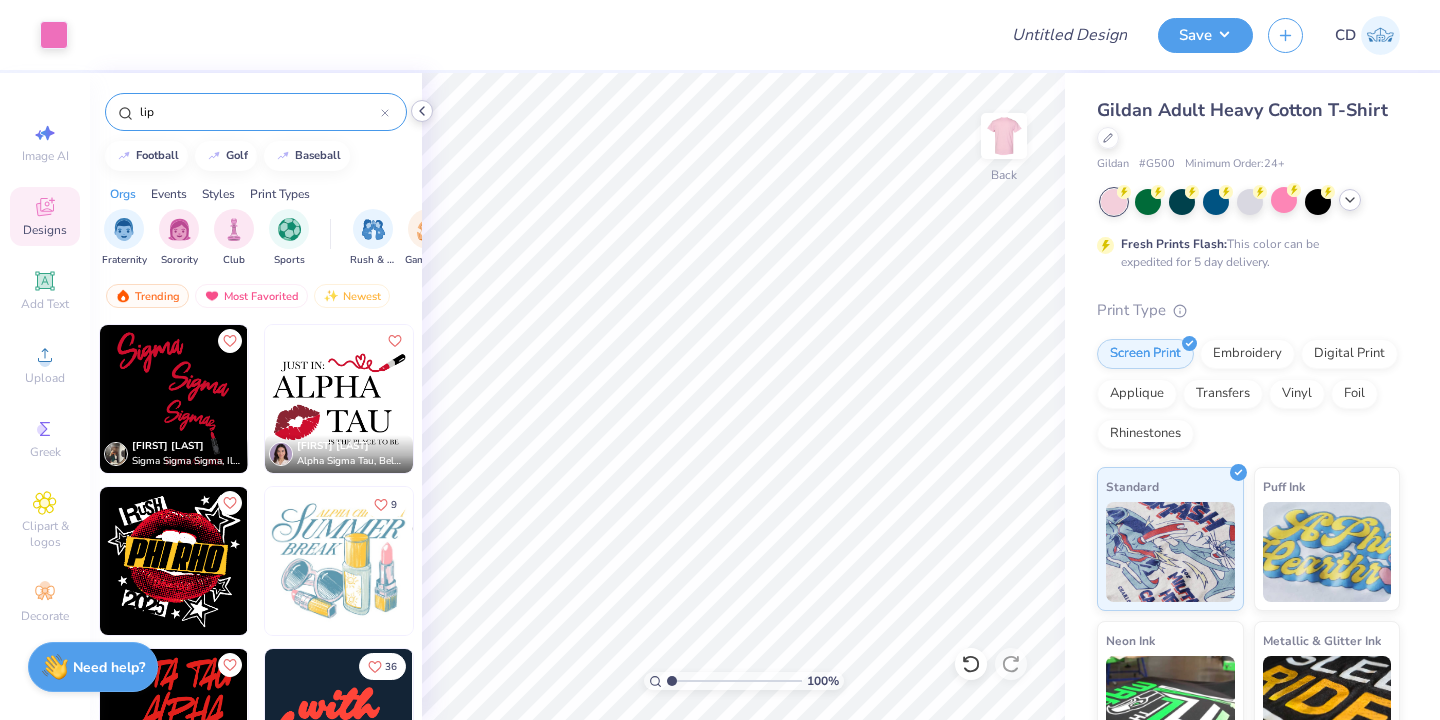 click 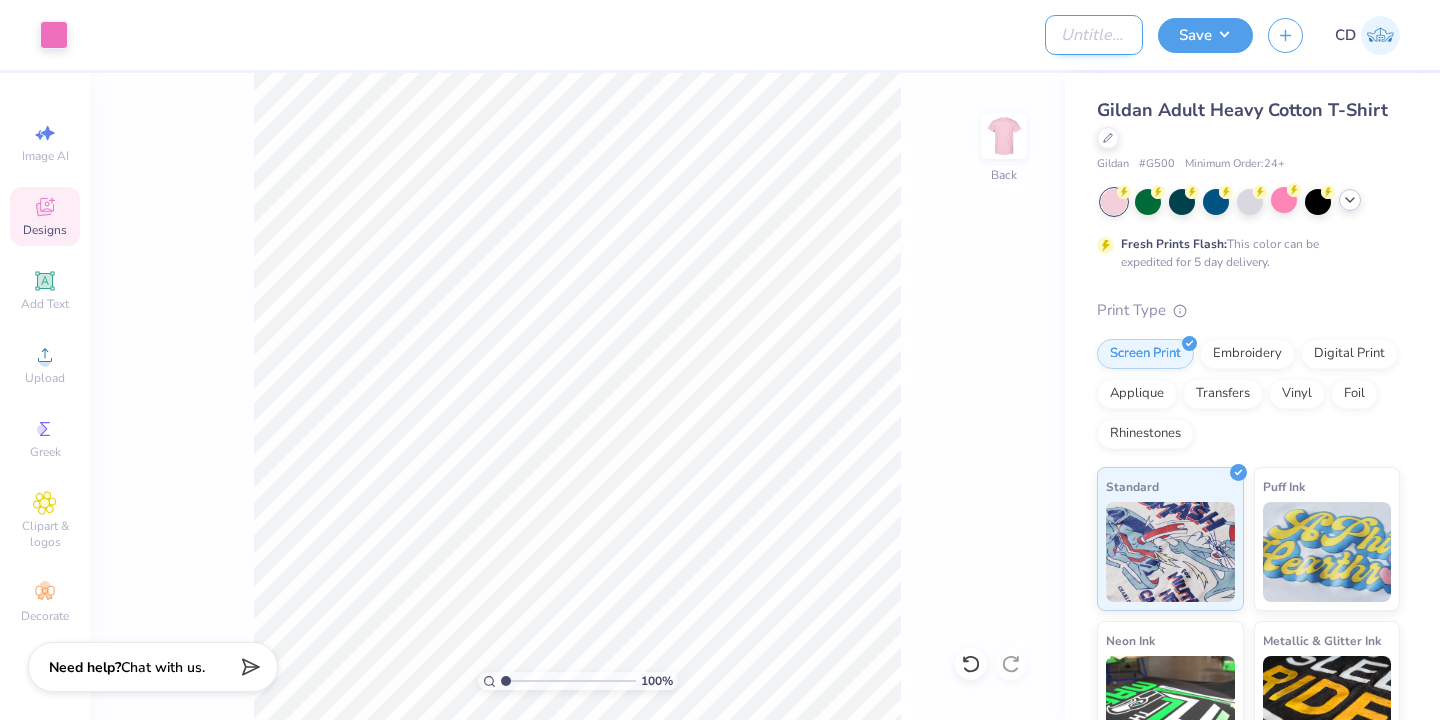 click on "Design Title" at bounding box center [1094, 35] 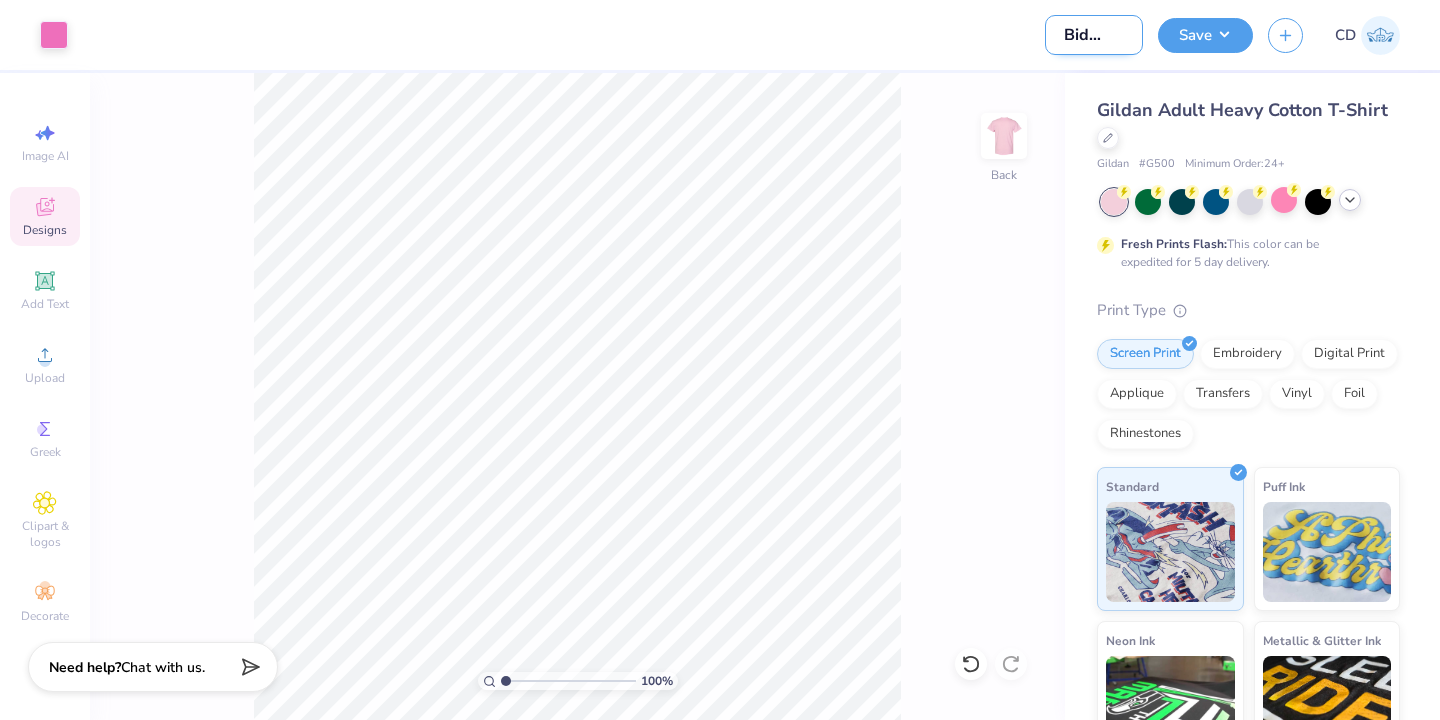 scroll, scrollTop: 0, scrollLeft: 33, axis: horizontal 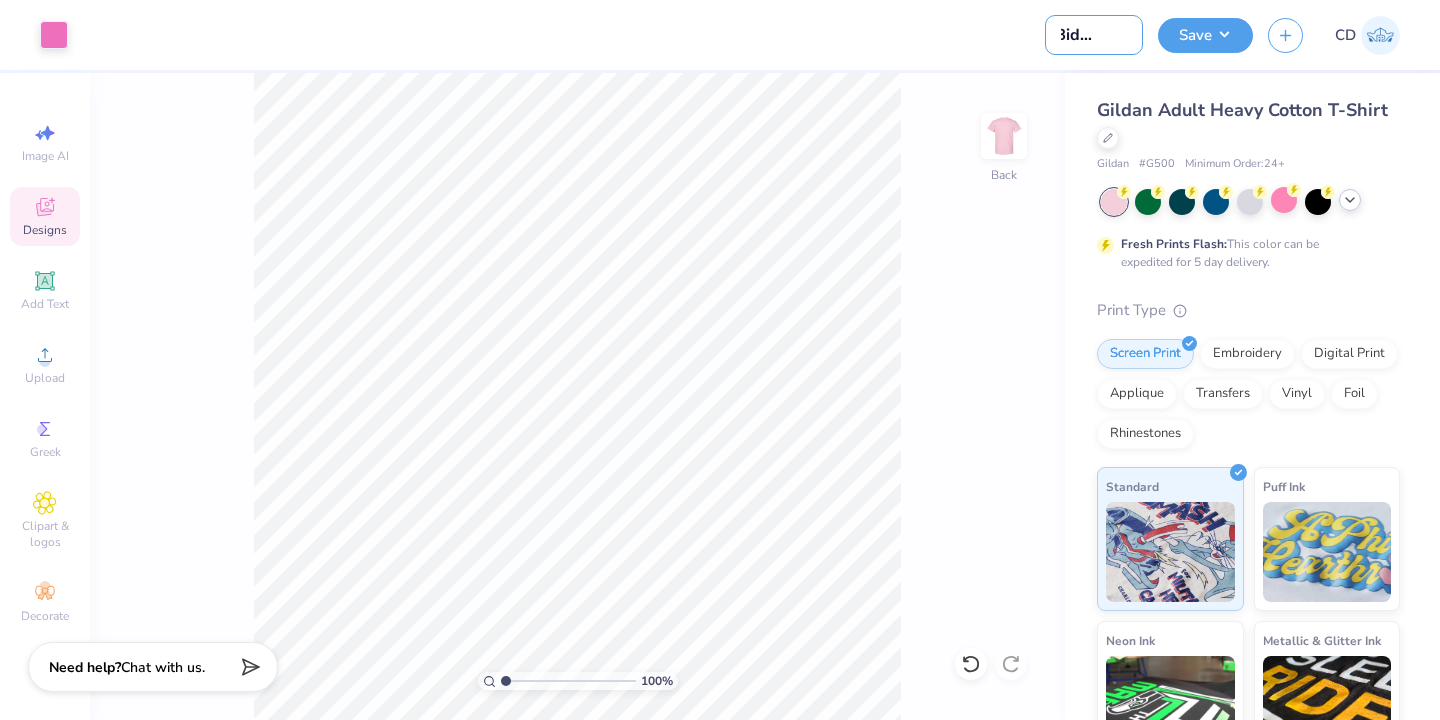 type on "KD Bid Day T" 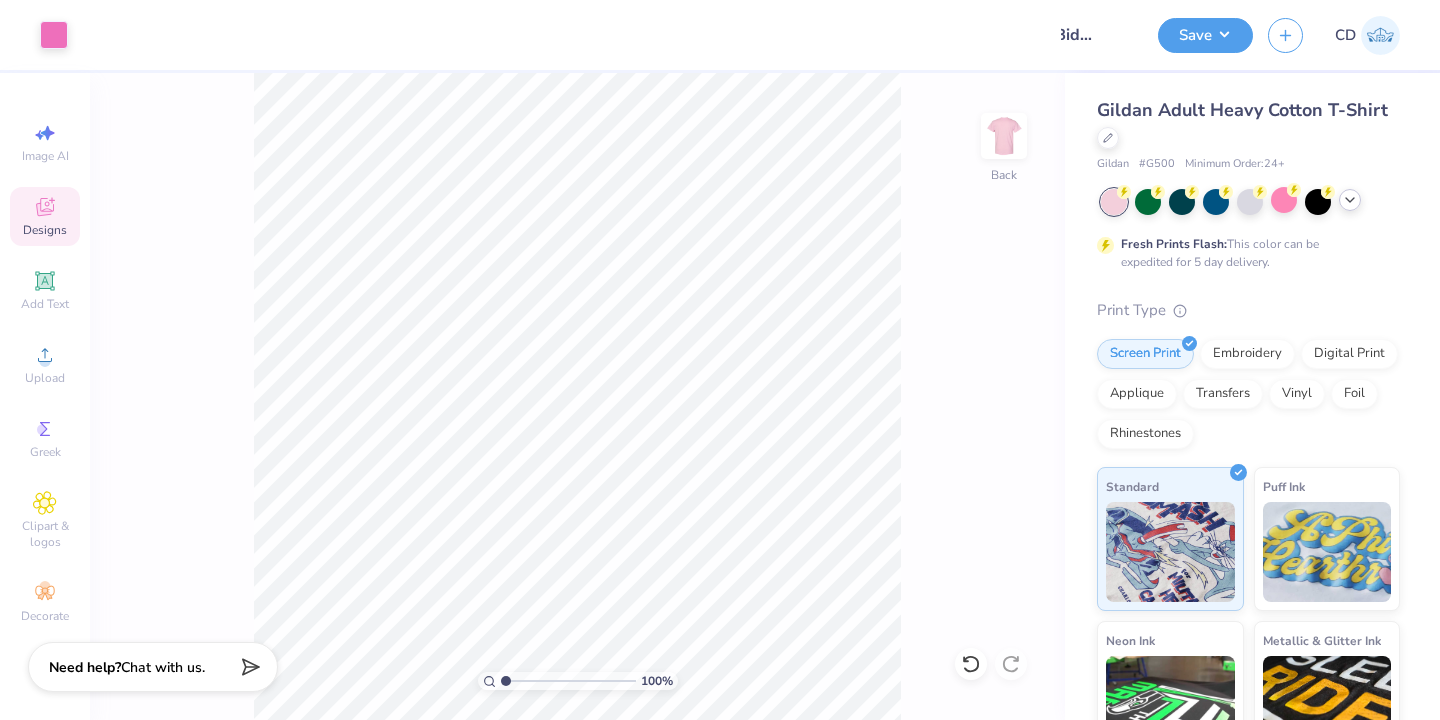 click on "Gildan Adult Heavy Cotton T-Shirt Gildan # G500 Minimum Order: 24 + Fresh Prints Flash: This color can be expedited for 5 day delivery. Print Type Screen Print Embroidery Digital Print Applique Transfers Vinyl Foil Rhinestones Standard Puff Ink Neon Ink Metallic & Glitter Ink Glow in the Dark Ink Water based Ink" at bounding box center [1252, 496] 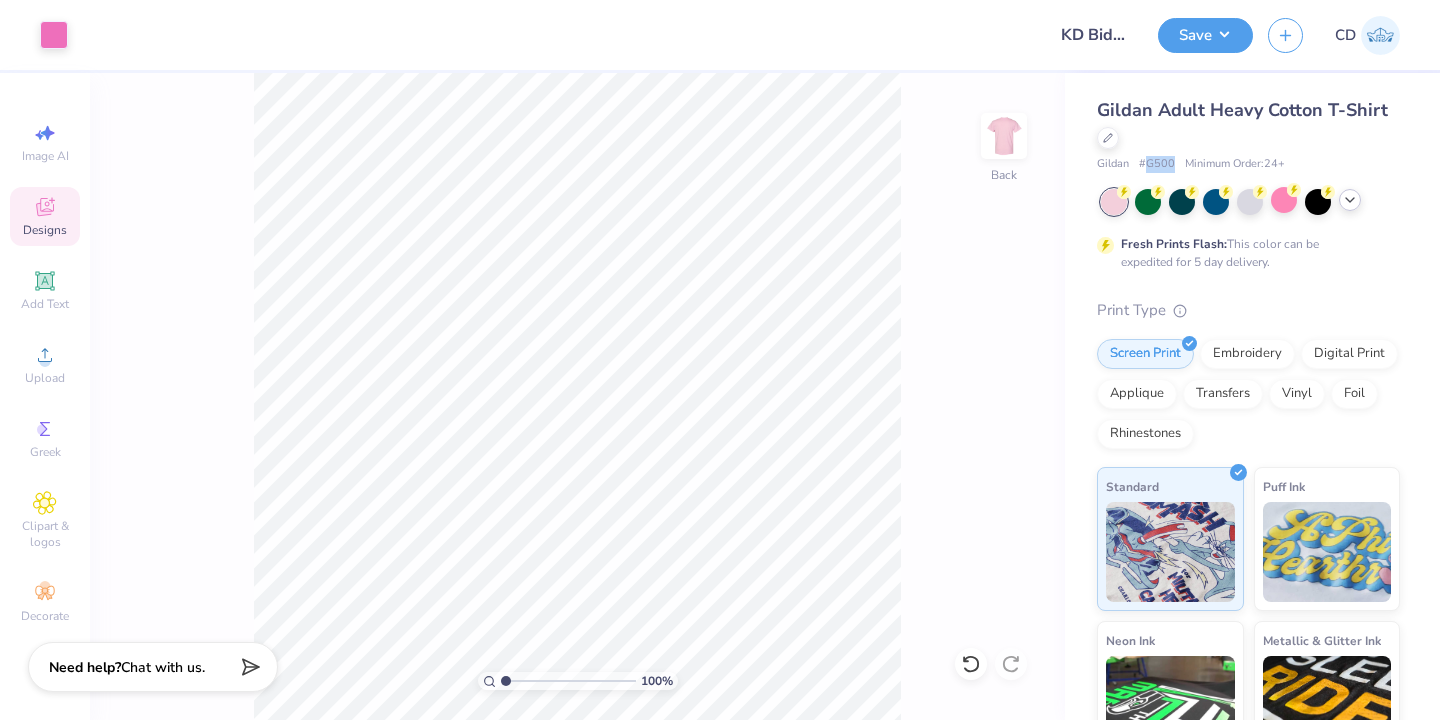 drag, startPoint x: 1146, startPoint y: 164, endPoint x: 1171, endPoint y: 164, distance: 25 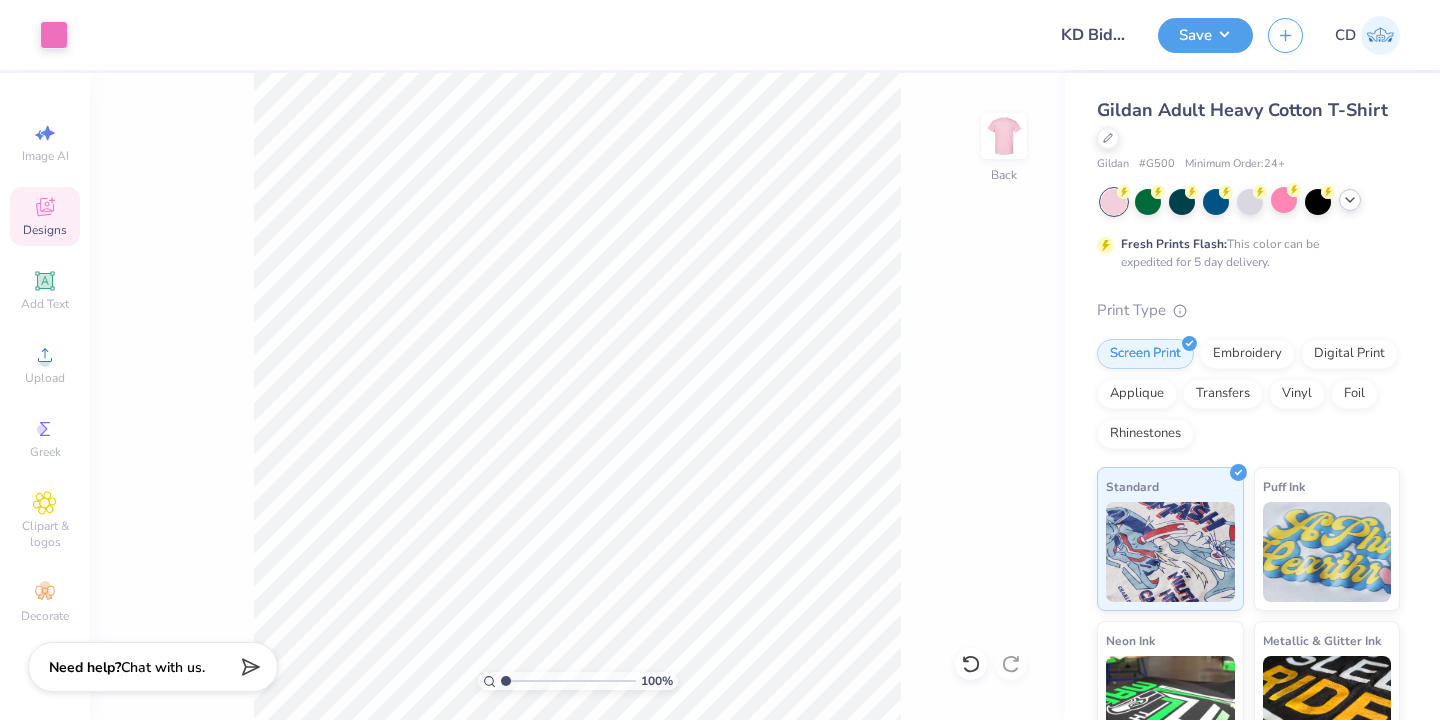 click on "Gildan Adult Heavy Cotton T-Shirt" at bounding box center (1248, 124) 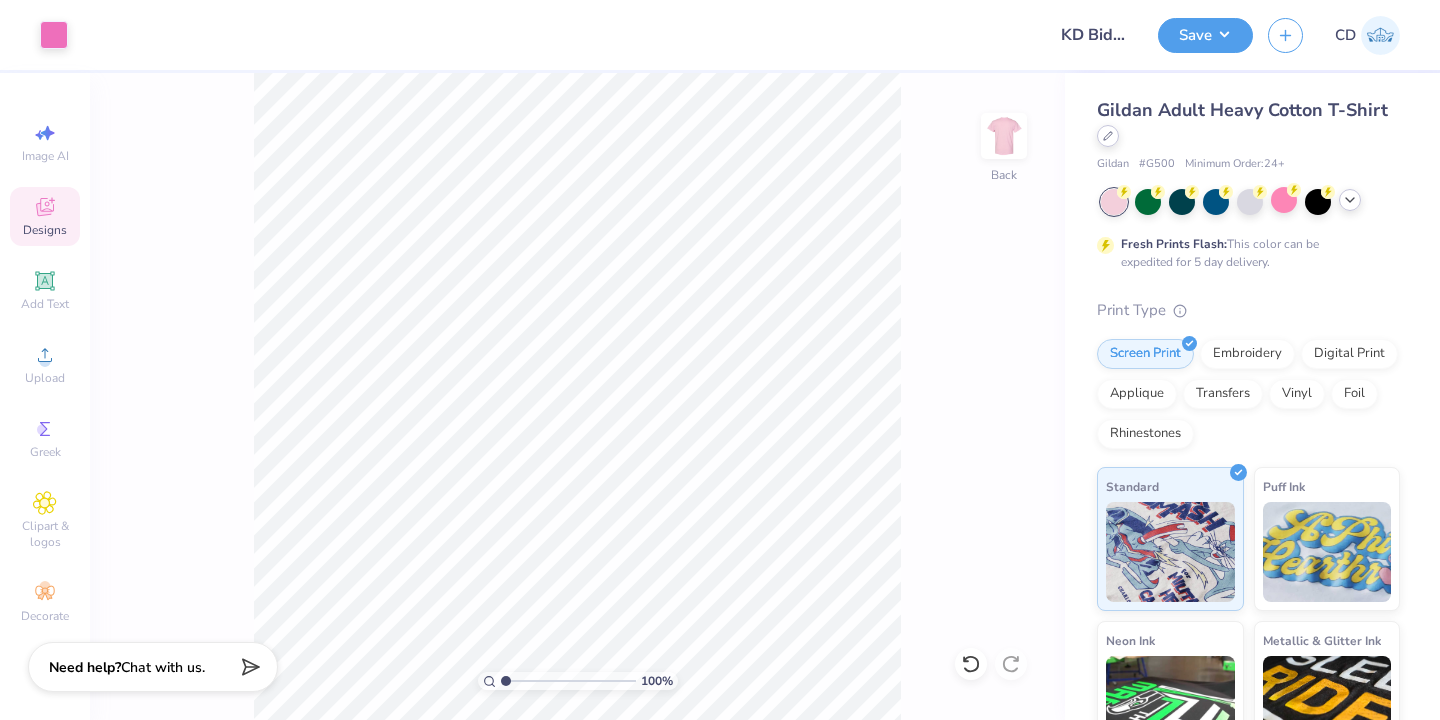 click 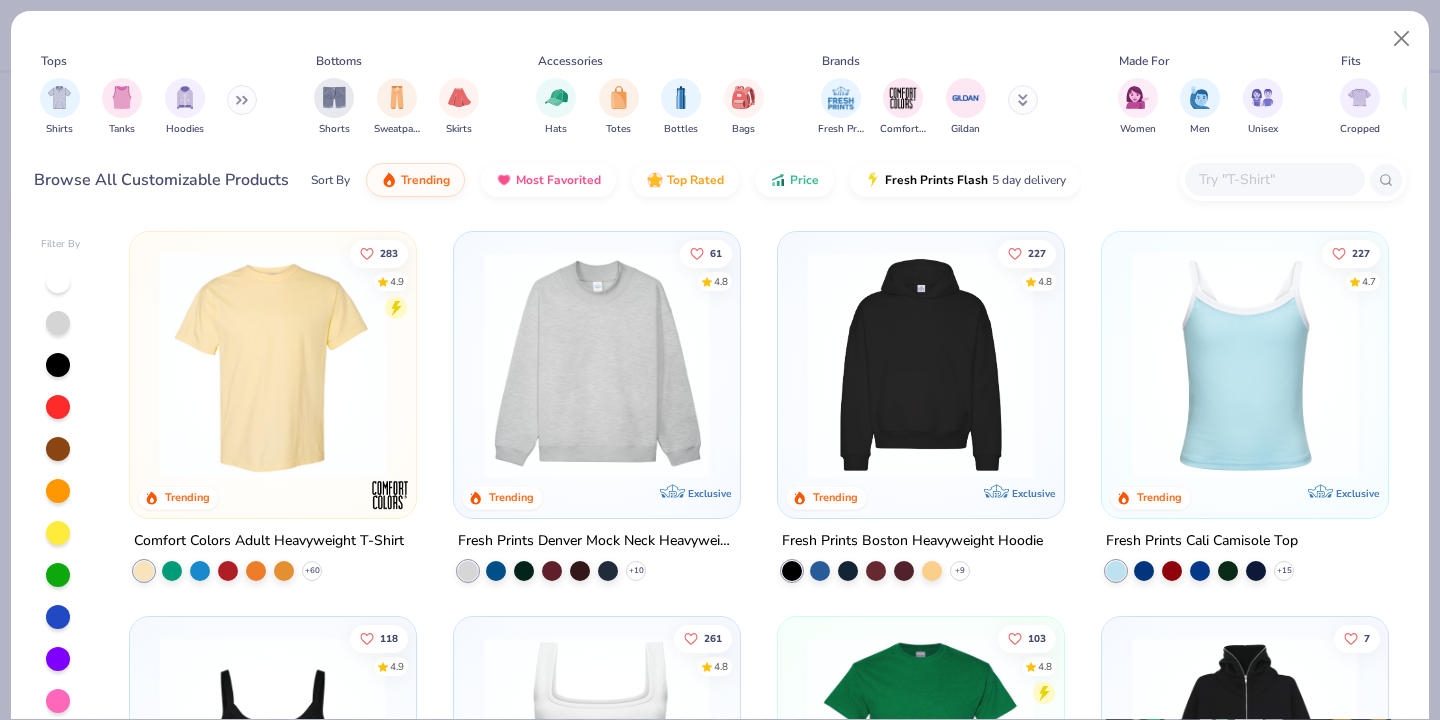 scroll, scrollTop: 275, scrollLeft: 0, axis: vertical 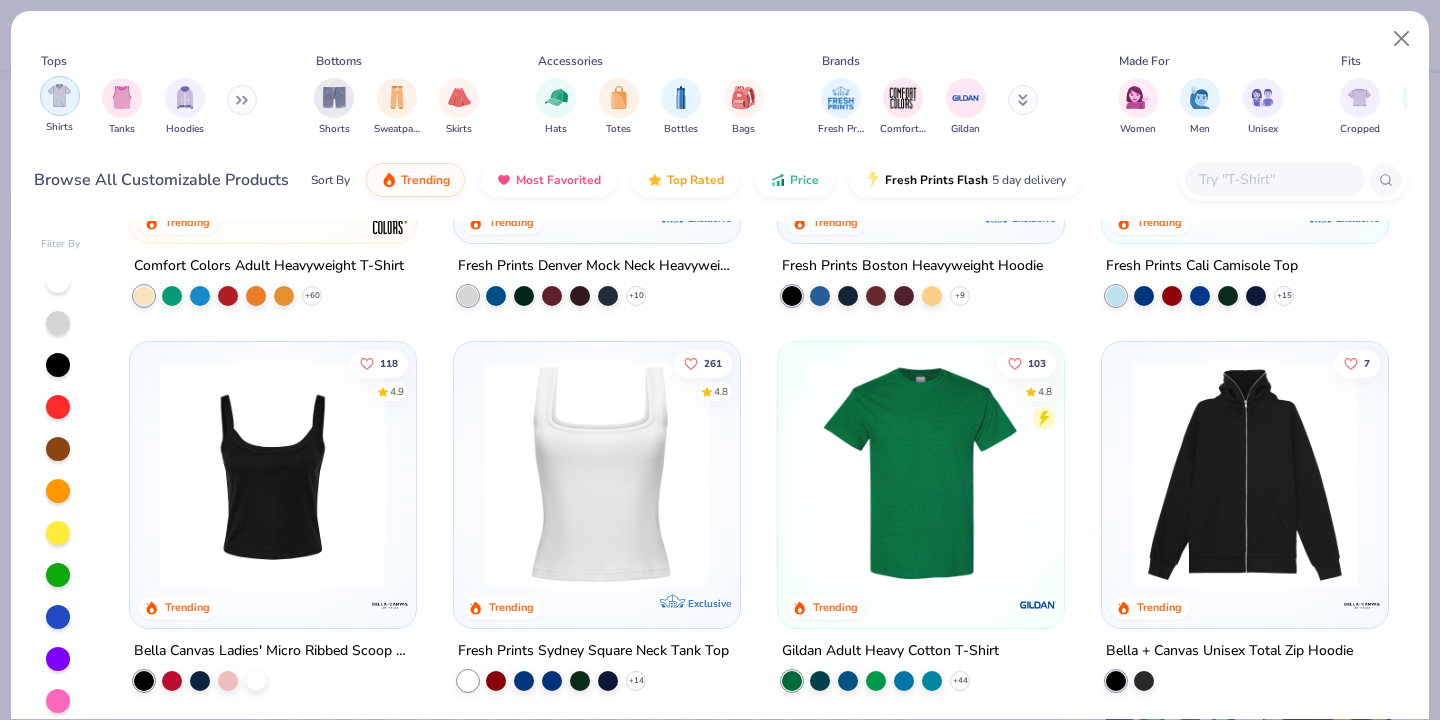 click at bounding box center [59, 95] 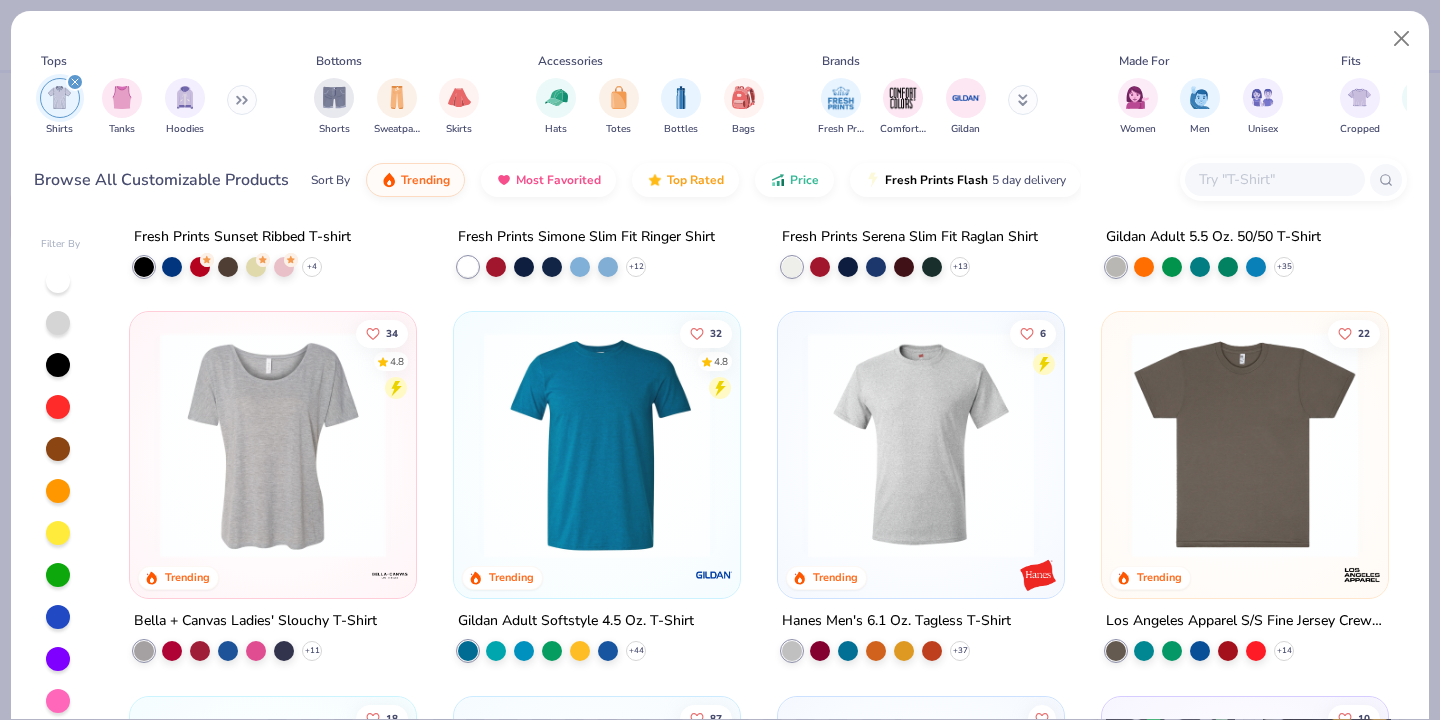 scroll, scrollTop: 1357, scrollLeft: 0, axis: vertical 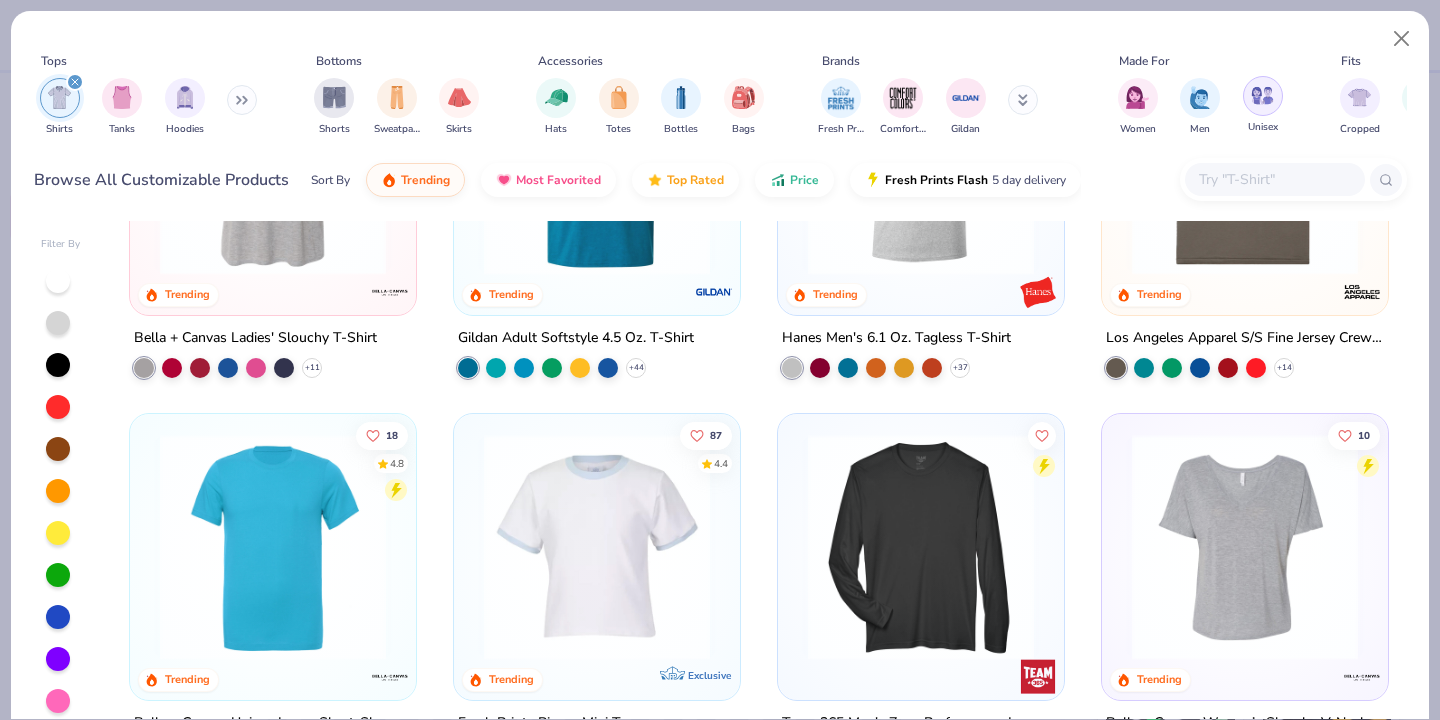 click at bounding box center [1262, 95] 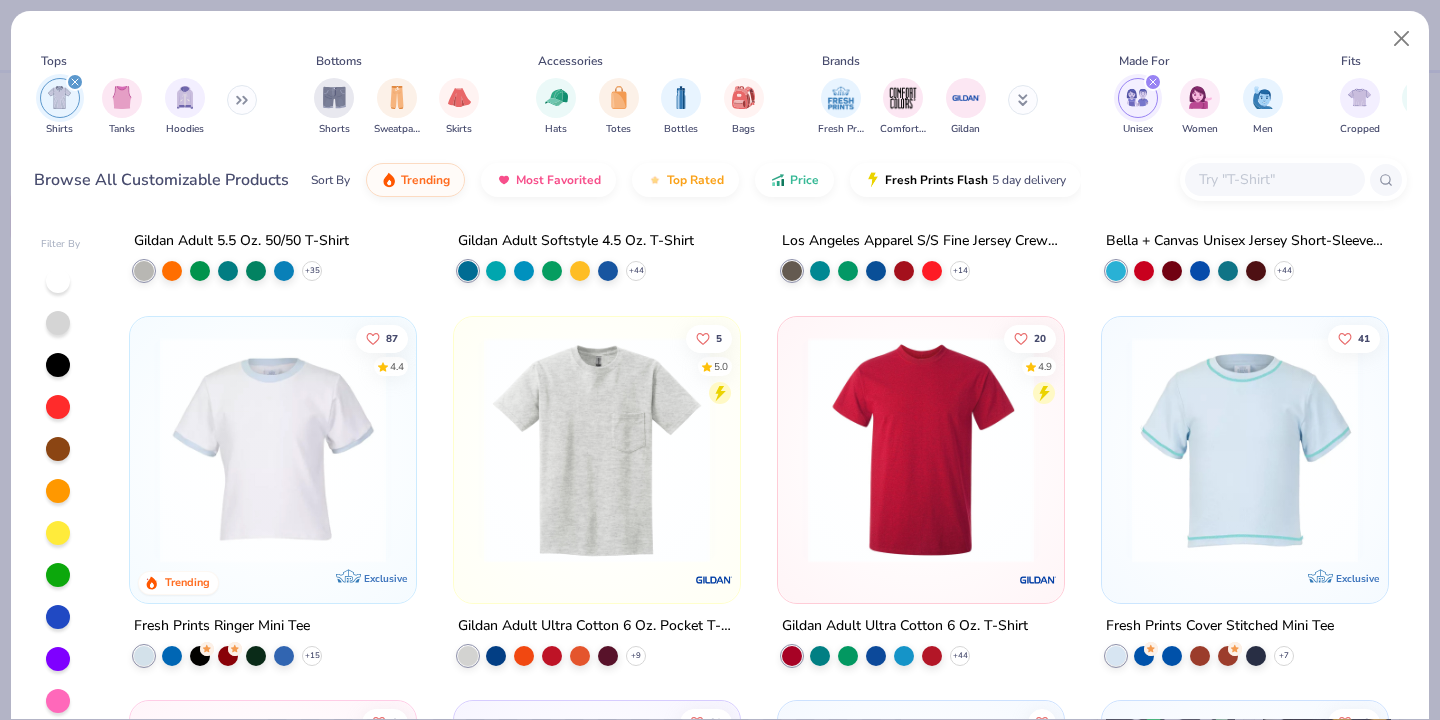 scroll, scrollTop: 1140, scrollLeft: 0, axis: vertical 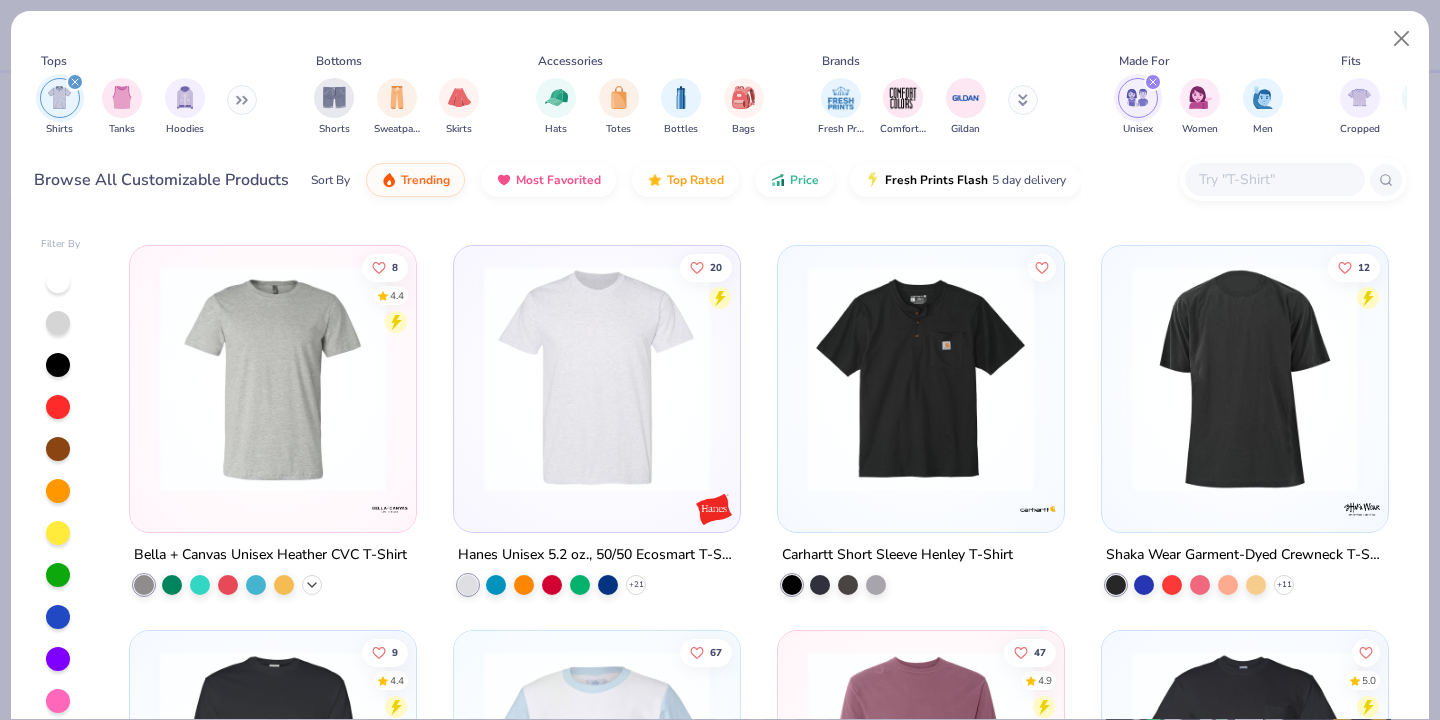 click 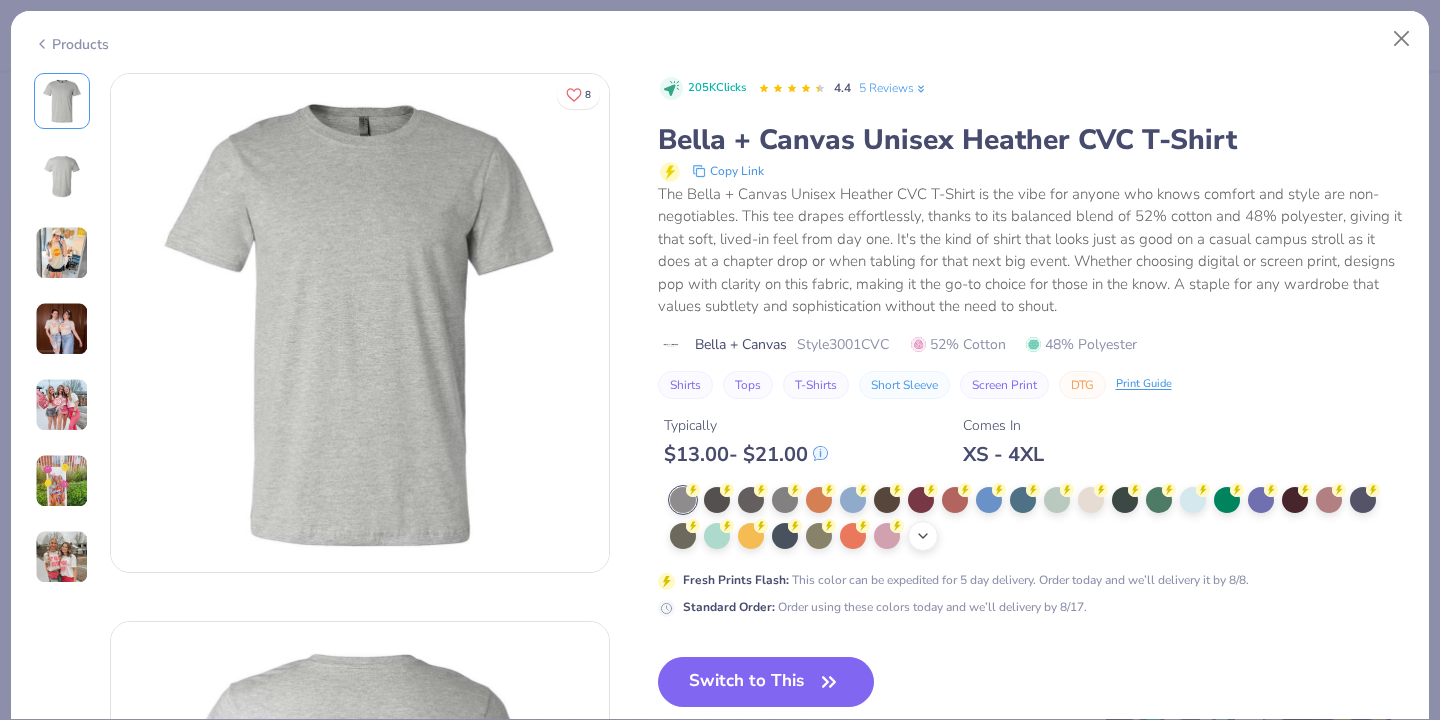 click 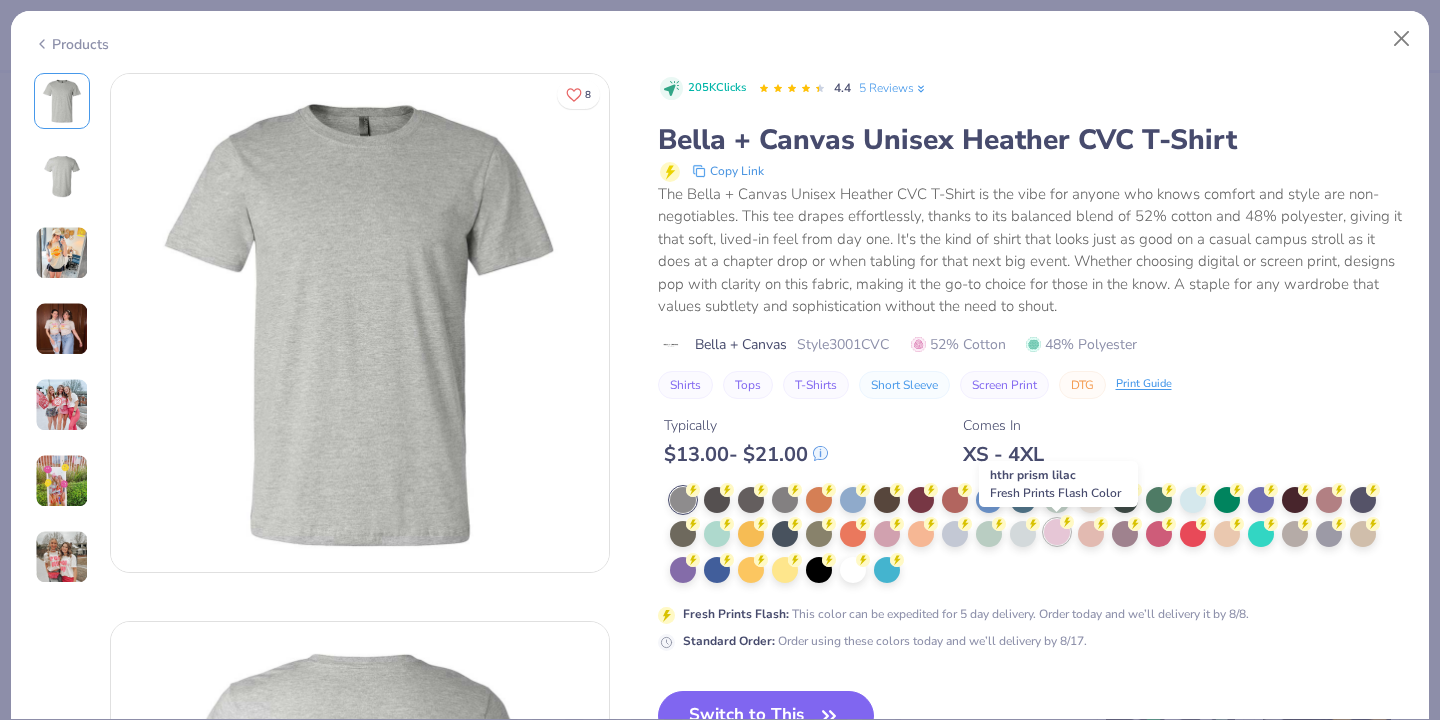 click at bounding box center (1057, 532) 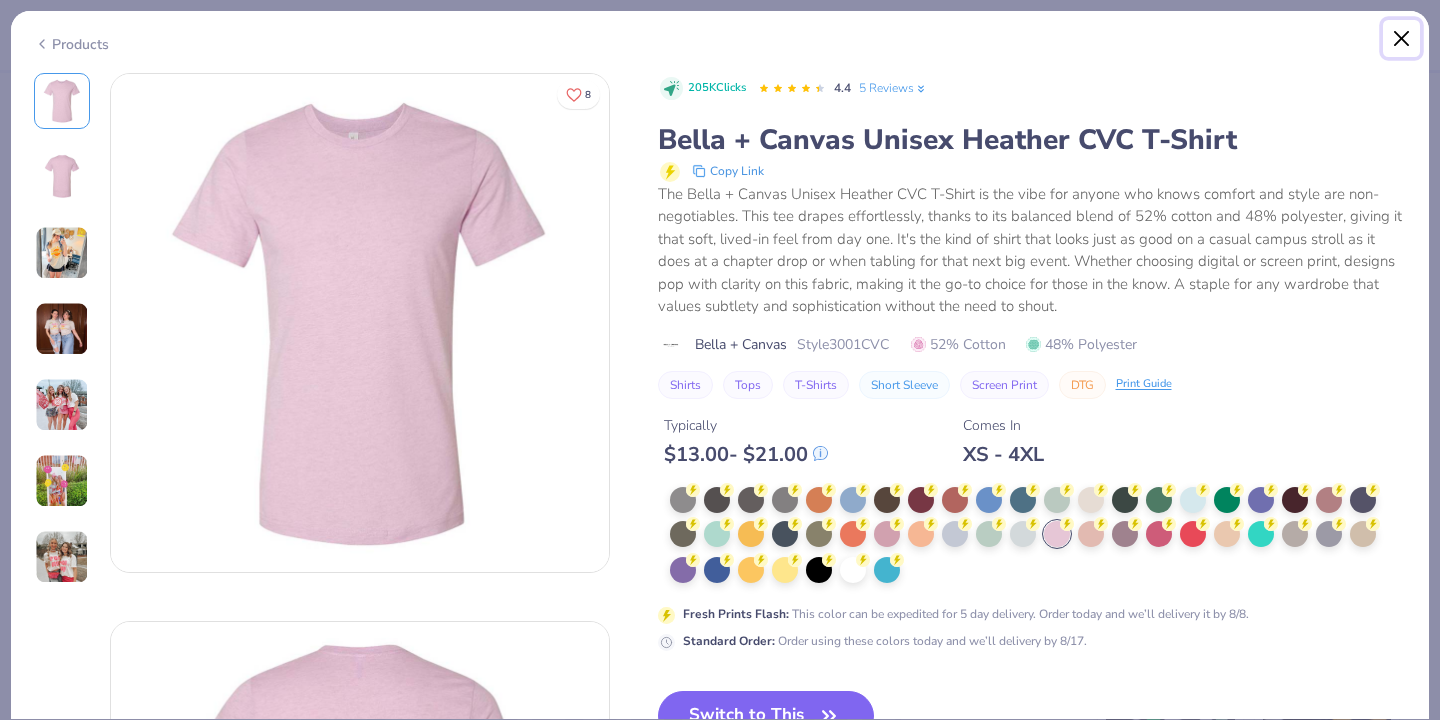 click at bounding box center (1402, 39) 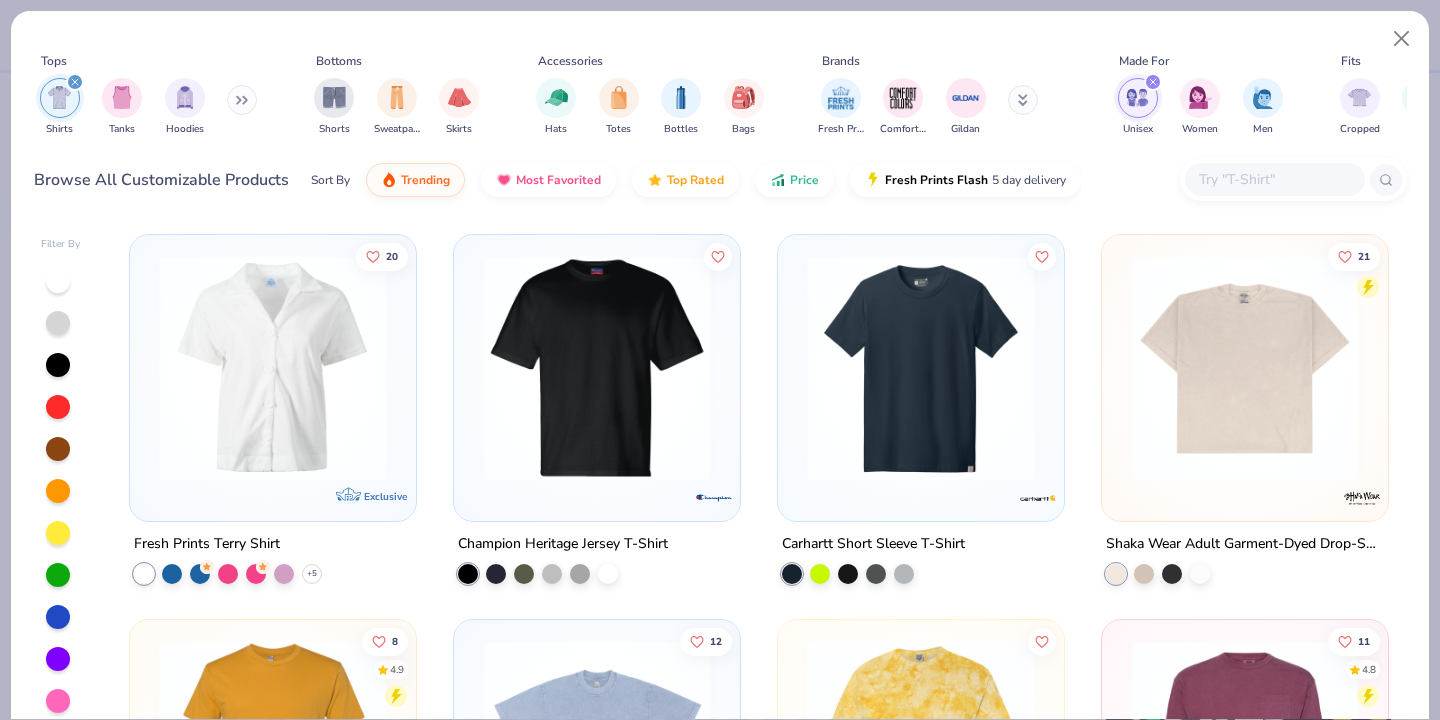 scroll, scrollTop: 2614, scrollLeft: 0, axis: vertical 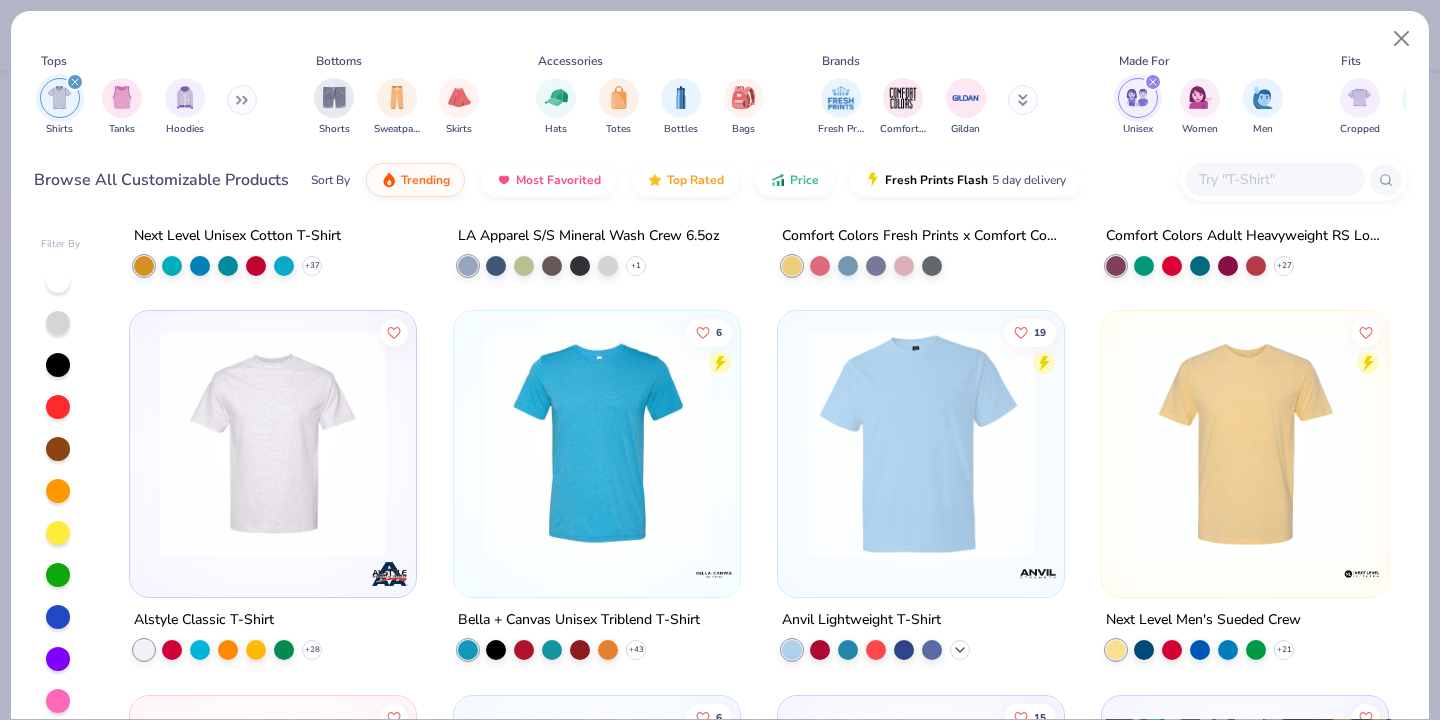 click 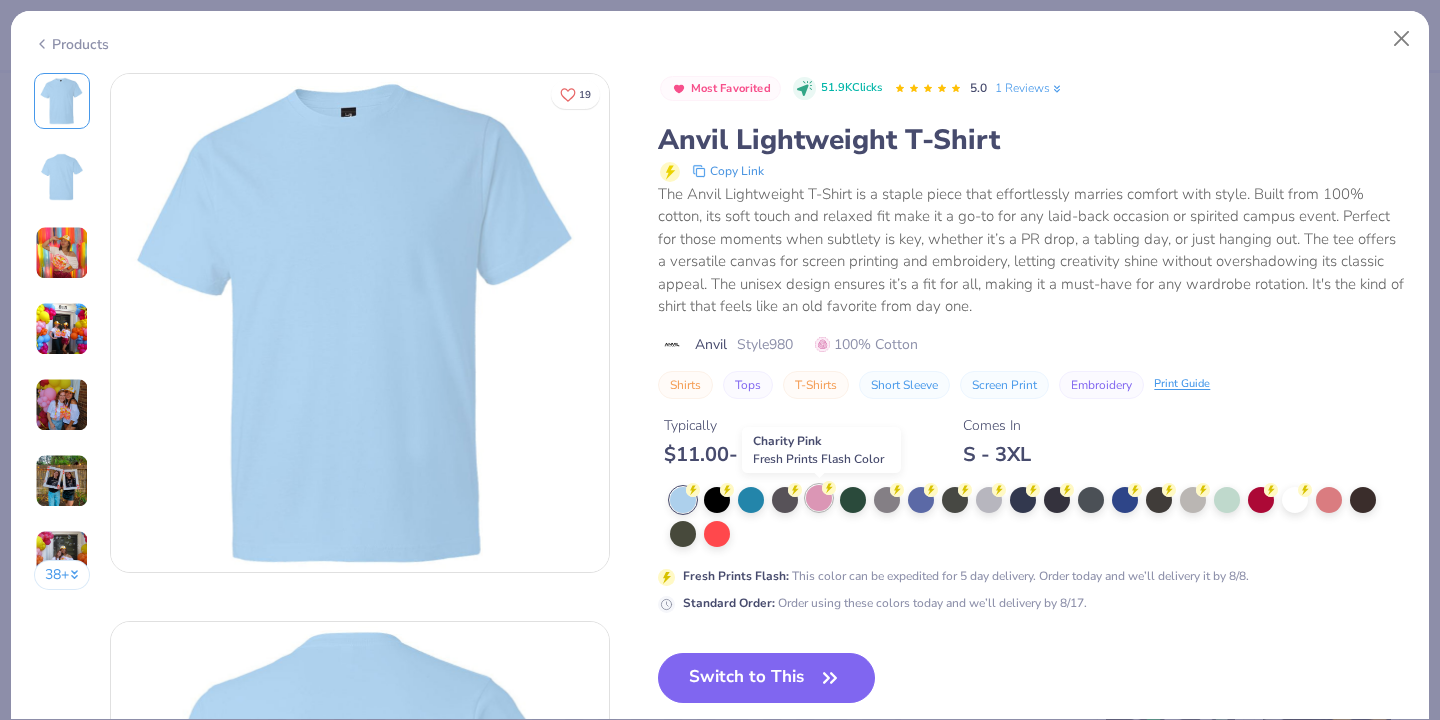 click at bounding box center (819, 498) 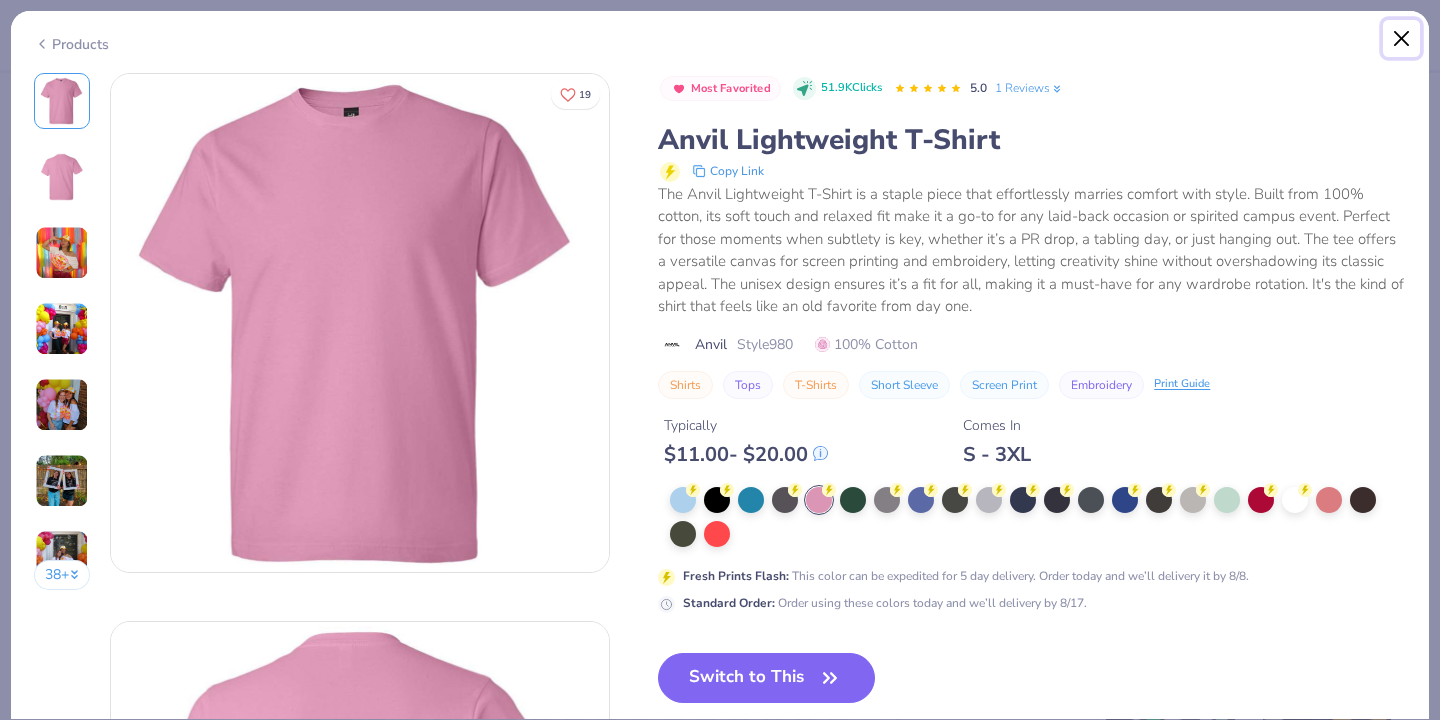click at bounding box center [1402, 39] 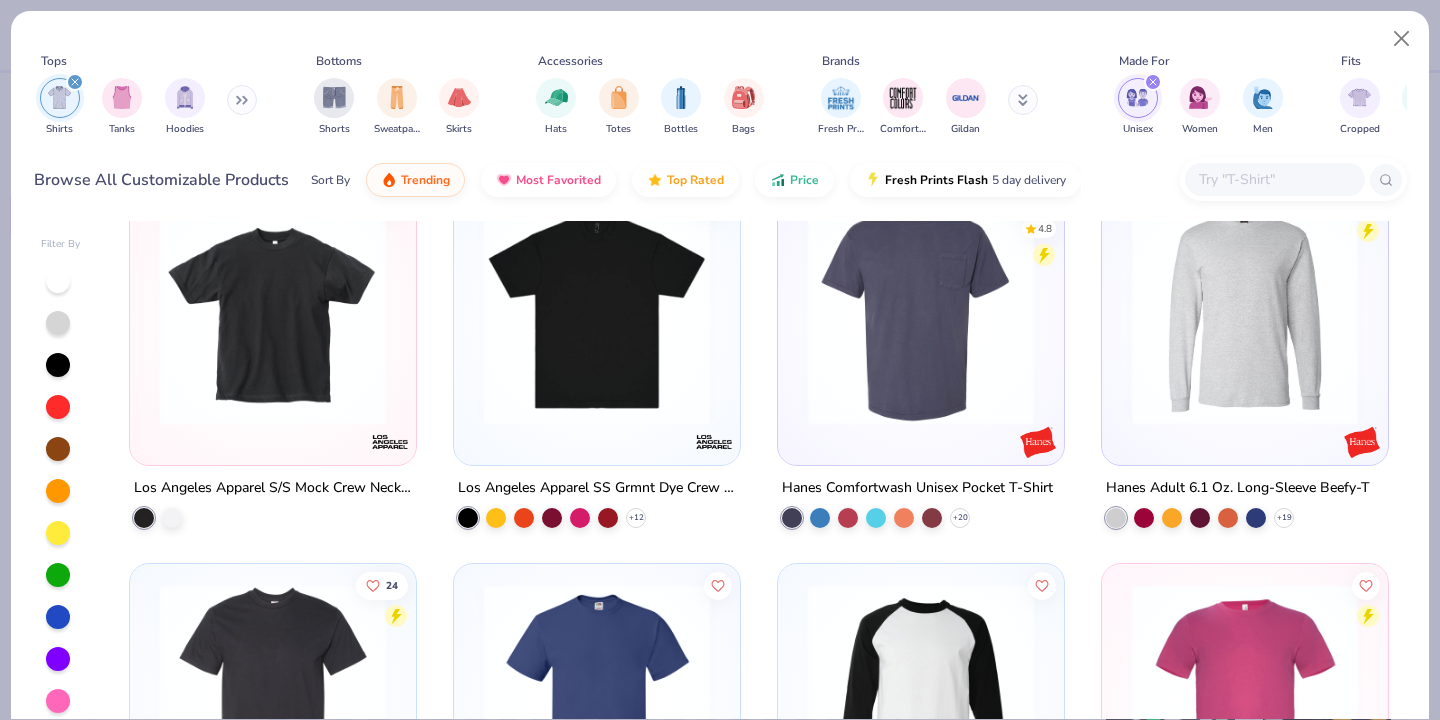scroll, scrollTop: 3503, scrollLeft: 0, axis: vertical 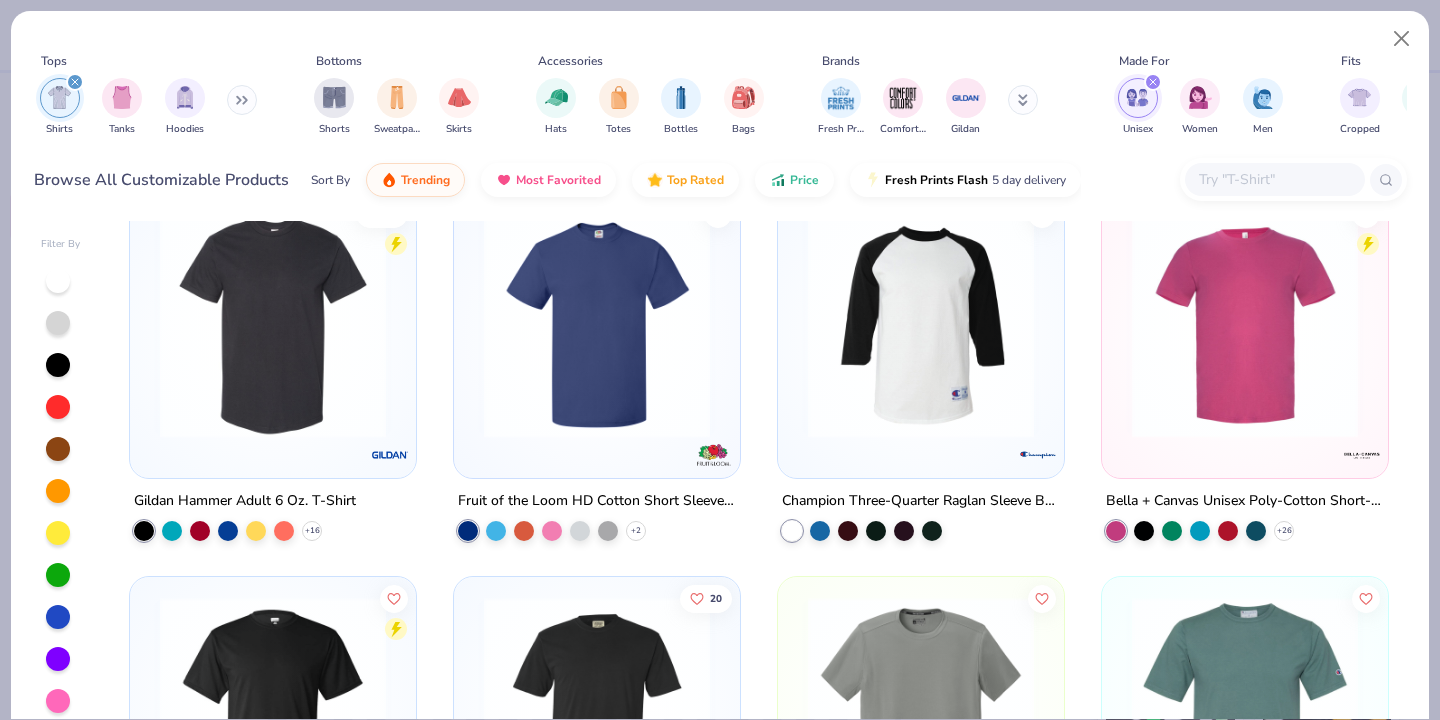 click at bounding box center (1245, 325) 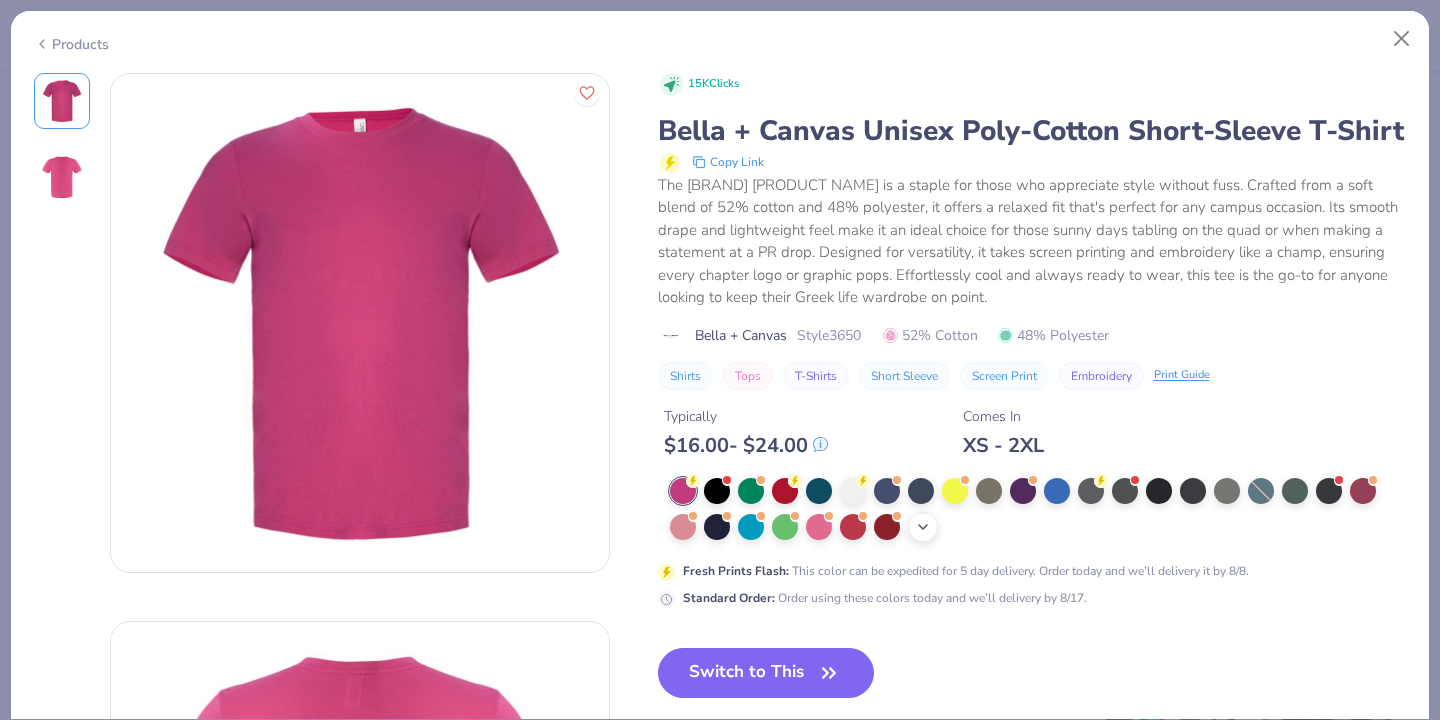 click 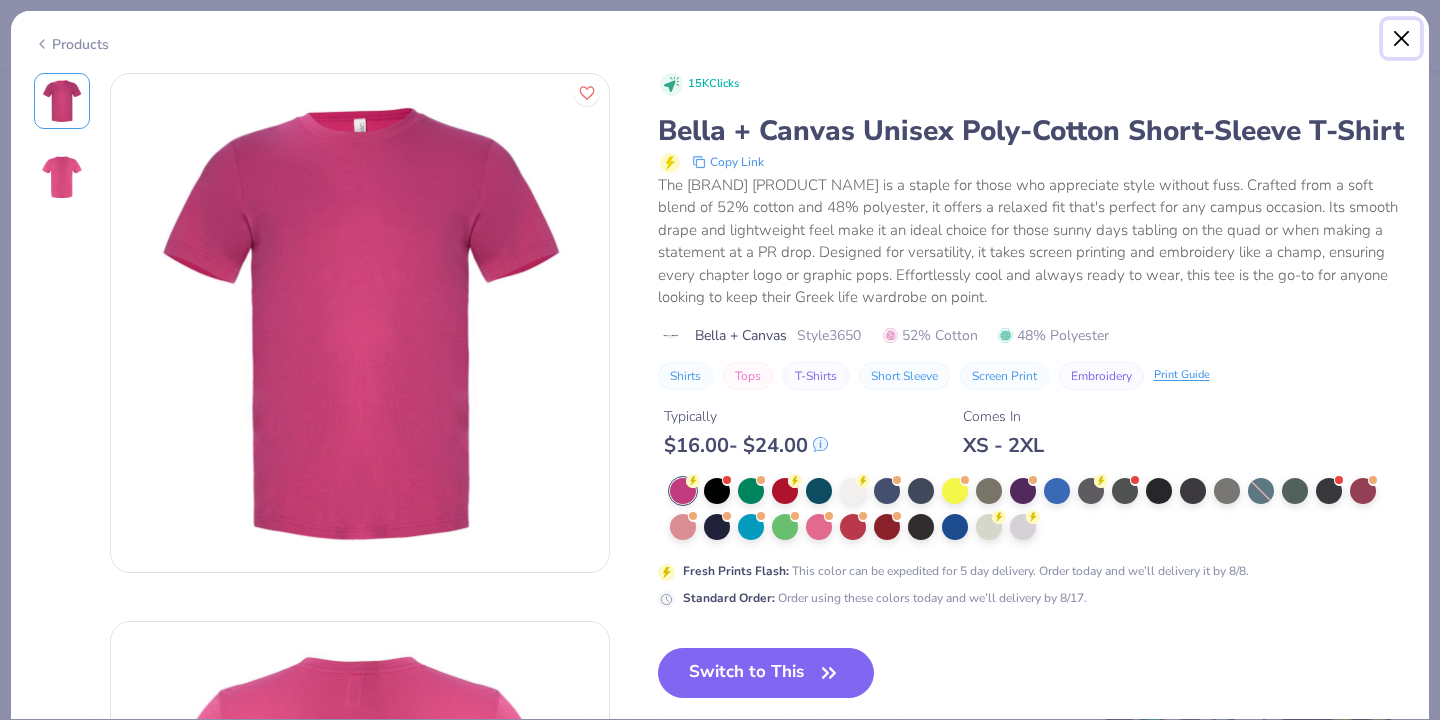 click at bounding box center (1402, 39) 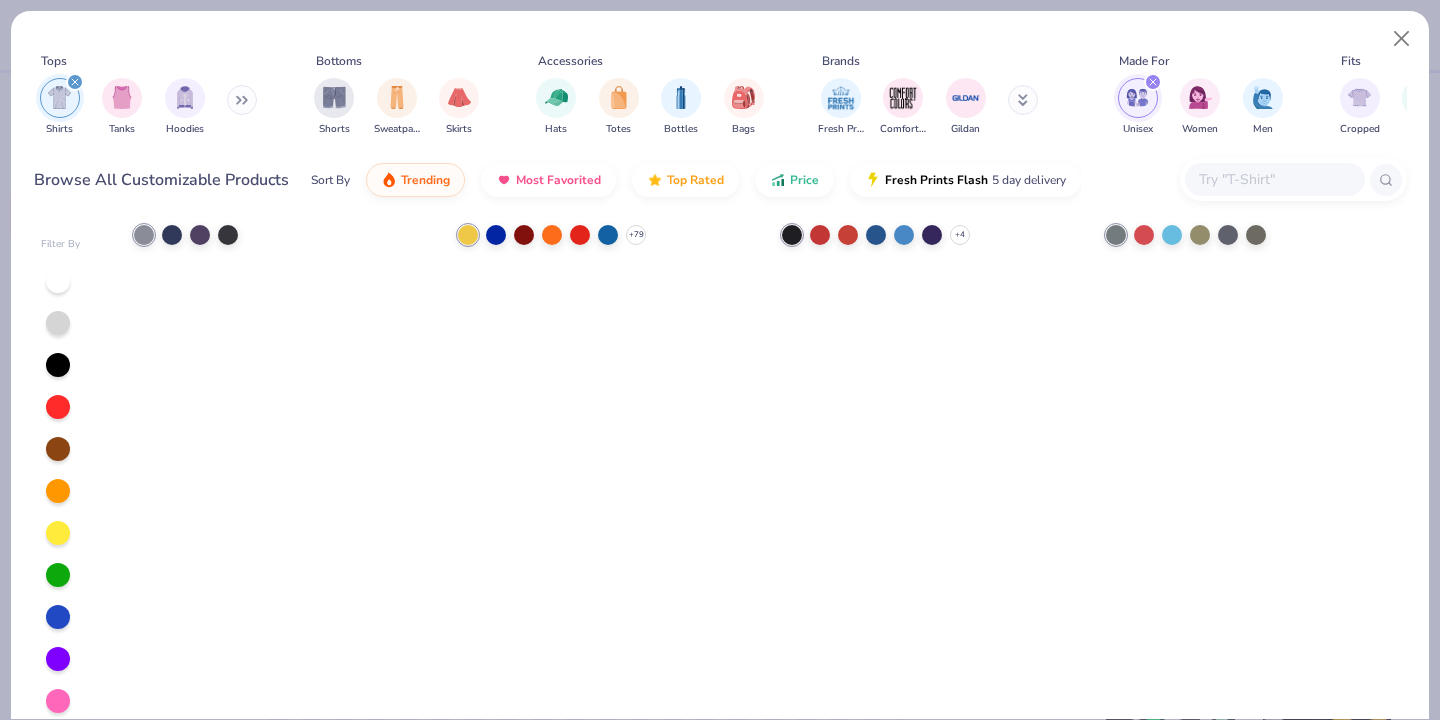 scroll, scrollTop: 0, scrollLeft: 0, axis: both 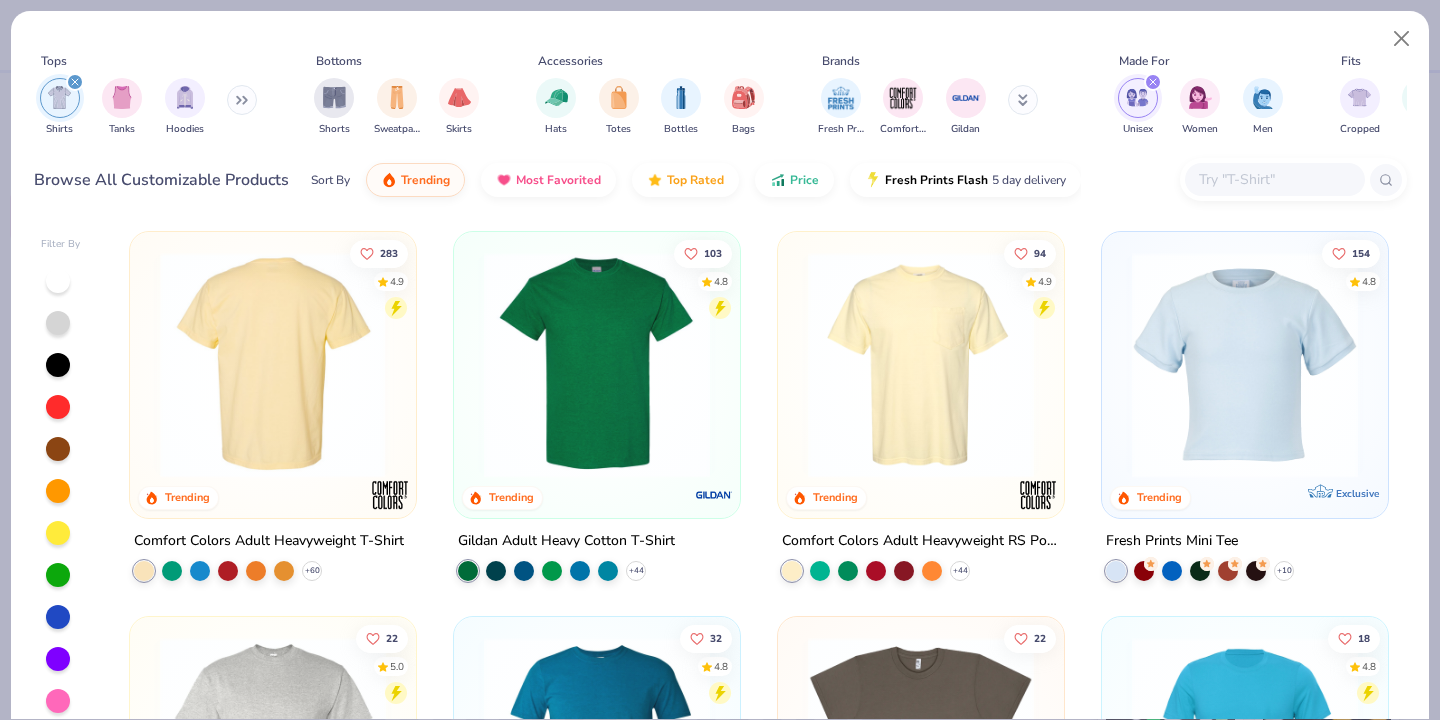 click at bounding box center [273, 365] 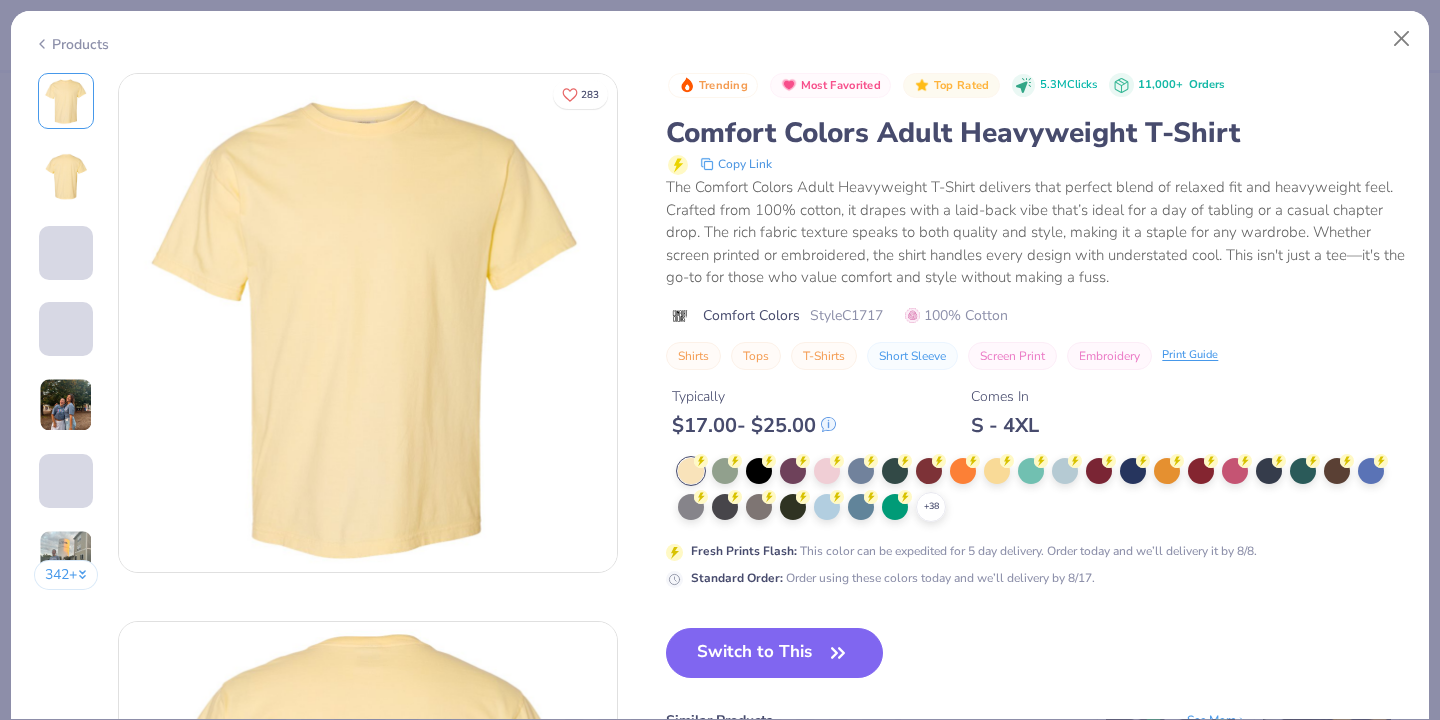 drag, startPoint x: 846, startPoint y: 317, endPoint x: 883, endPoint y: 315, distance: 37.054016 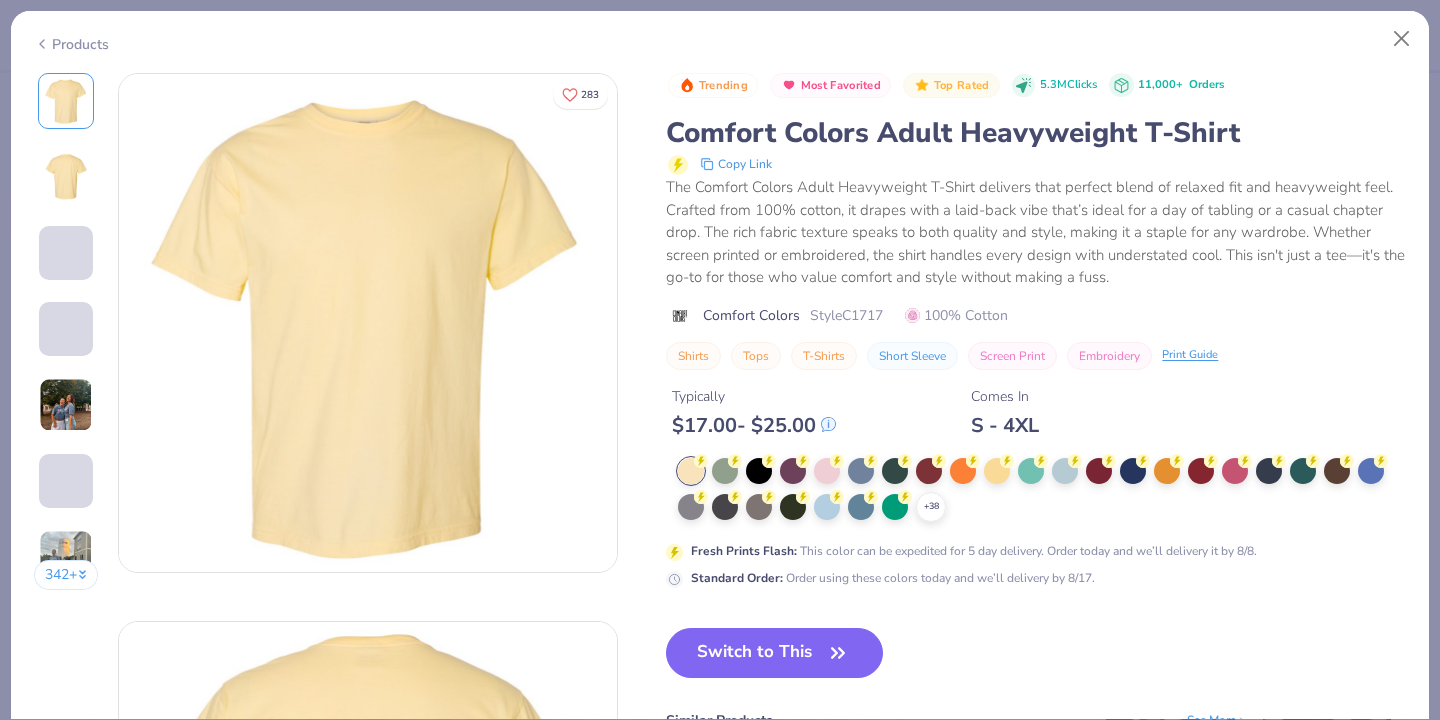 click on "Comfort Colors Style  C1717   100% Cotton" at bounding box center [1036, 315] 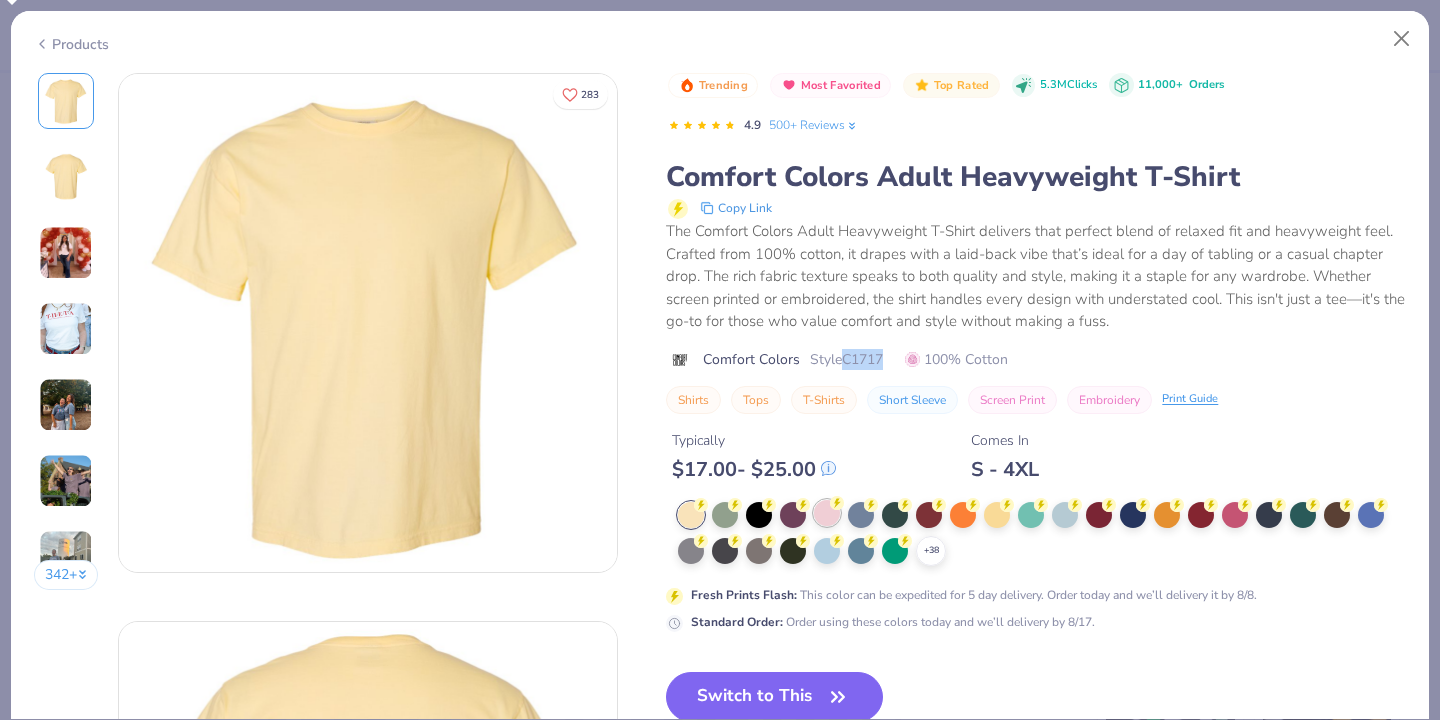 click at bounding box center [827, 513] 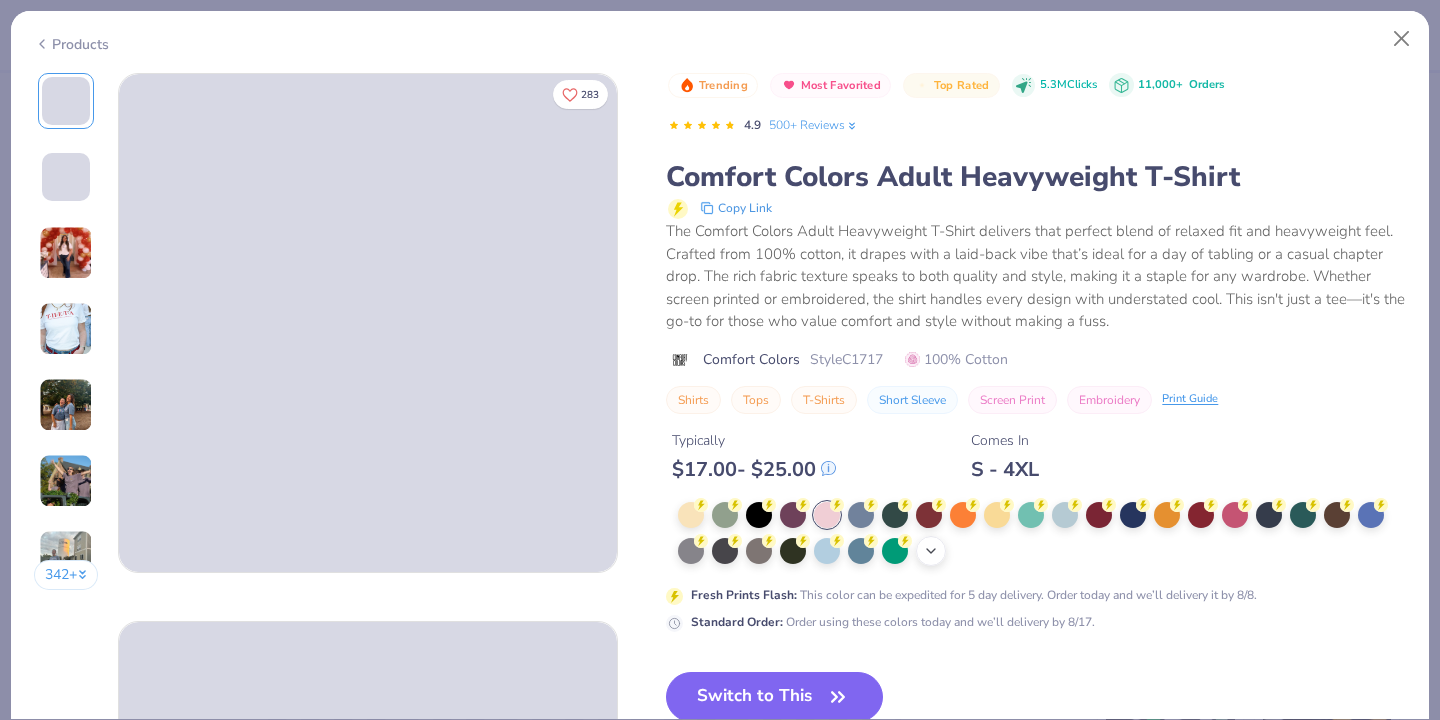 click 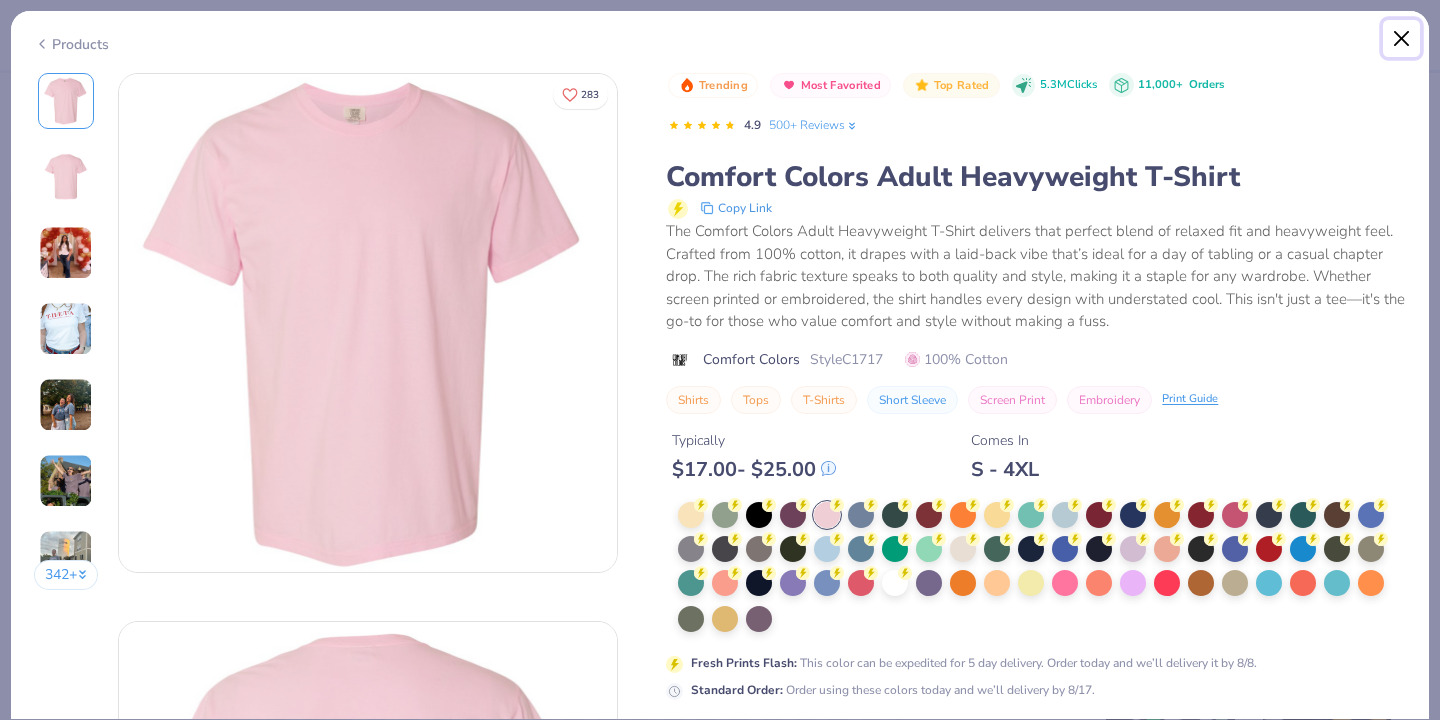 click at bounding box center [1402, 39] 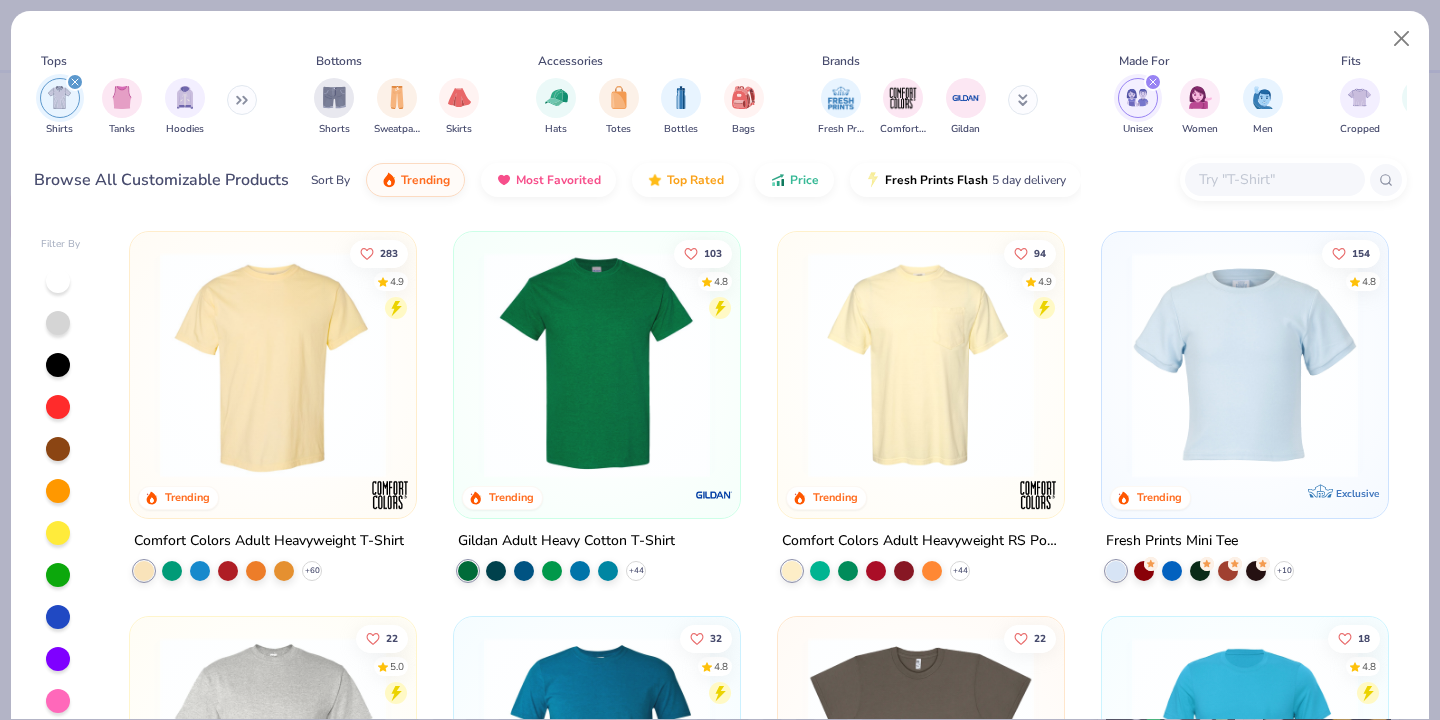 click 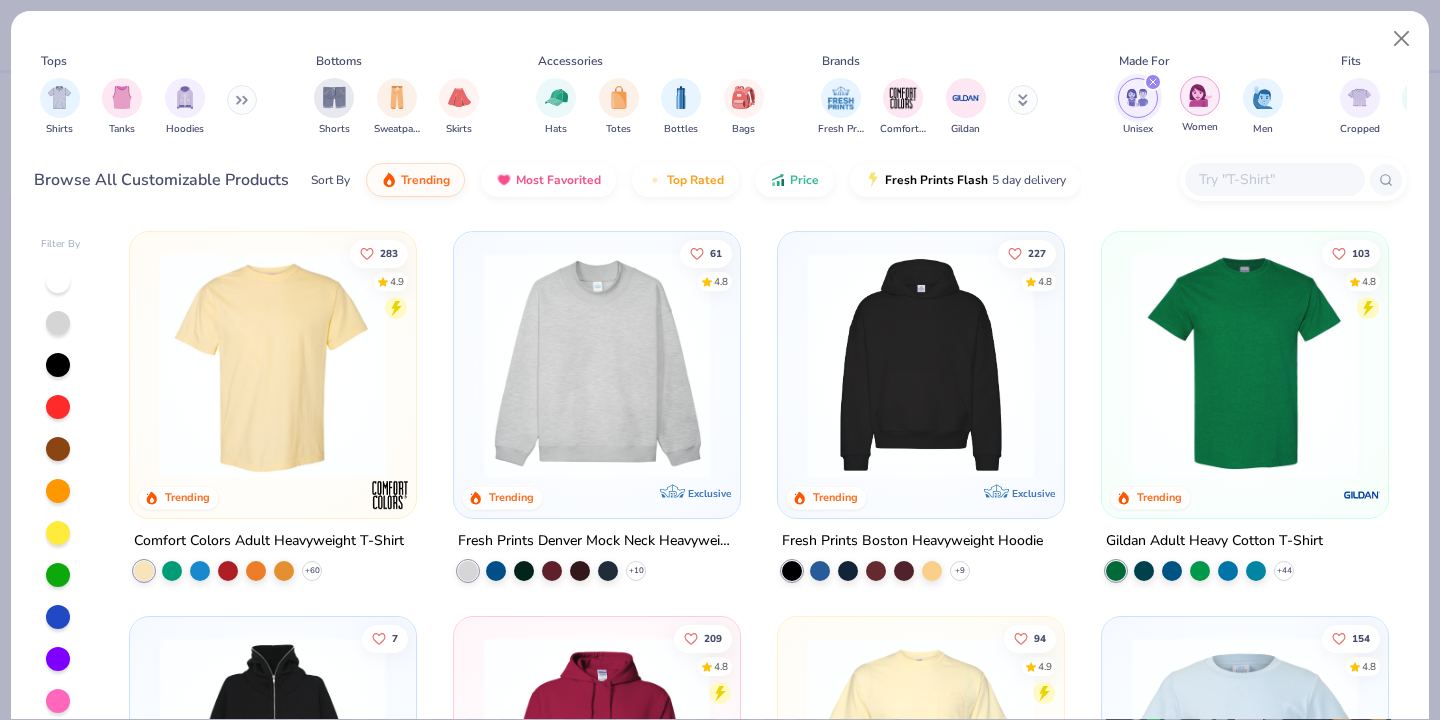 click at bounding box center [1200, 95] 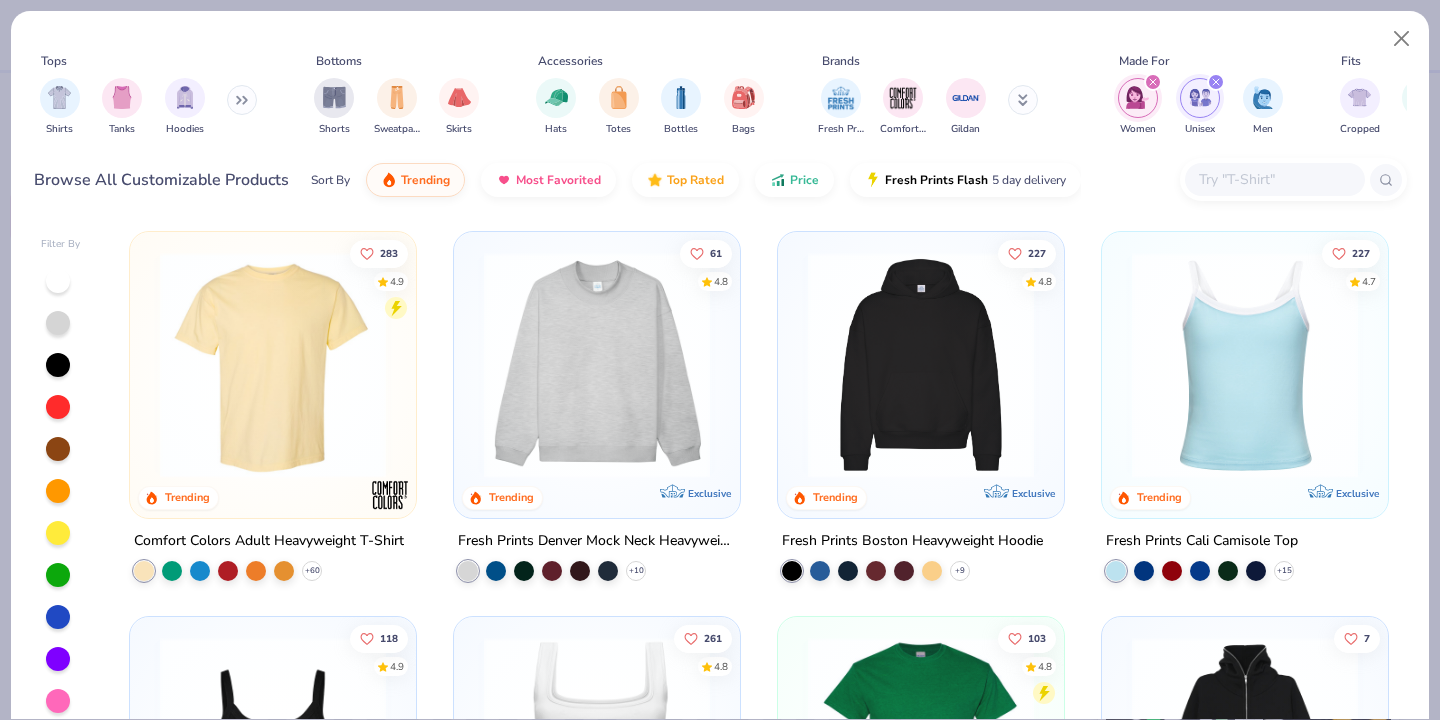 click 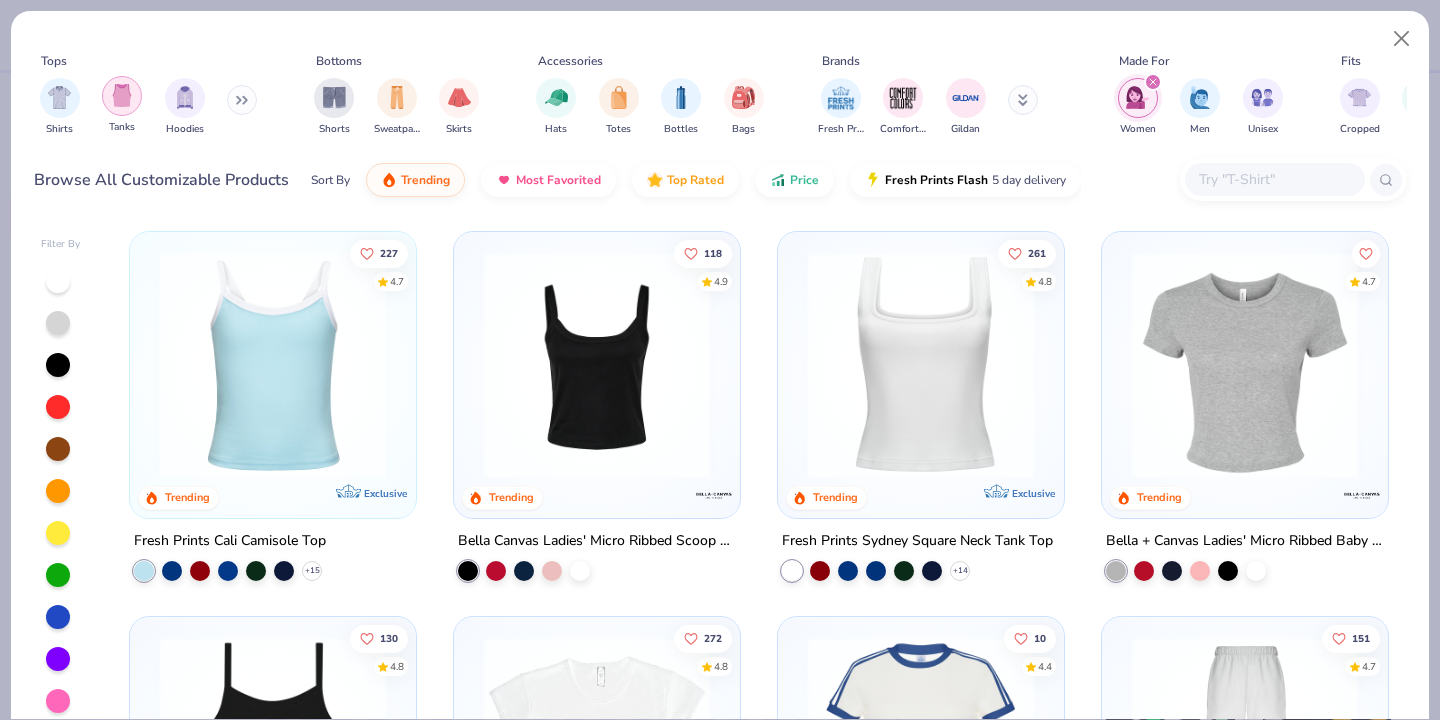 click at bounding box center [122, 95] 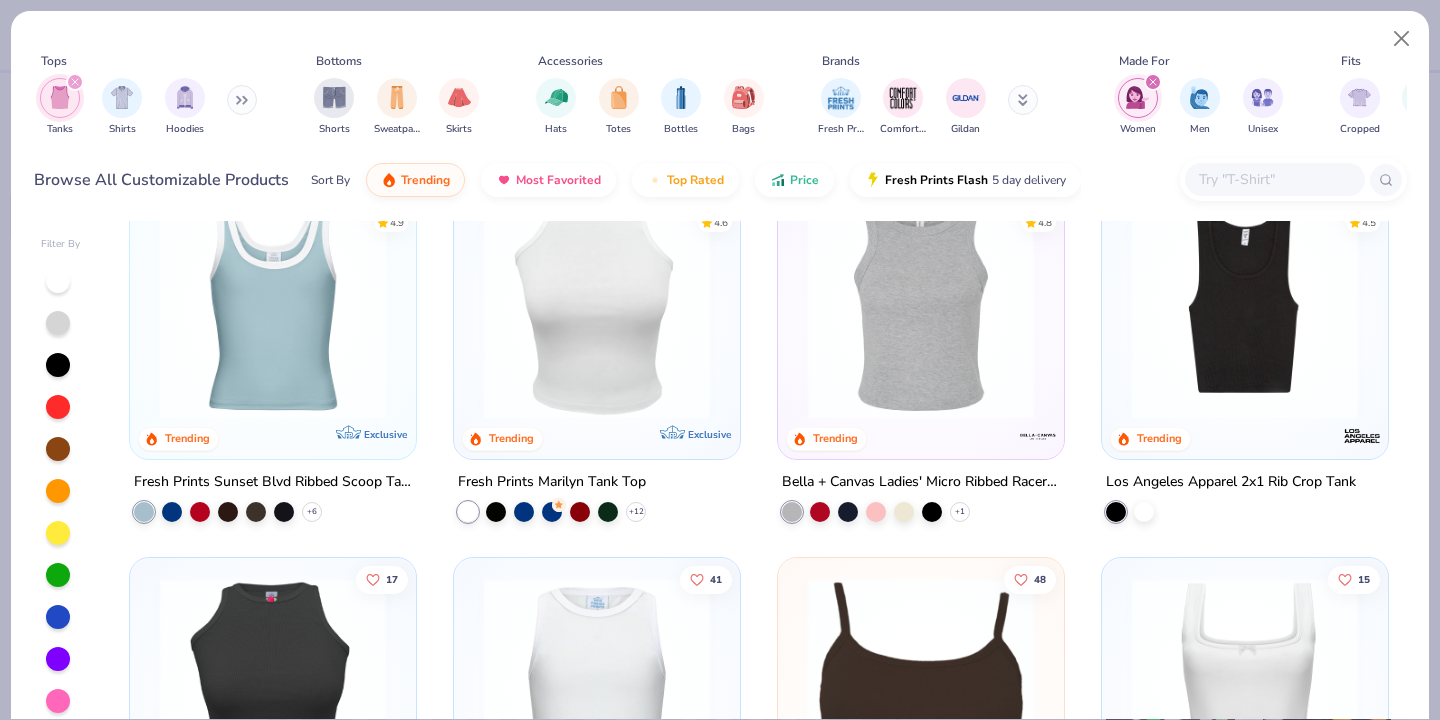 scroll, scrollTop: 0, scrollLeft: 0, axis: both 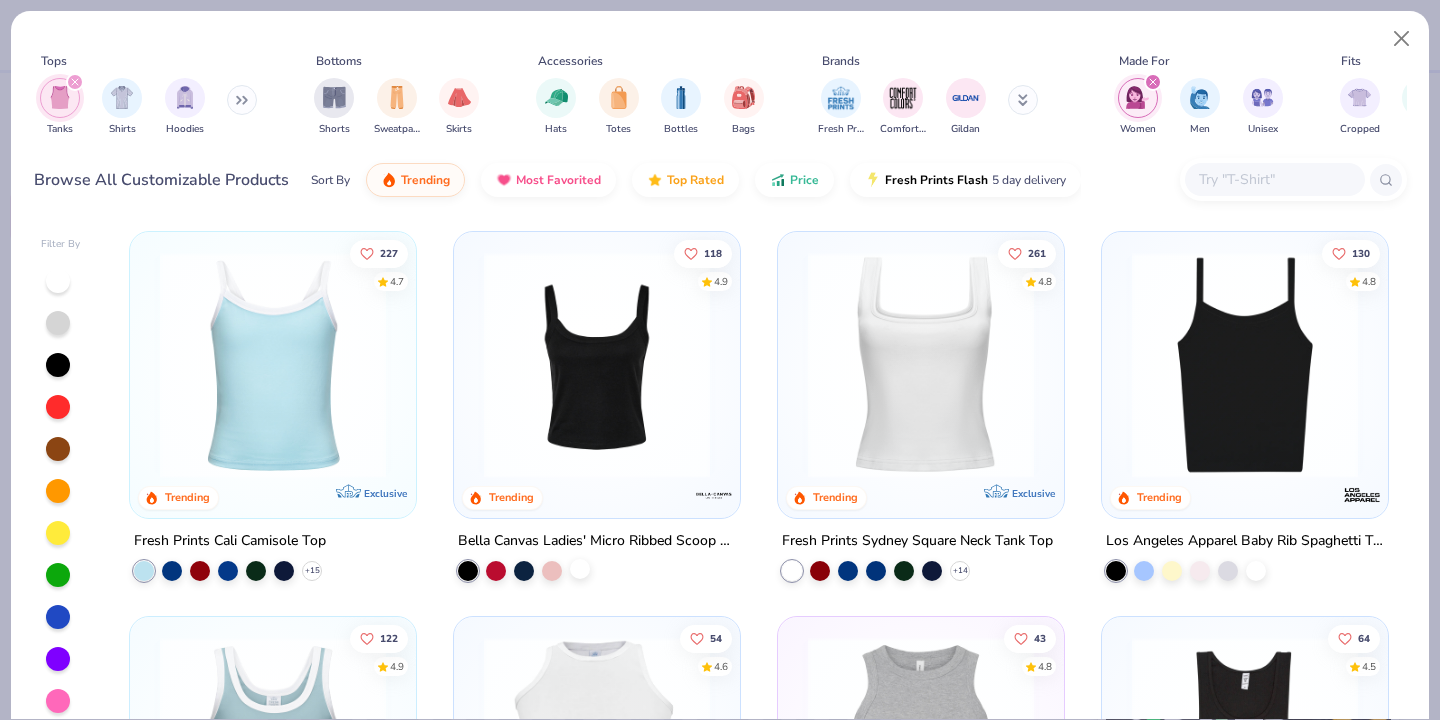 click at bounding box center [580, 569] 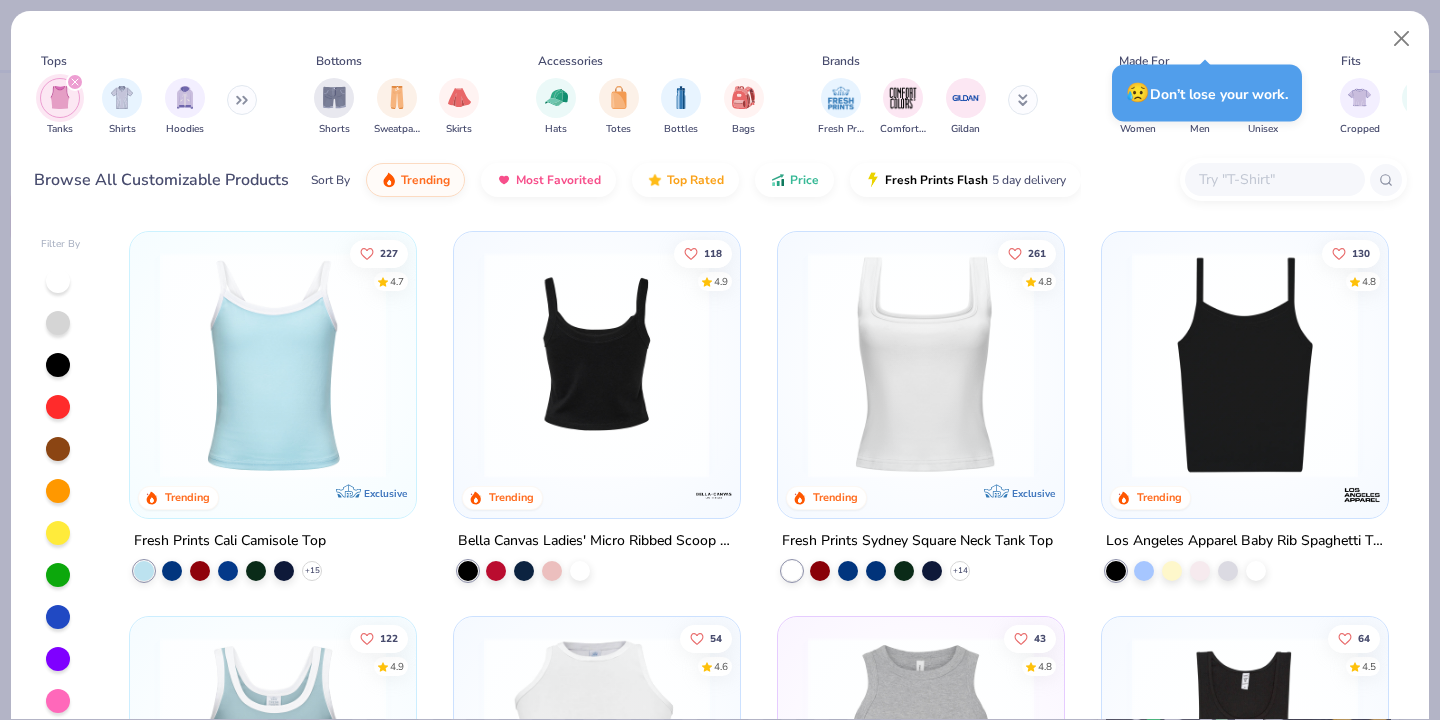 click at bounding box center (597, 365) 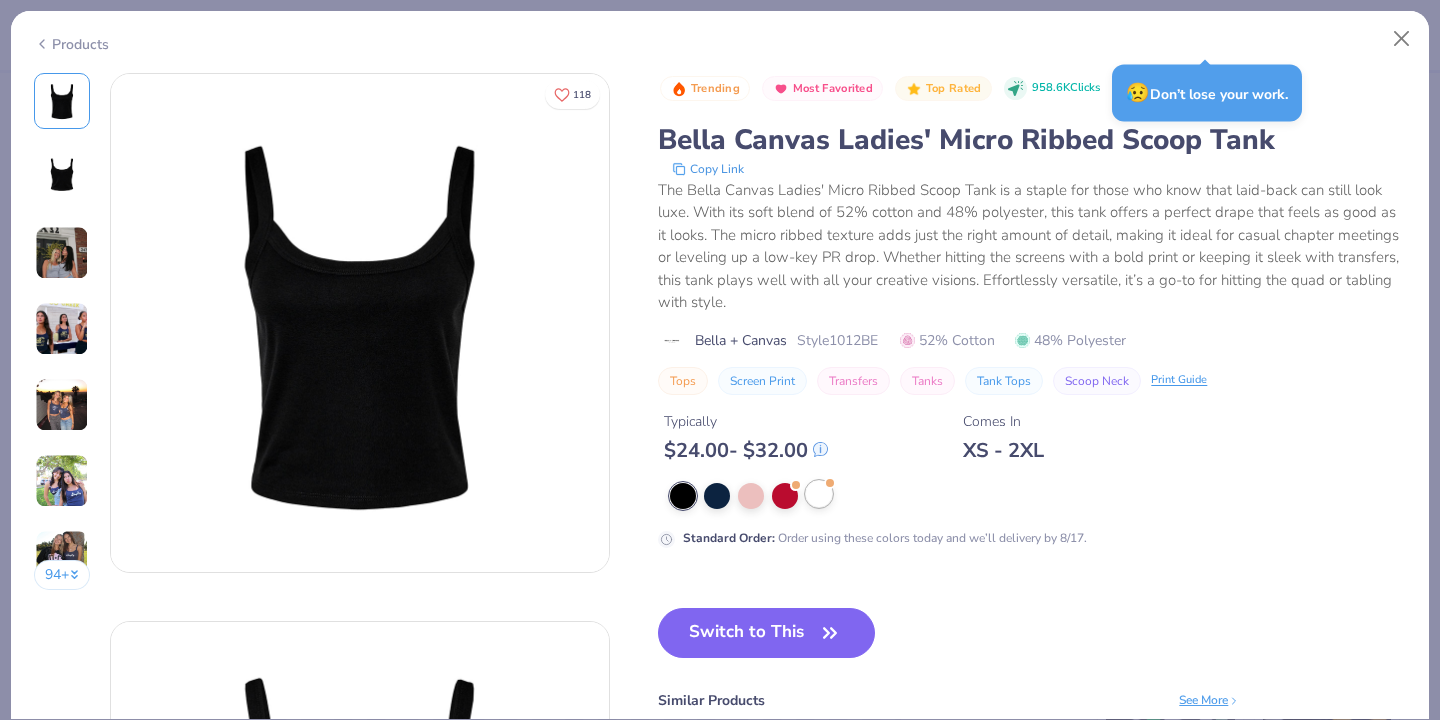 click at bounding box center [819, 494] 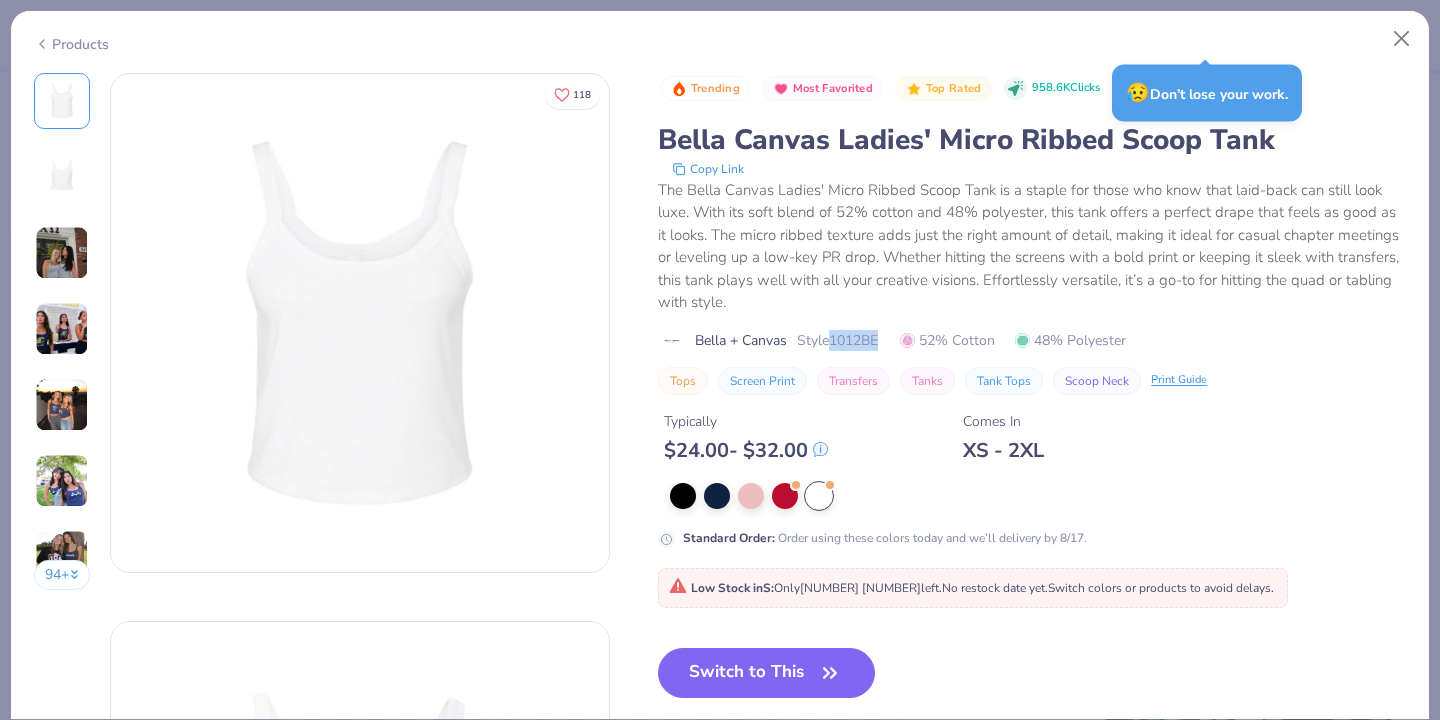 drag, startPoint x: 837, startPoint y: 342, endPoint x: 885, endPoint y: 342, distance: 48 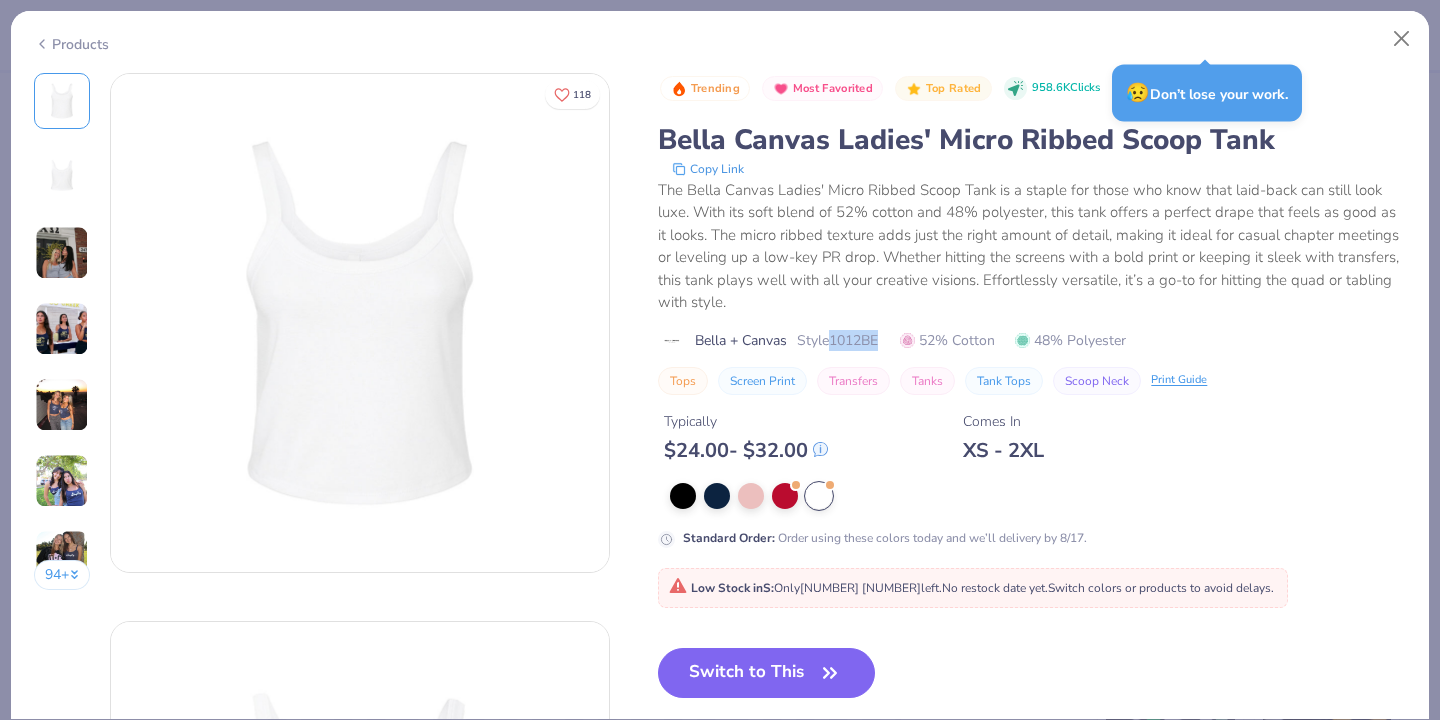 click on "Style  1012BE" at bounding box center [837, 340] 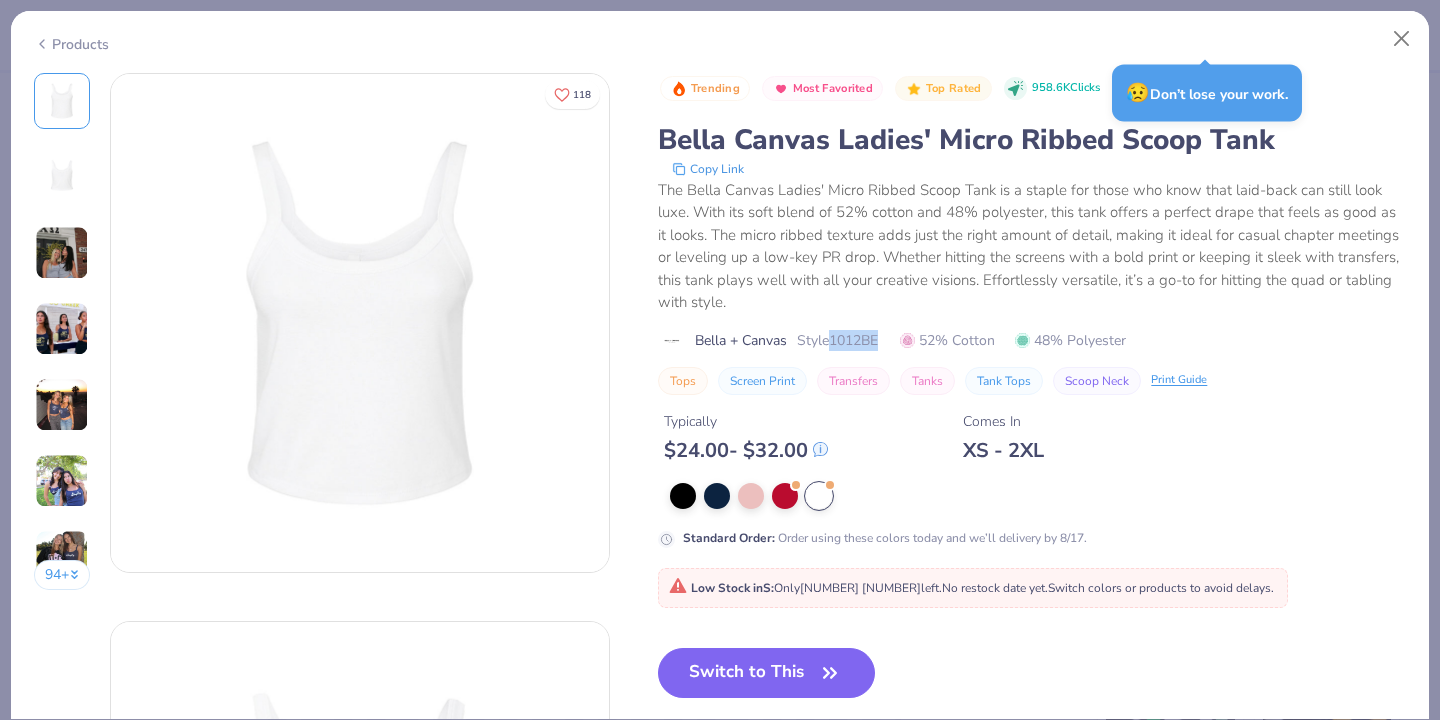 copy on "1012BE" 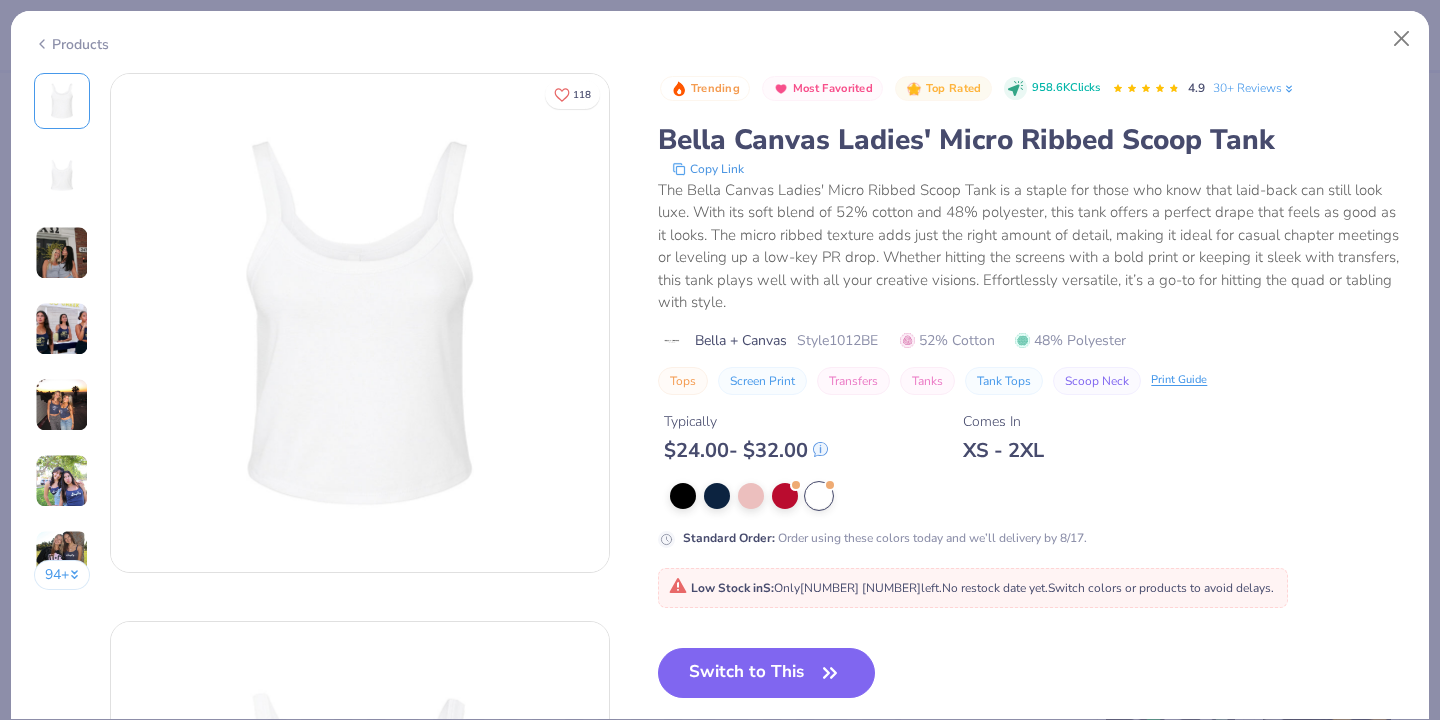 click at bounding box center [1038, 496] 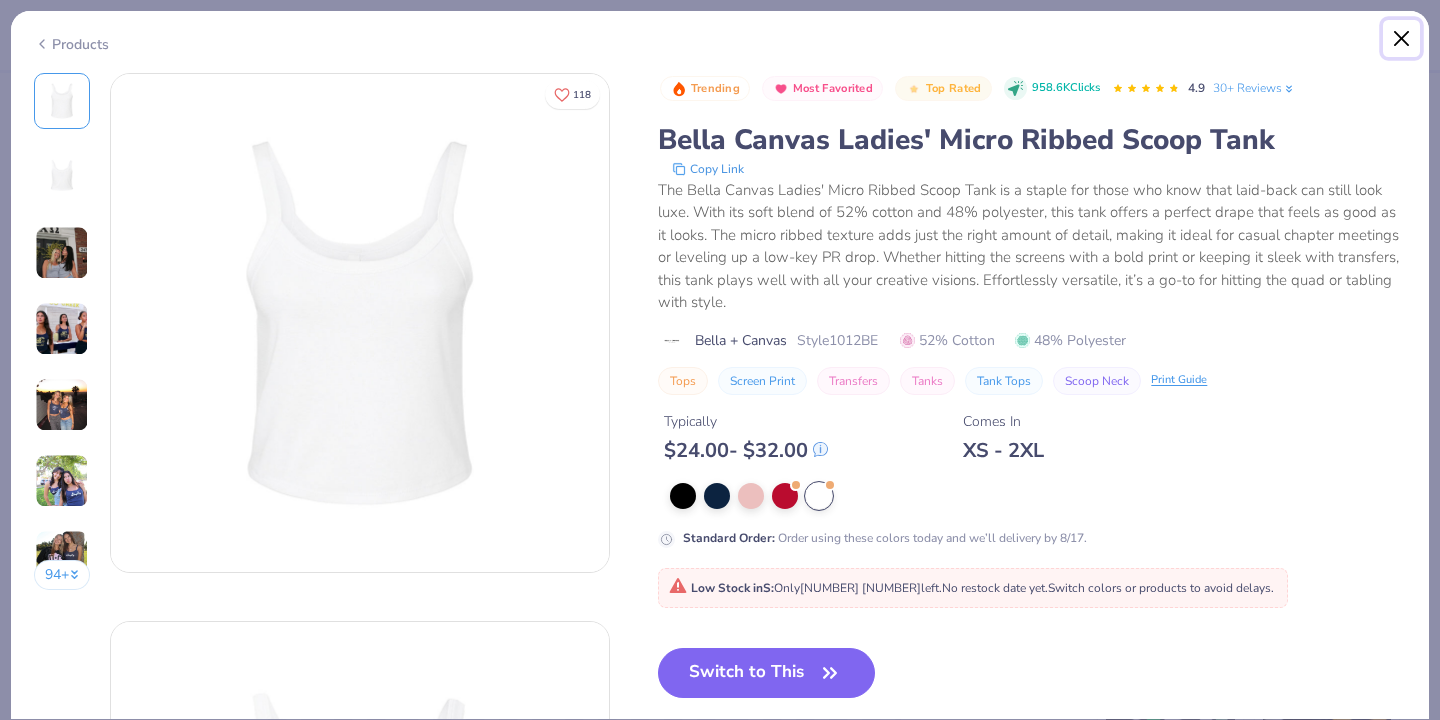 click at bounding box center [1402, 39] 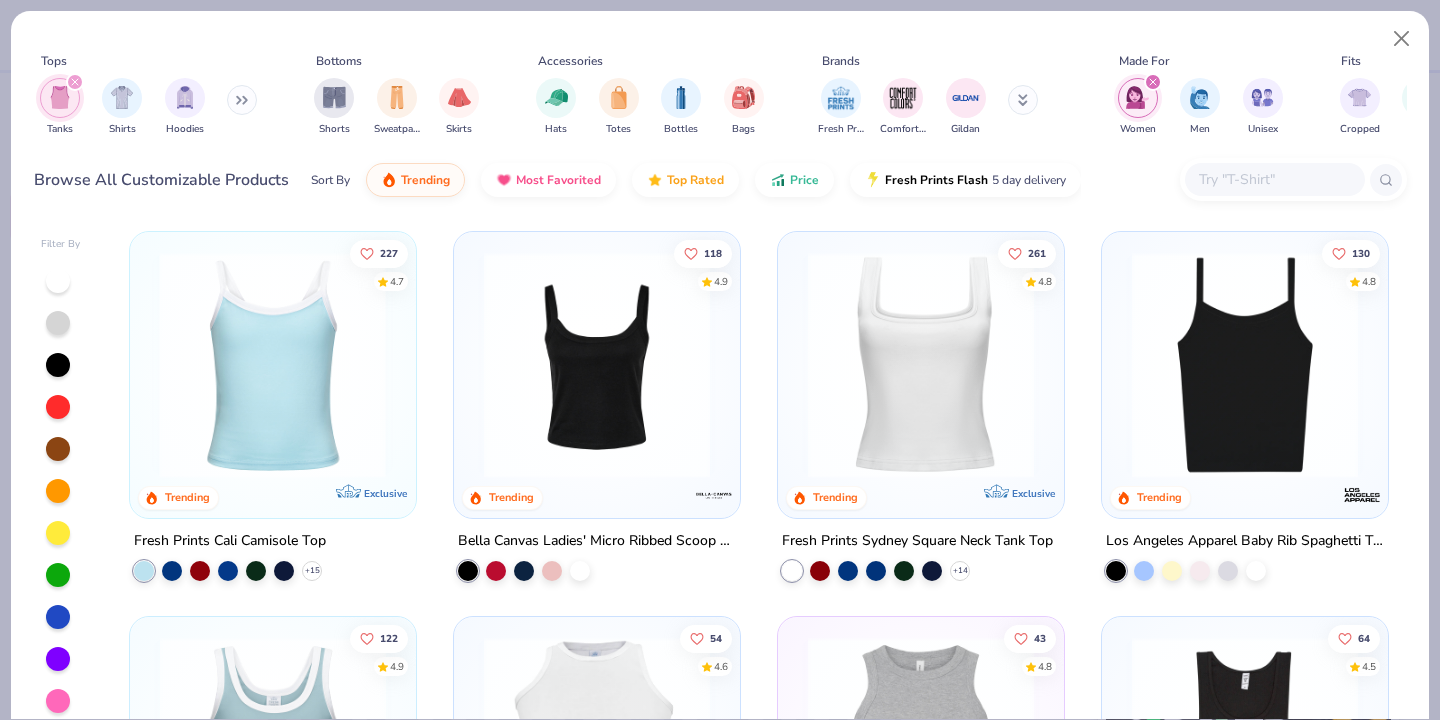 scroll, scrollTop: 40, scrollLeft: 0, axis: vertical 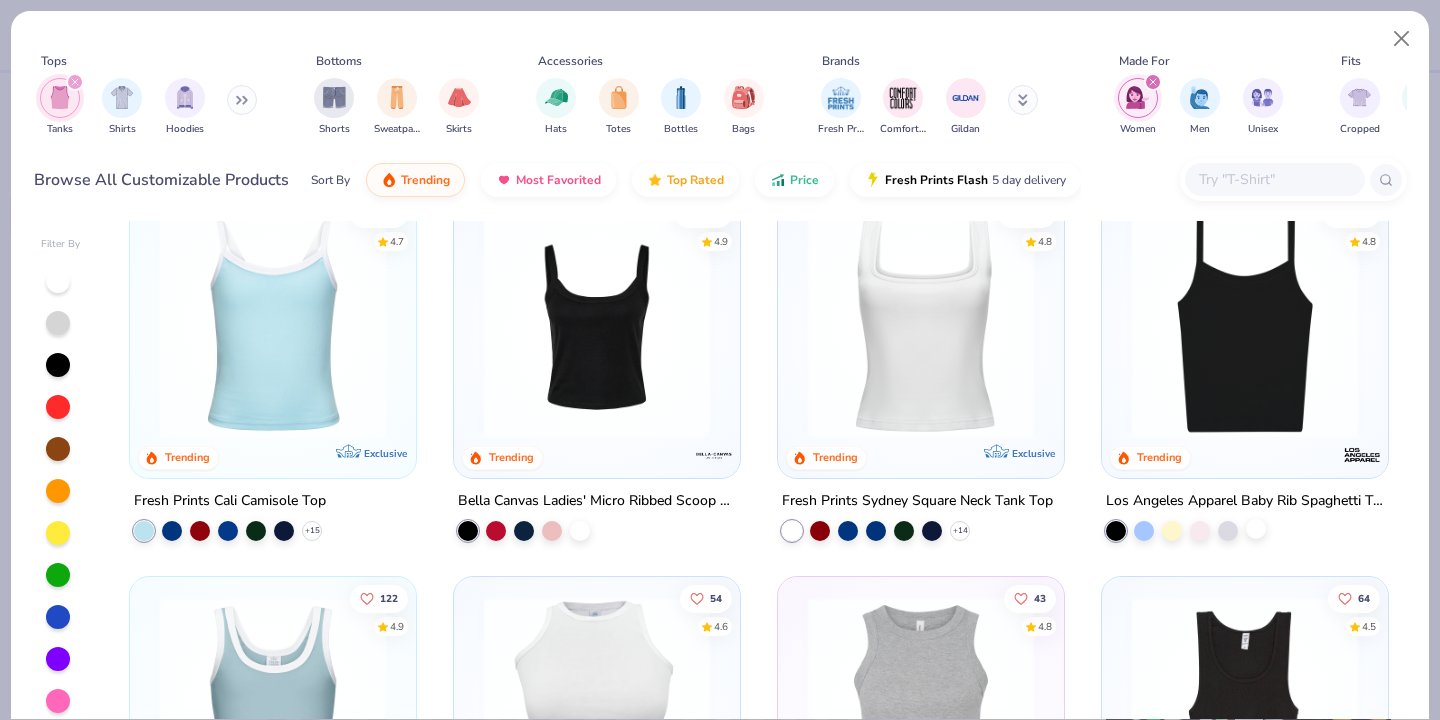 click at bounding box center (1256, 529) 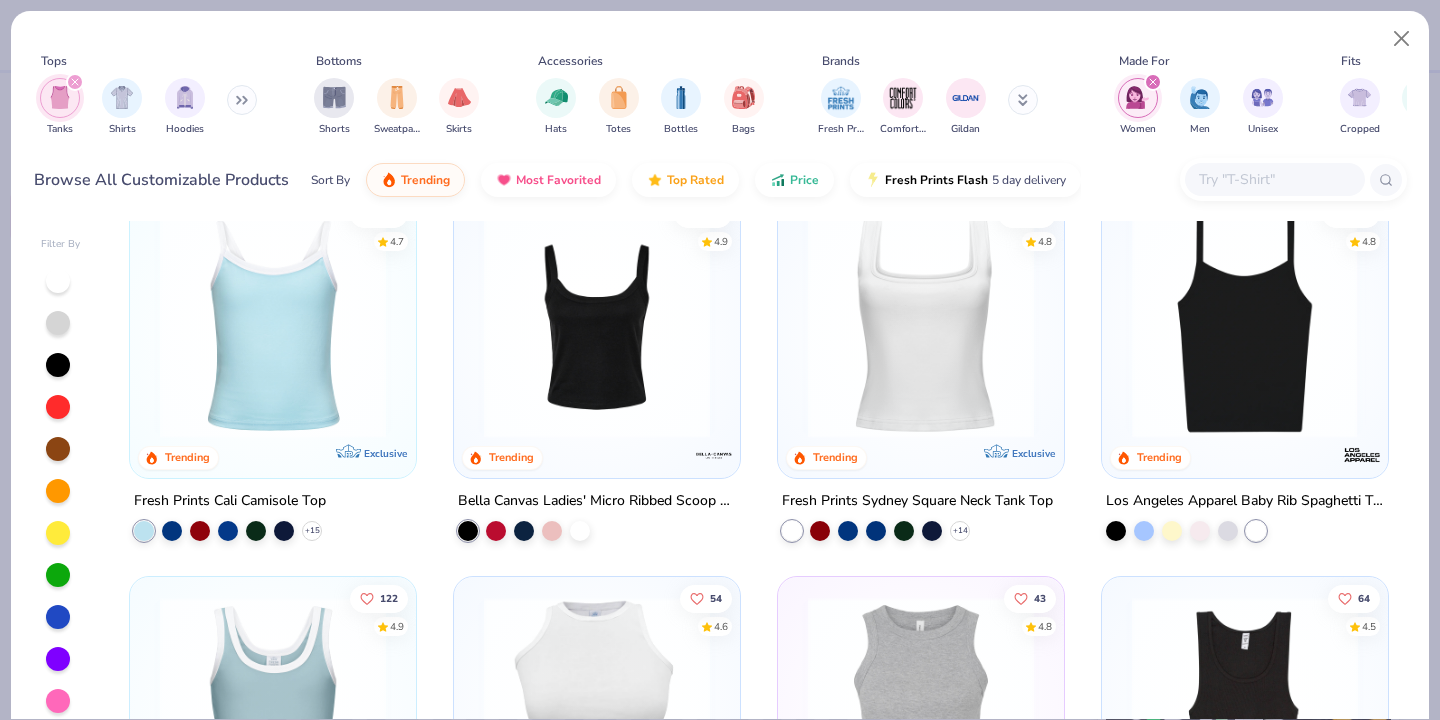 click at bounding box center [999, 325] 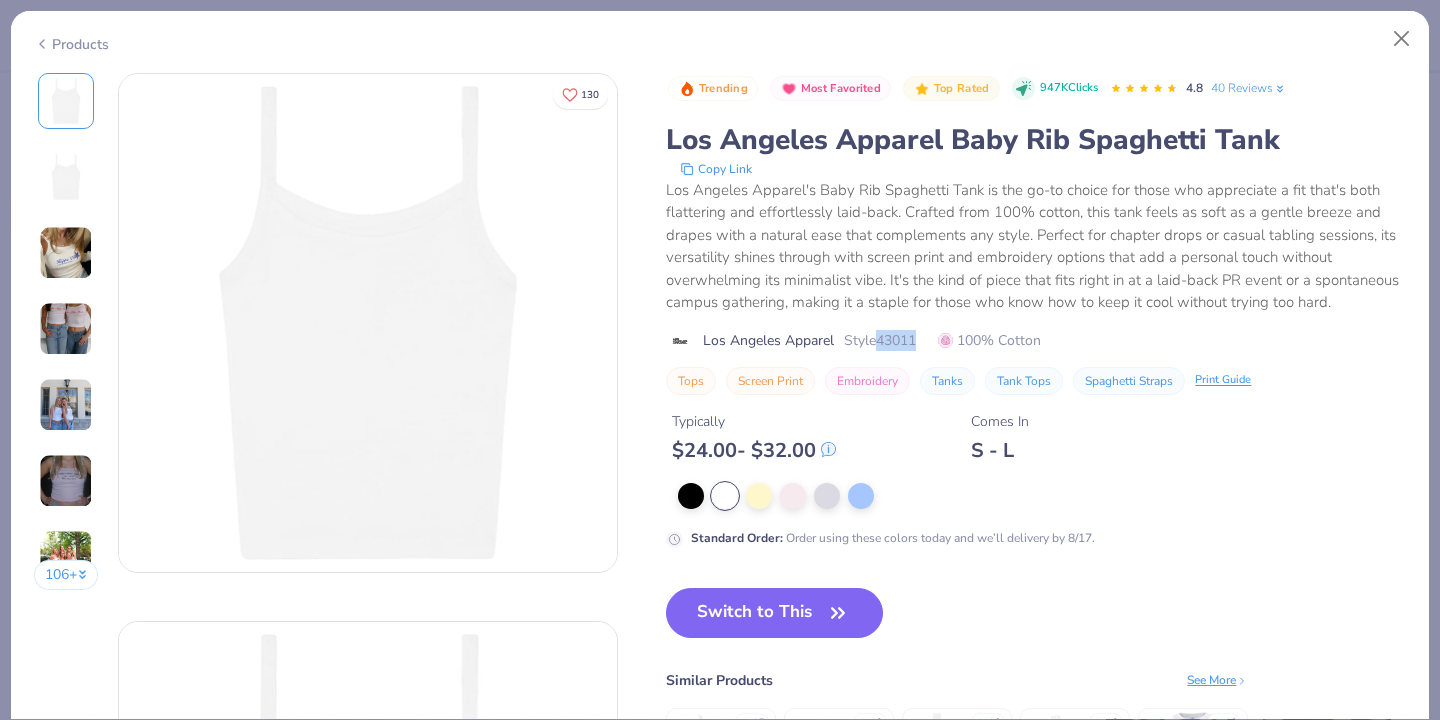 drag, startPoint x: 910, startPoint y: 342, endPoint x: 922, endPoint y: 343, distance: 12.0415945 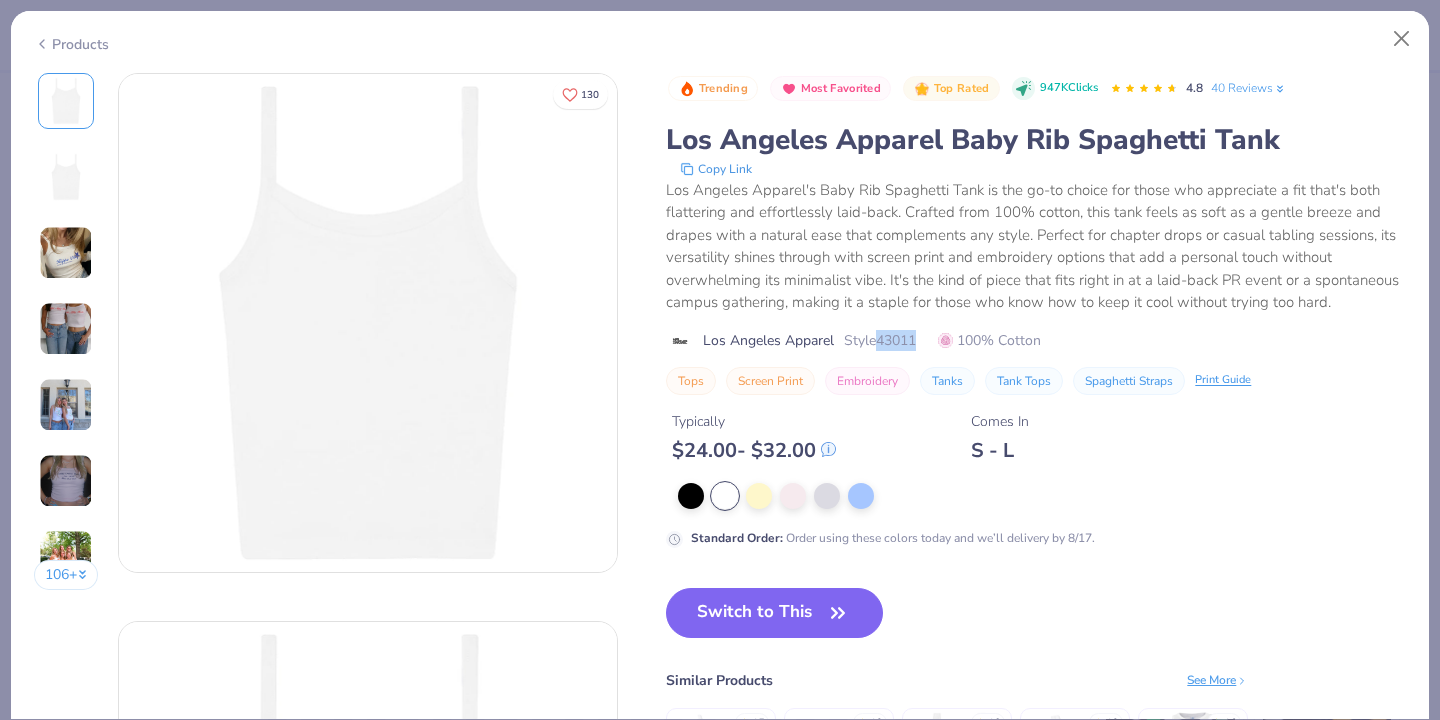 click on "Style  43011" at bounding box center (880, 340) 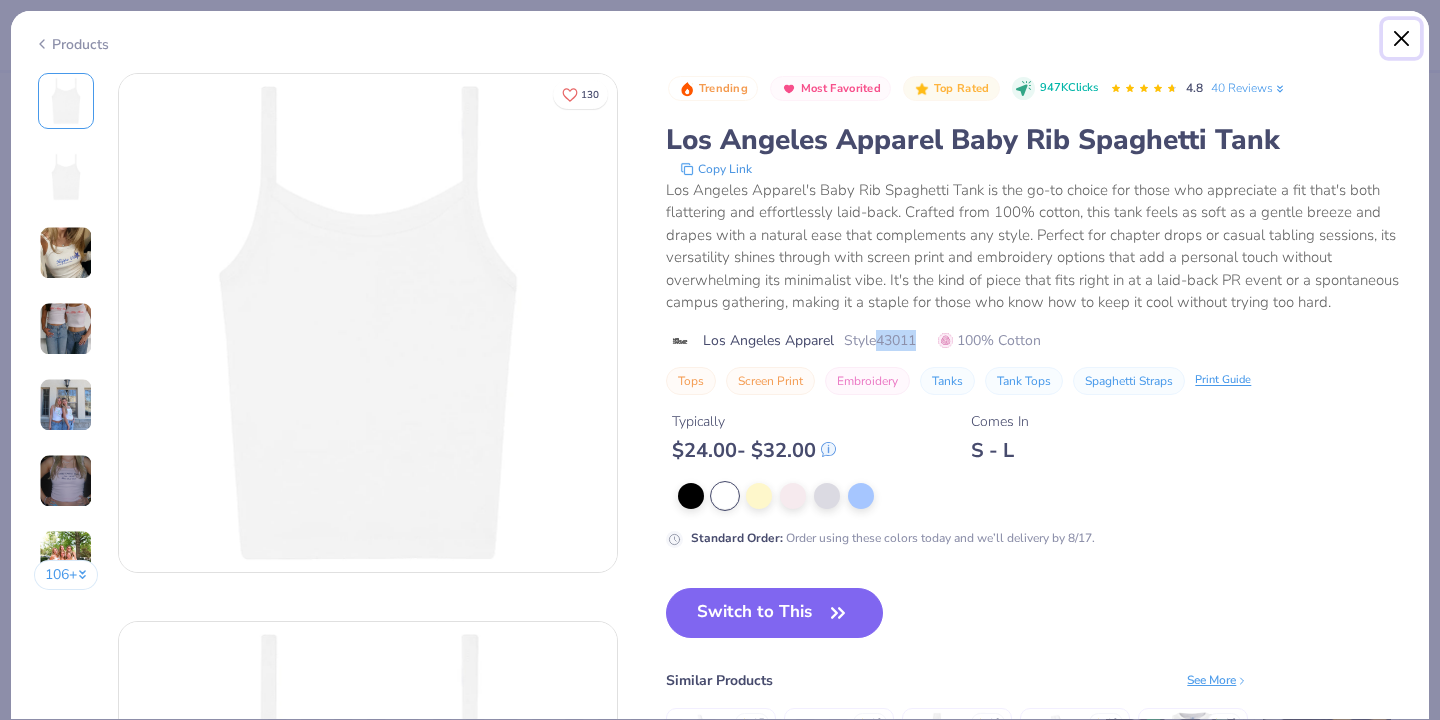 click at bounding box center [1402, 39] 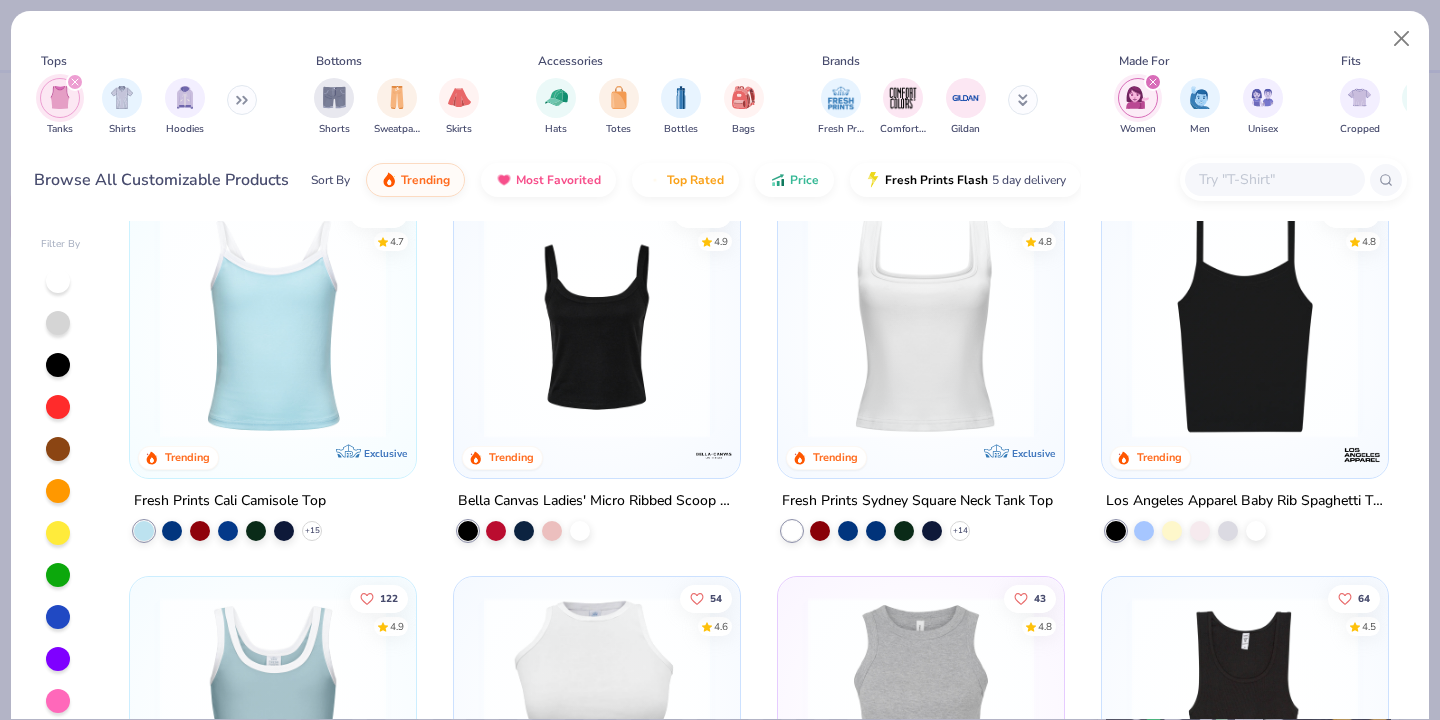 click 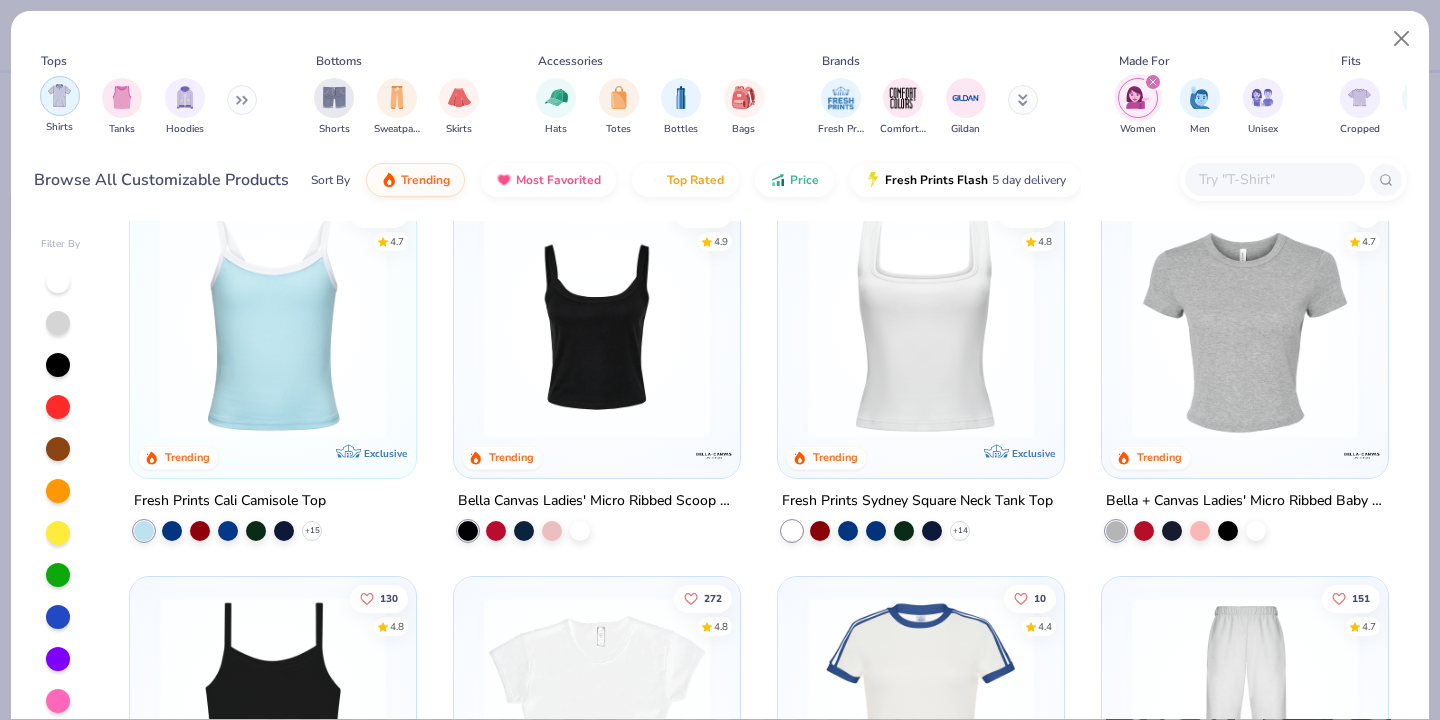scroll, scrollTop: 0, scrollLeft: 0, axis: both 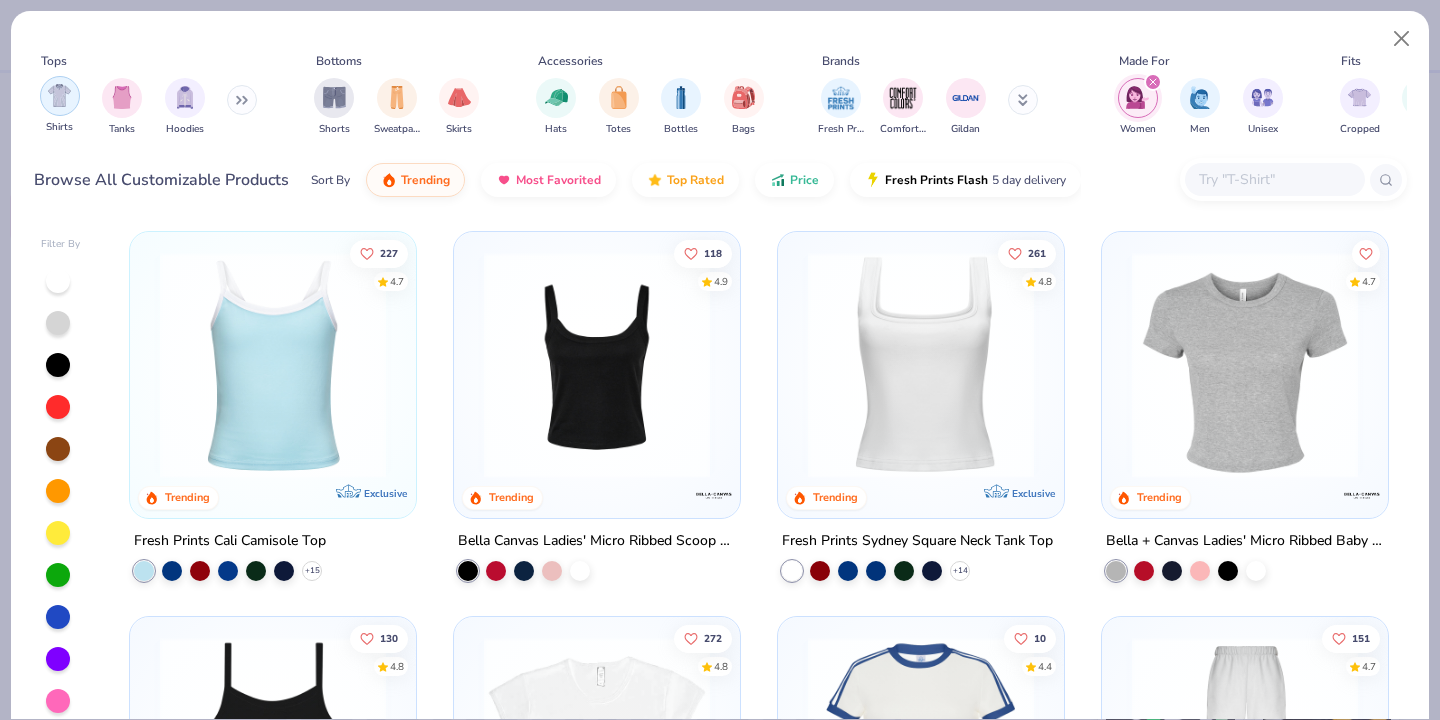 click at bounding box center (59, 95) 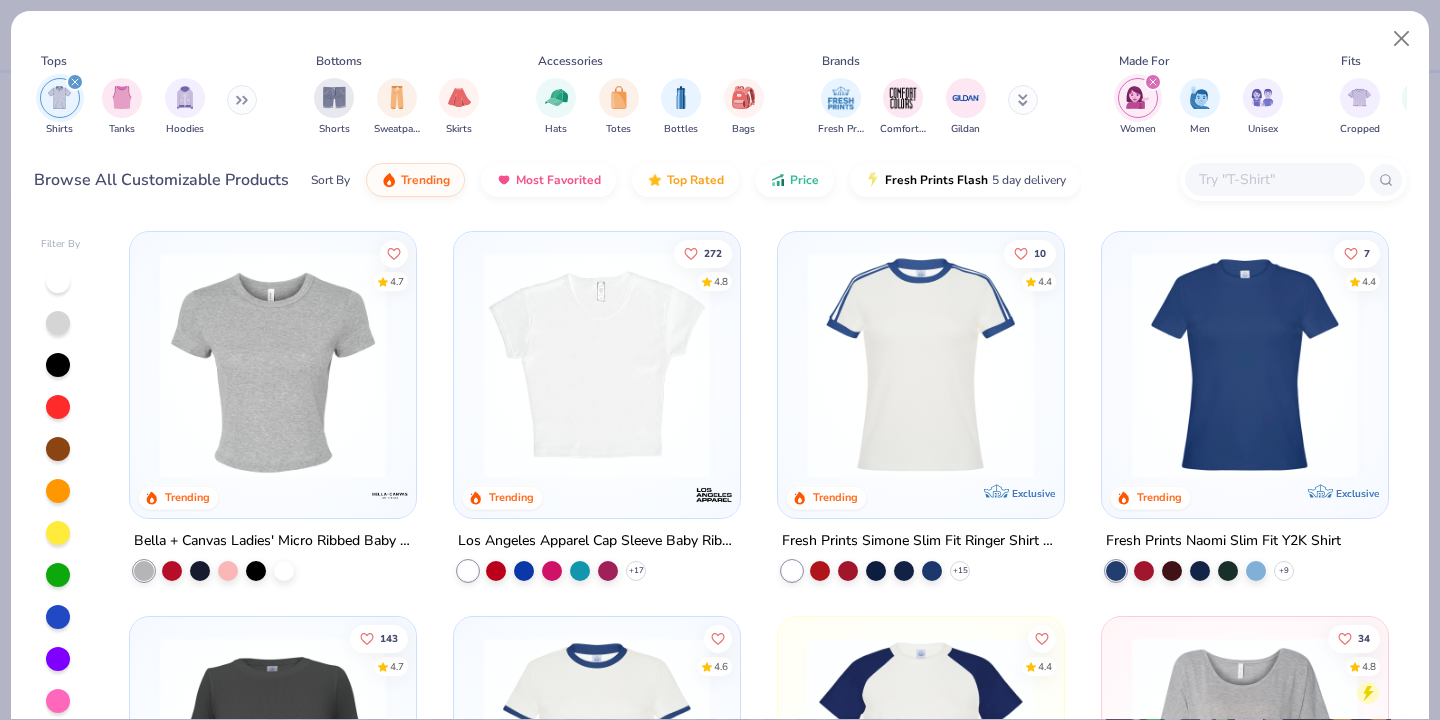 click 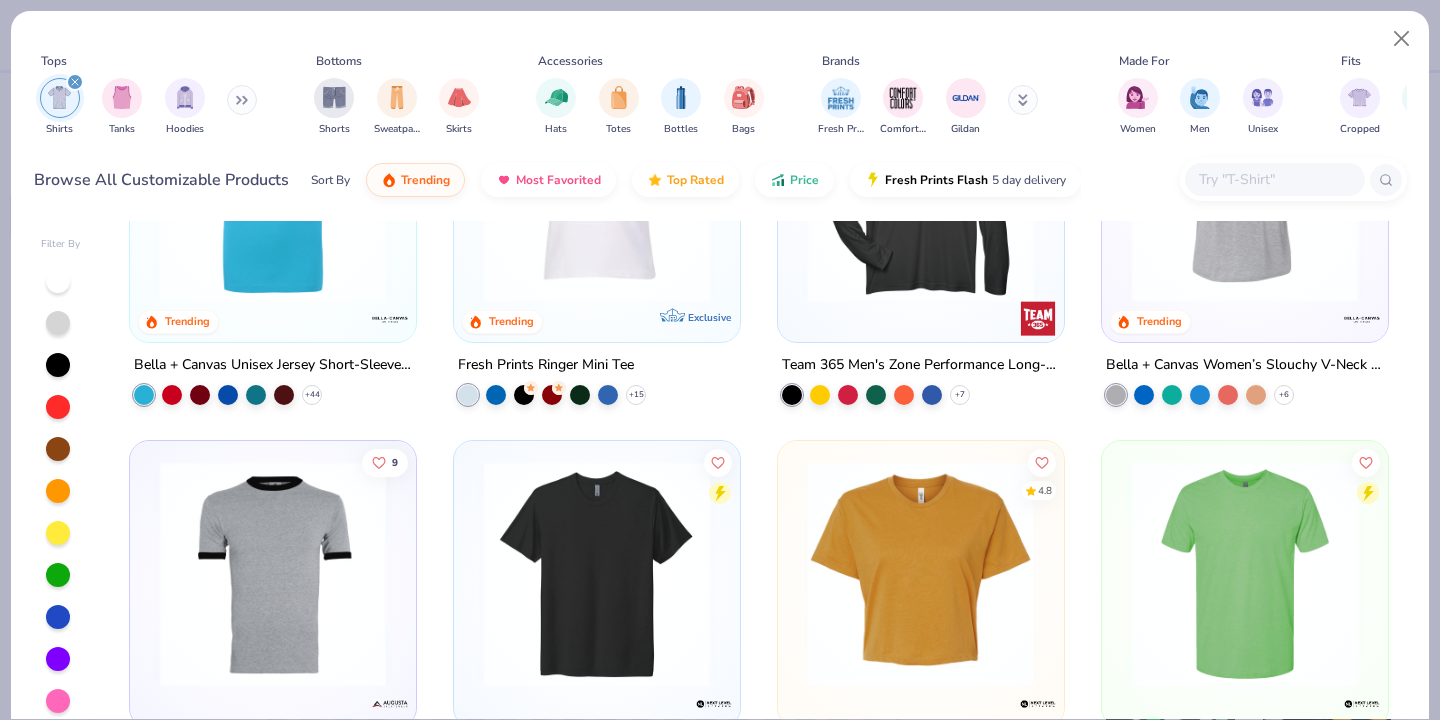 scroll, scrollTop: 1872, scrollLeft: 0, axis: vertical 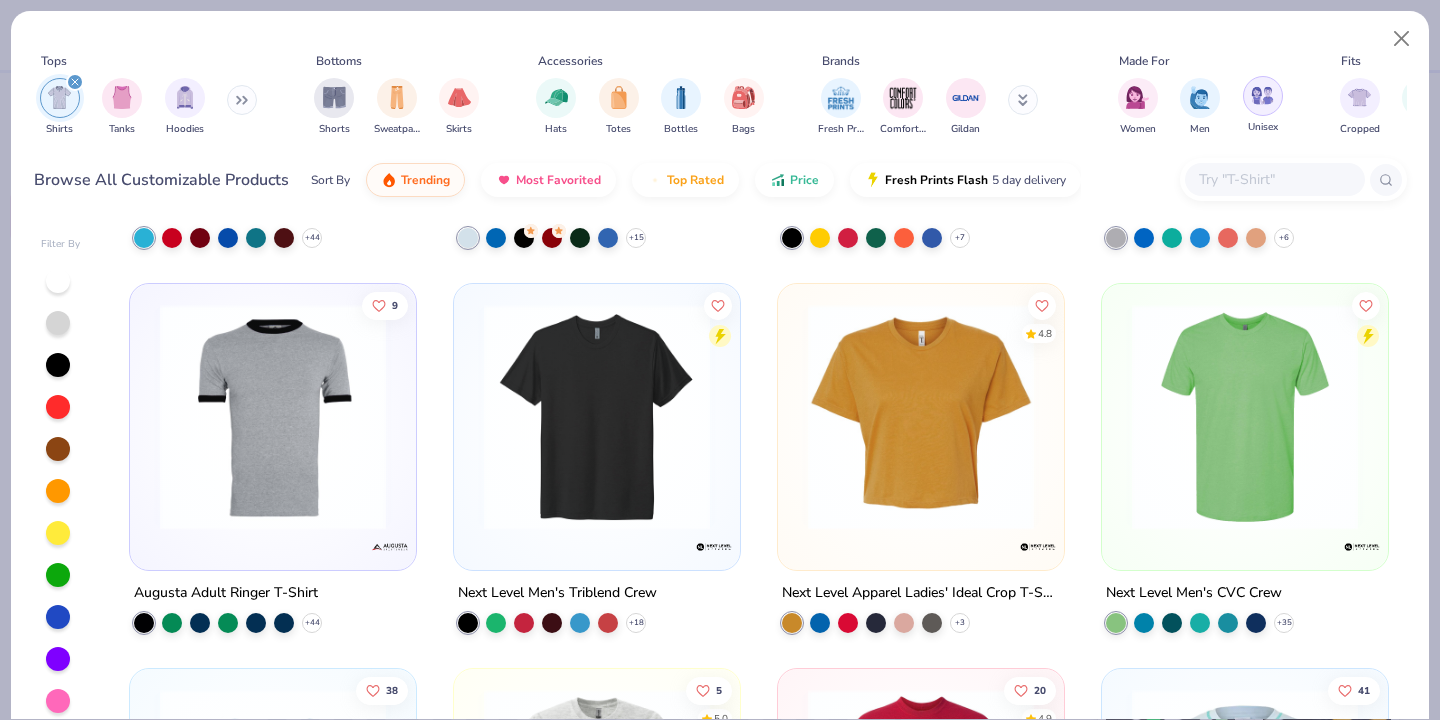 click at bounding box center [1263, 96] 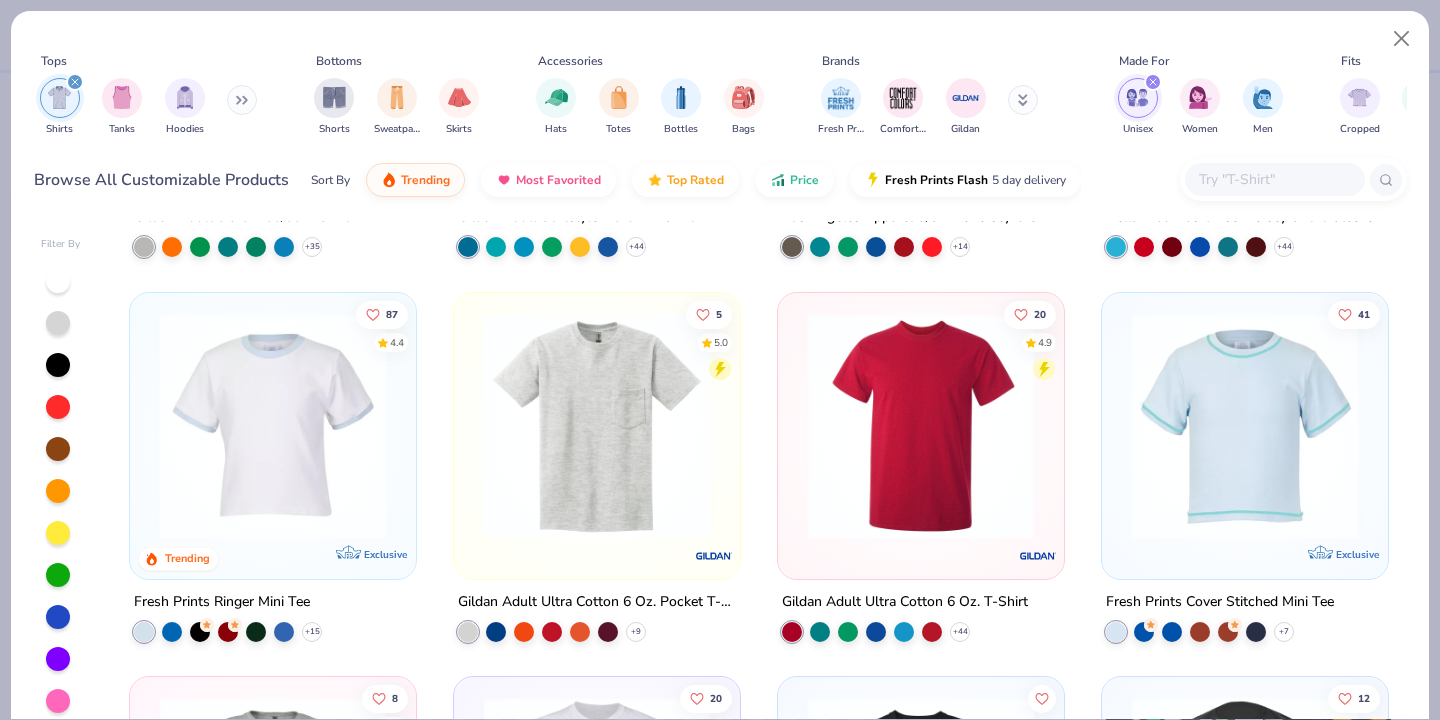scroll, scrollTop: 1092, scrollLeft: 0, axis: vertical 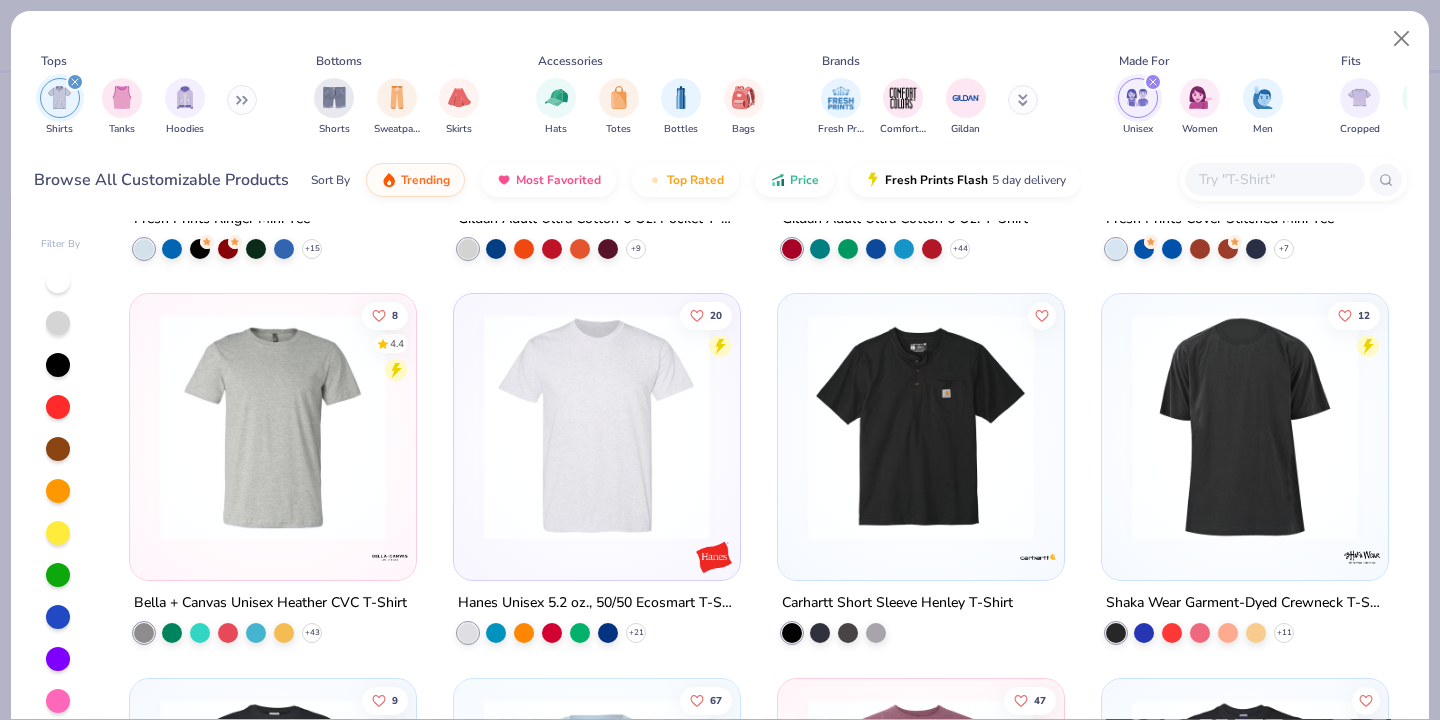click at bounding box center (597, 427) 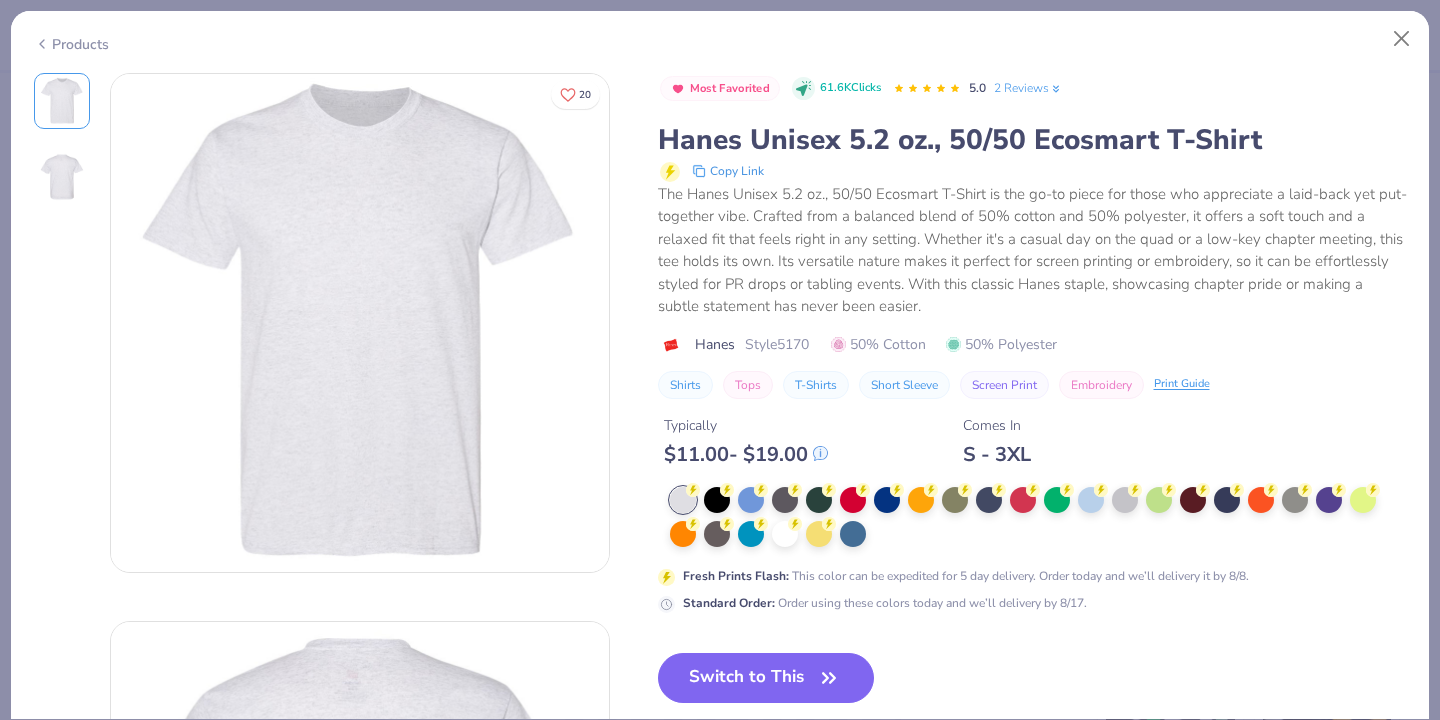 scroll, scrollTop: 59, scrollLeft: 0, axis: vertical 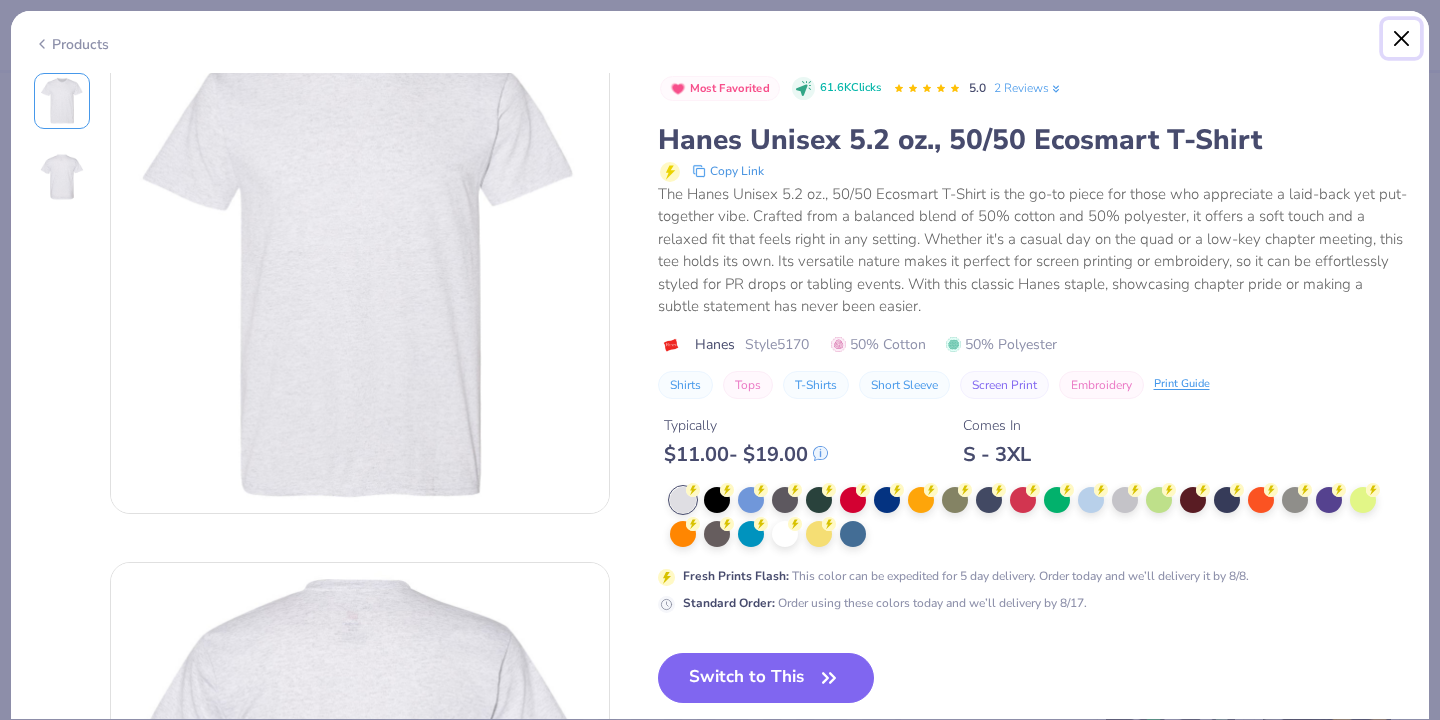 click at bounding box center (1402, 39) 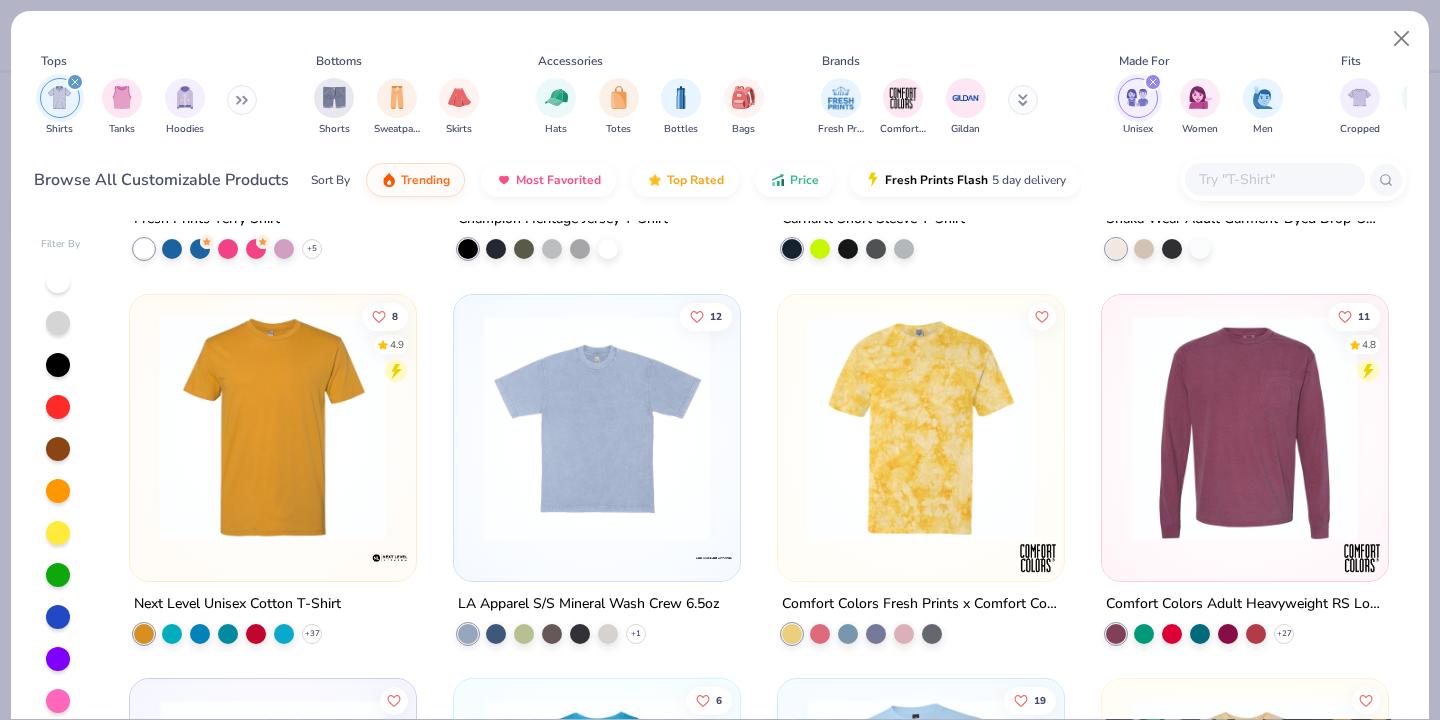 scroll, scrollTop: 2279, scrollLeft: 0, axis: vertical 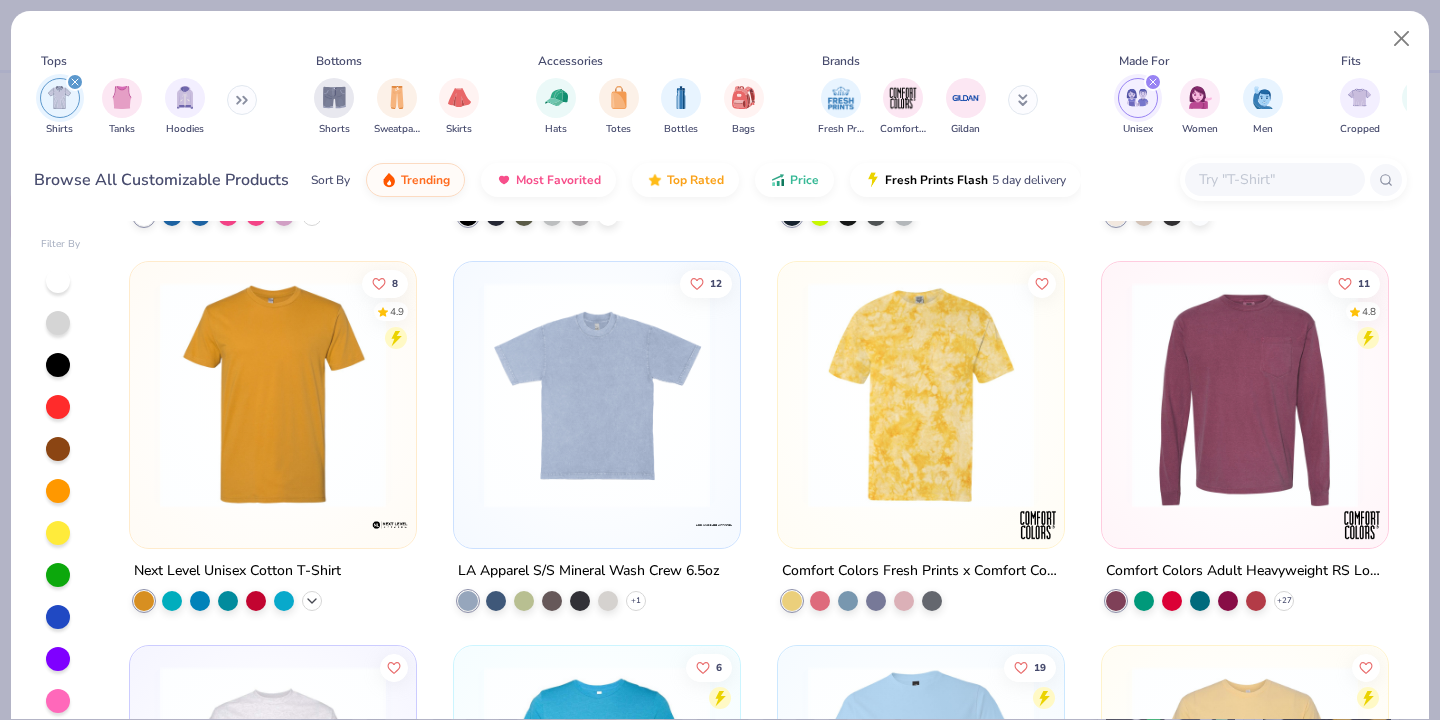 click 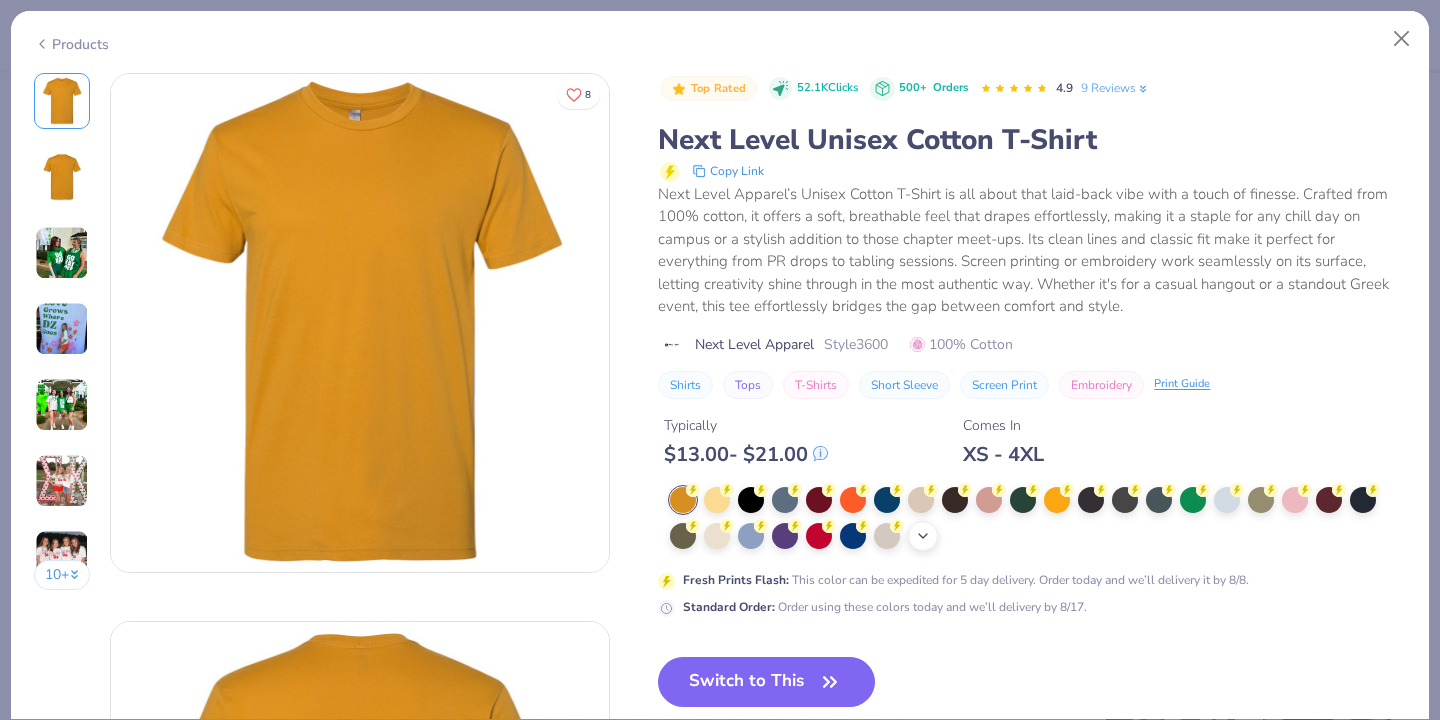 click 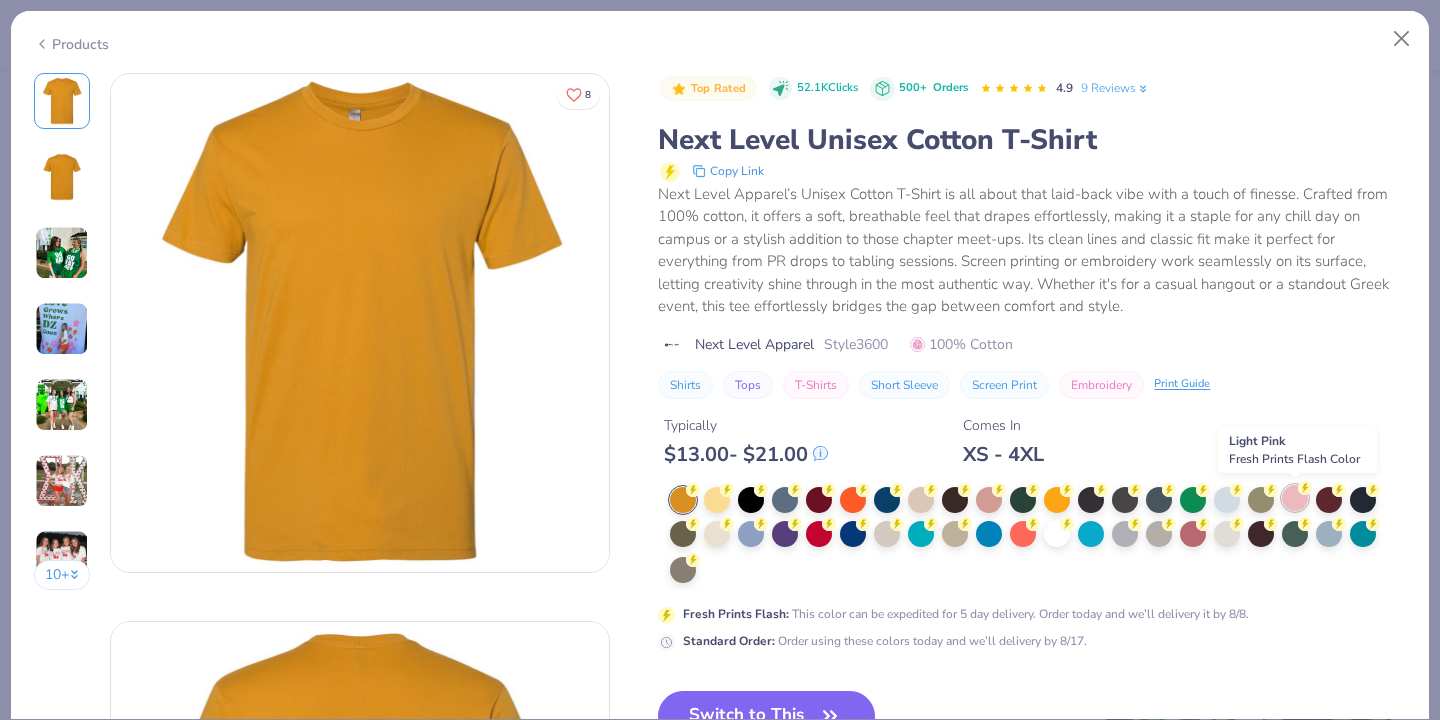 click at bounding box center [1295, 498] 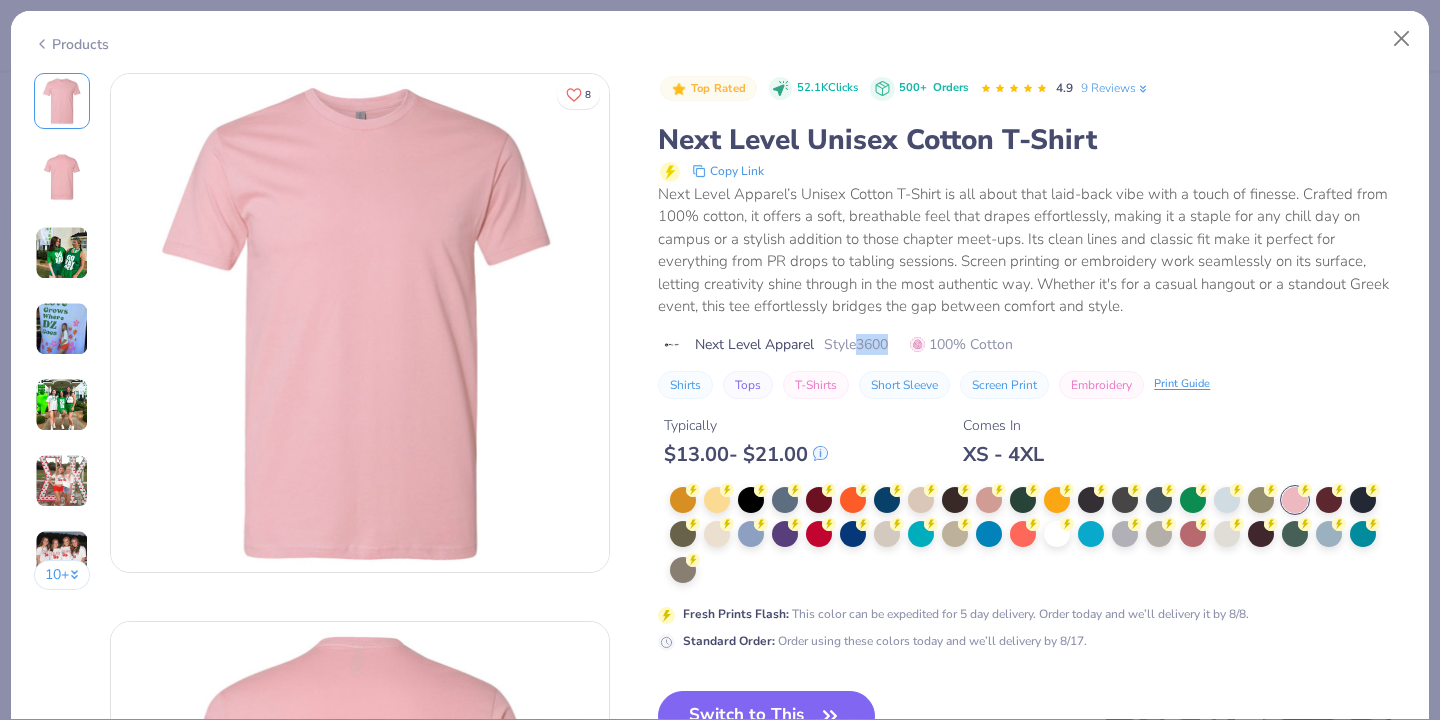 drag, startPoint x: 864, startPoint y: 349, endPoint x: 895, endPoint y: 350, distance: 31.016125 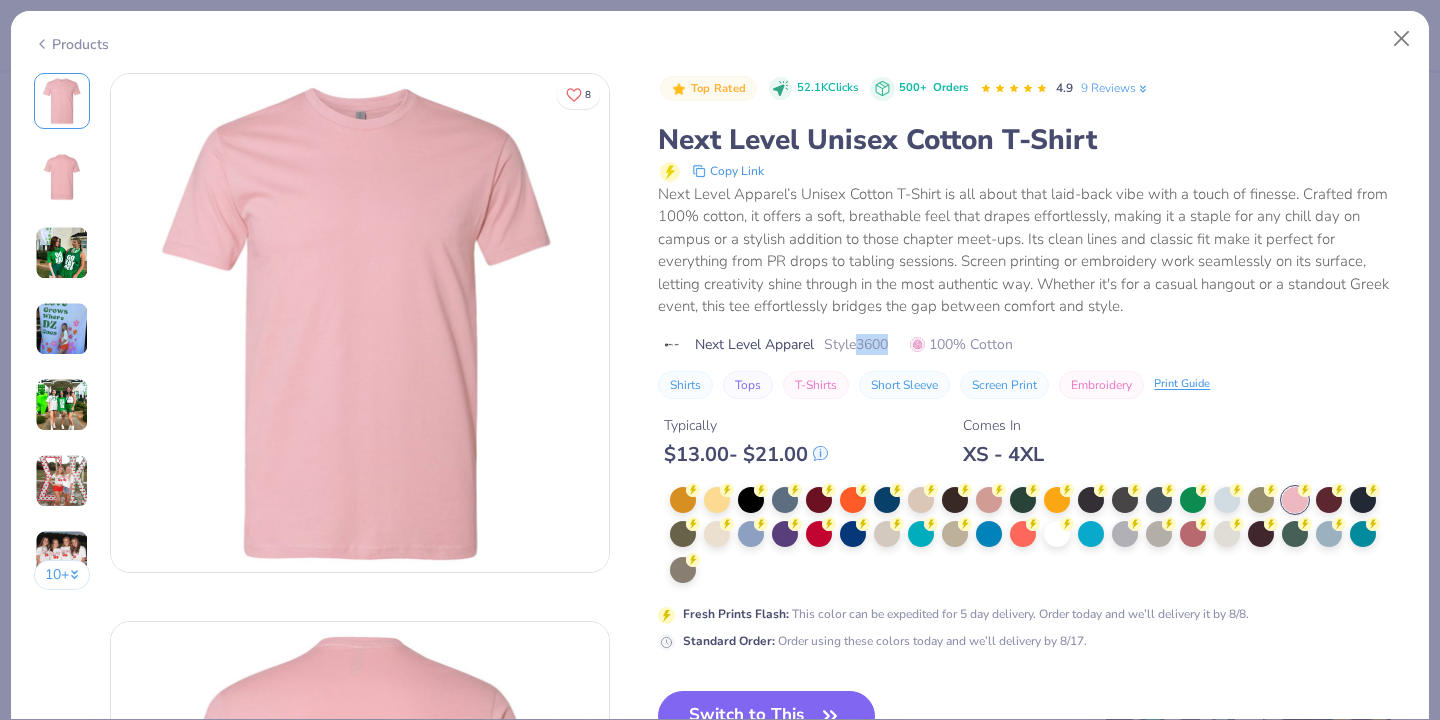 click on "Style  3600" at bounding box center (856, 344) 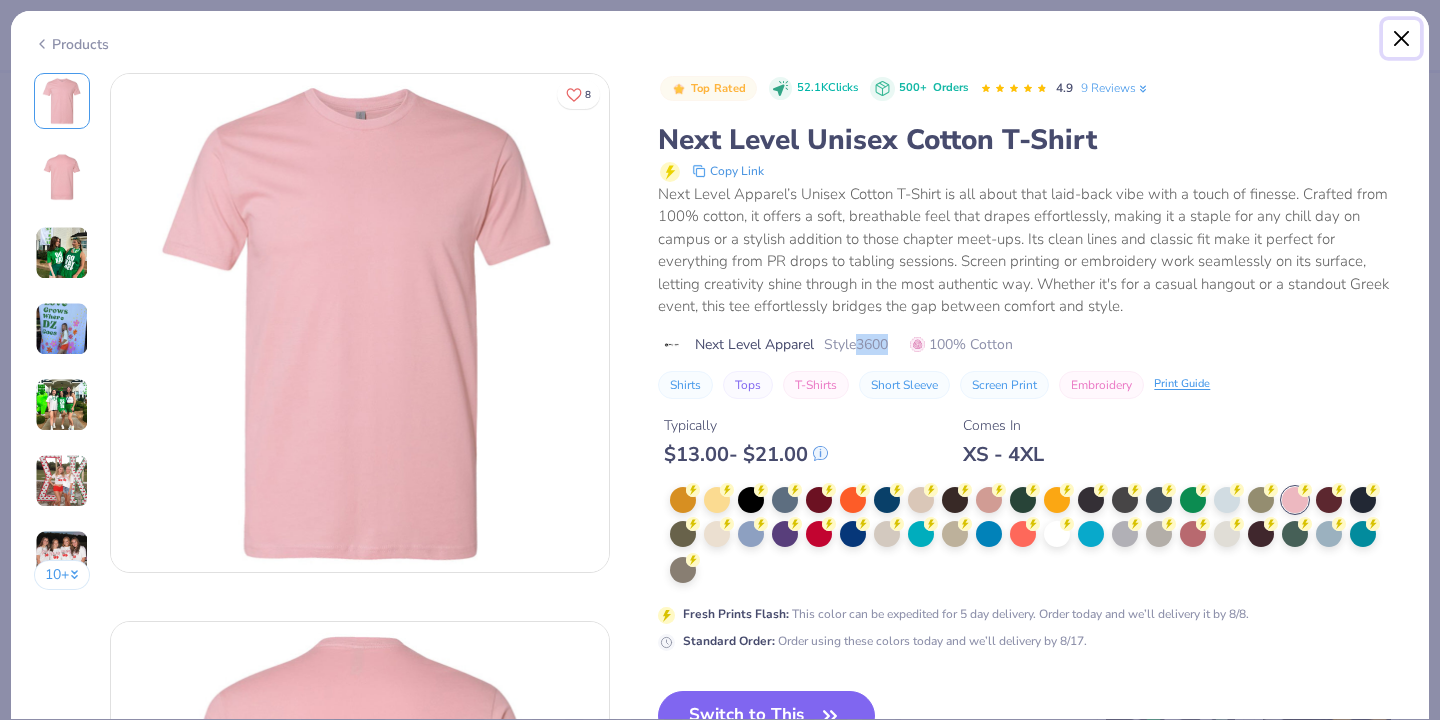 click at bounding box center (1402, 39) 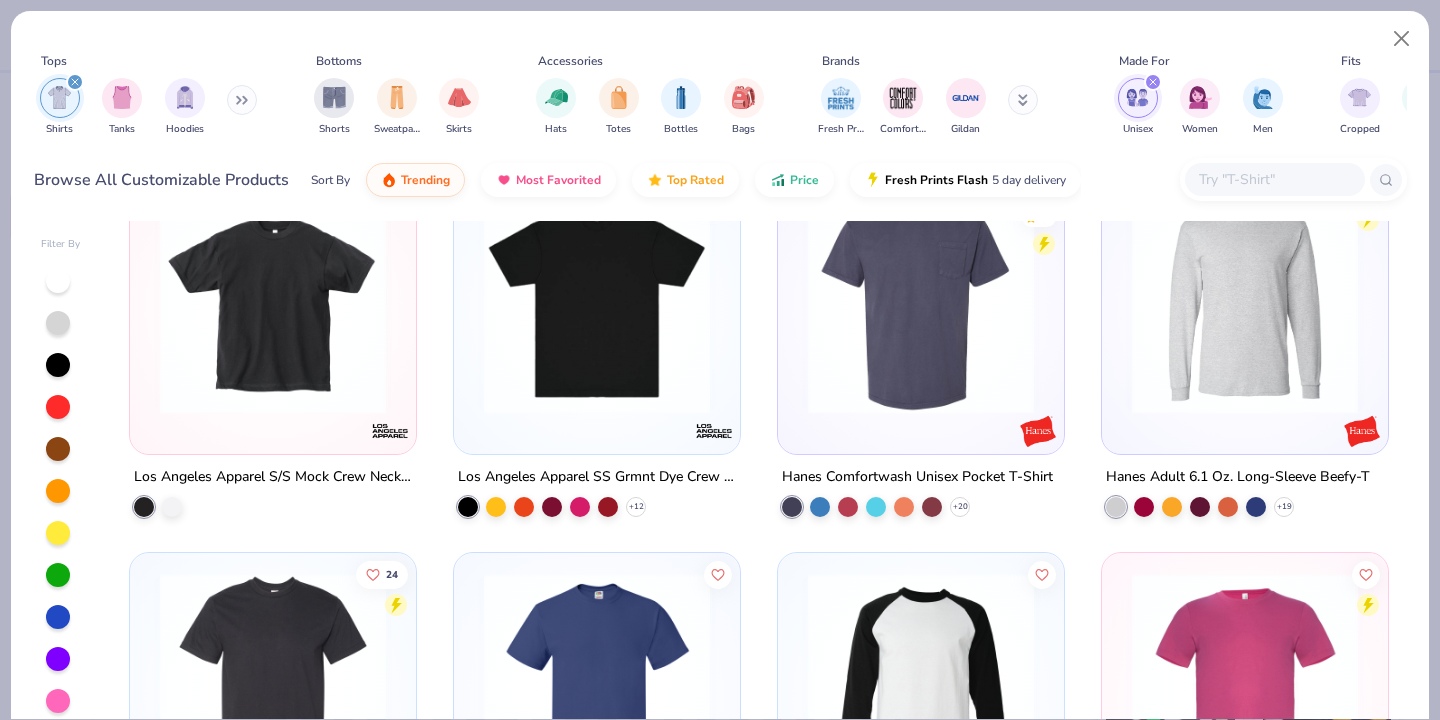 scroll, scrollTop: 3425, scrollLeft: 0, axis: vertical 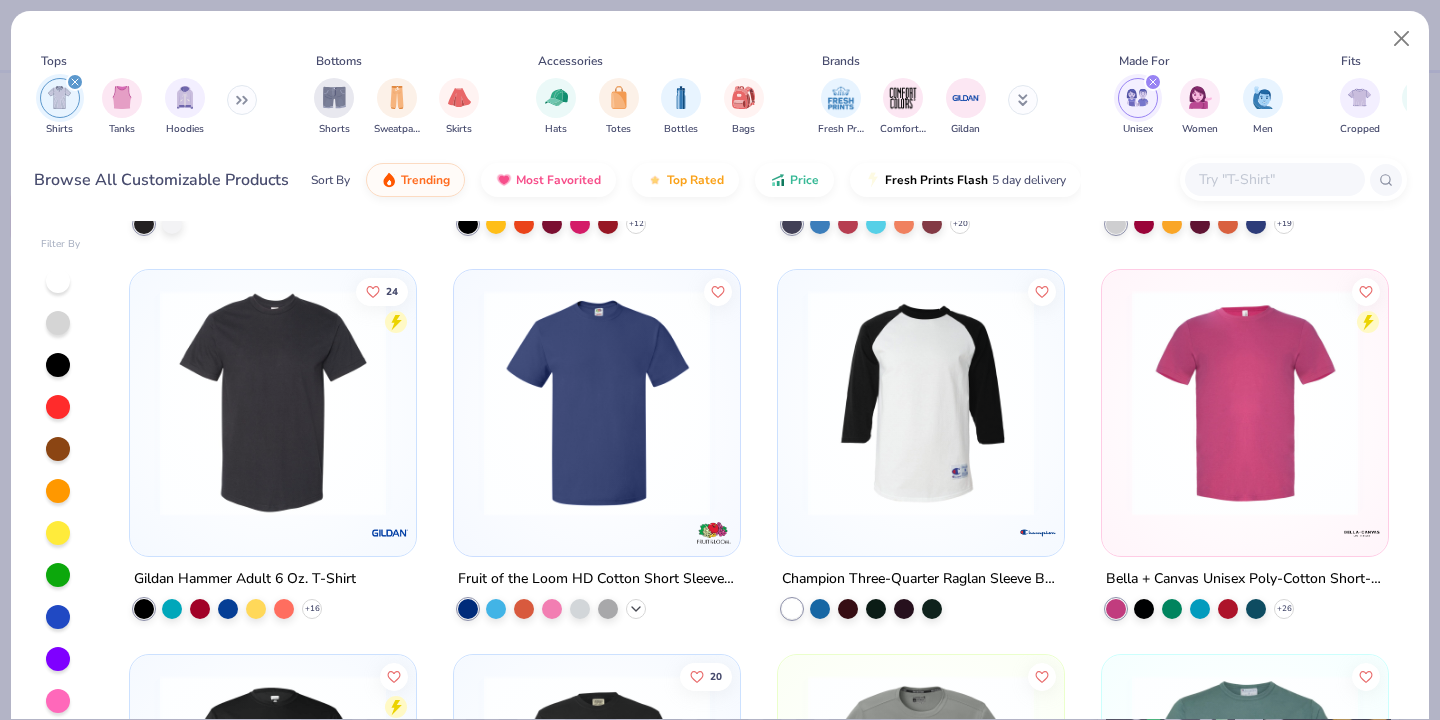 click 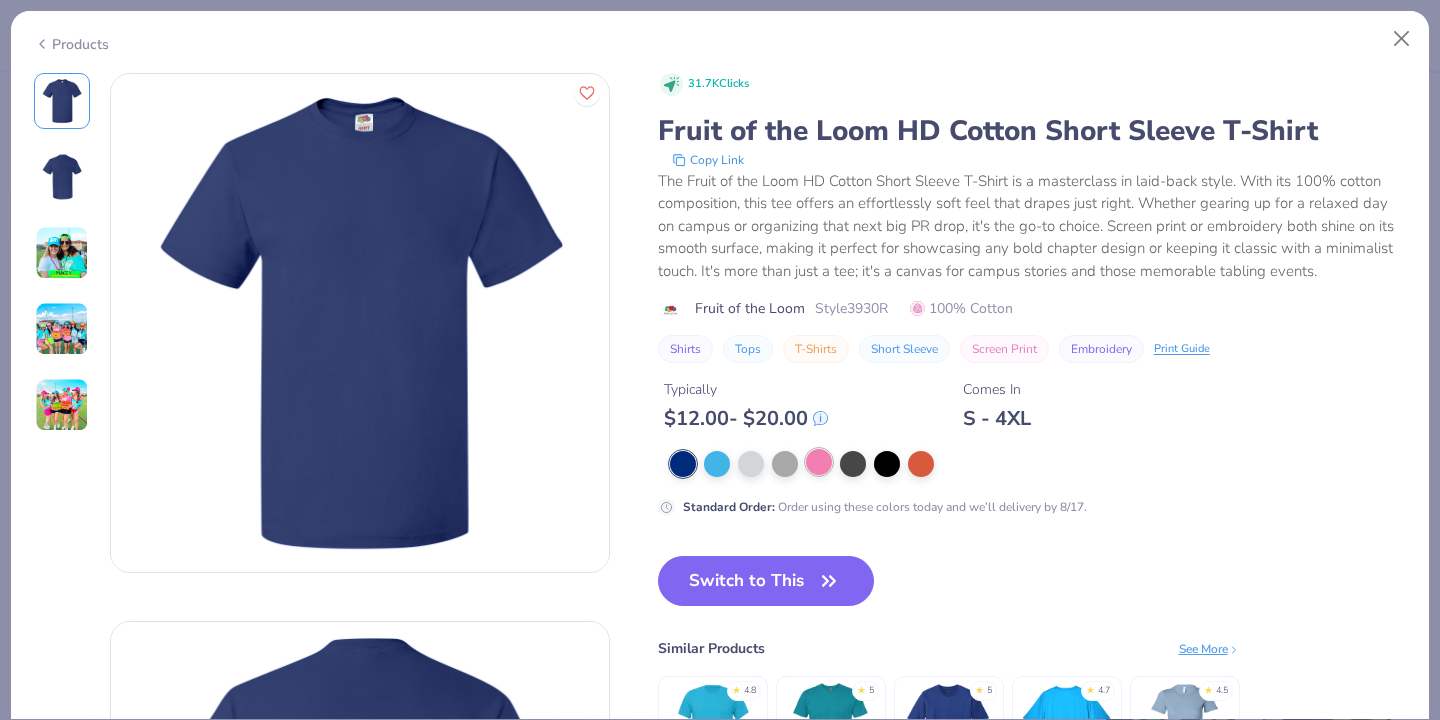 click at bounding box center [819, 462] 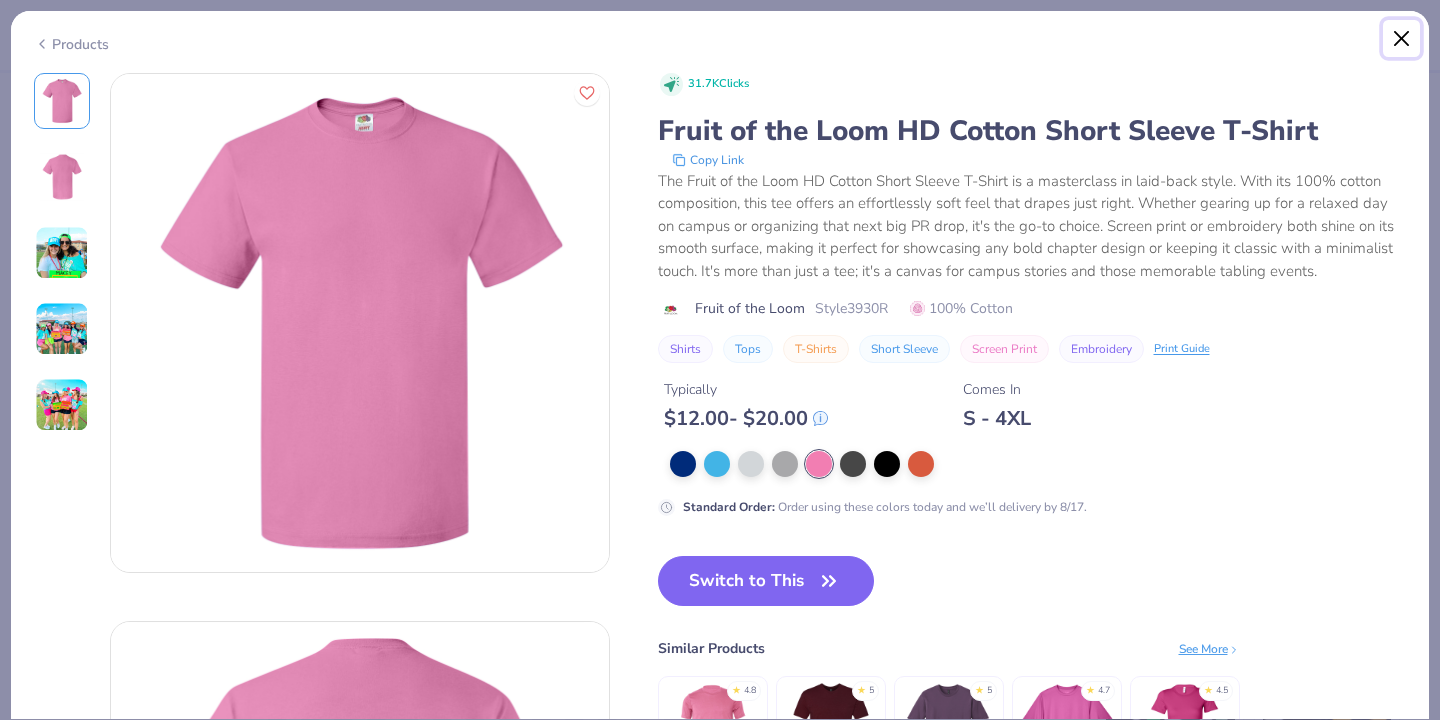 click at bounding box center (1402, 39) 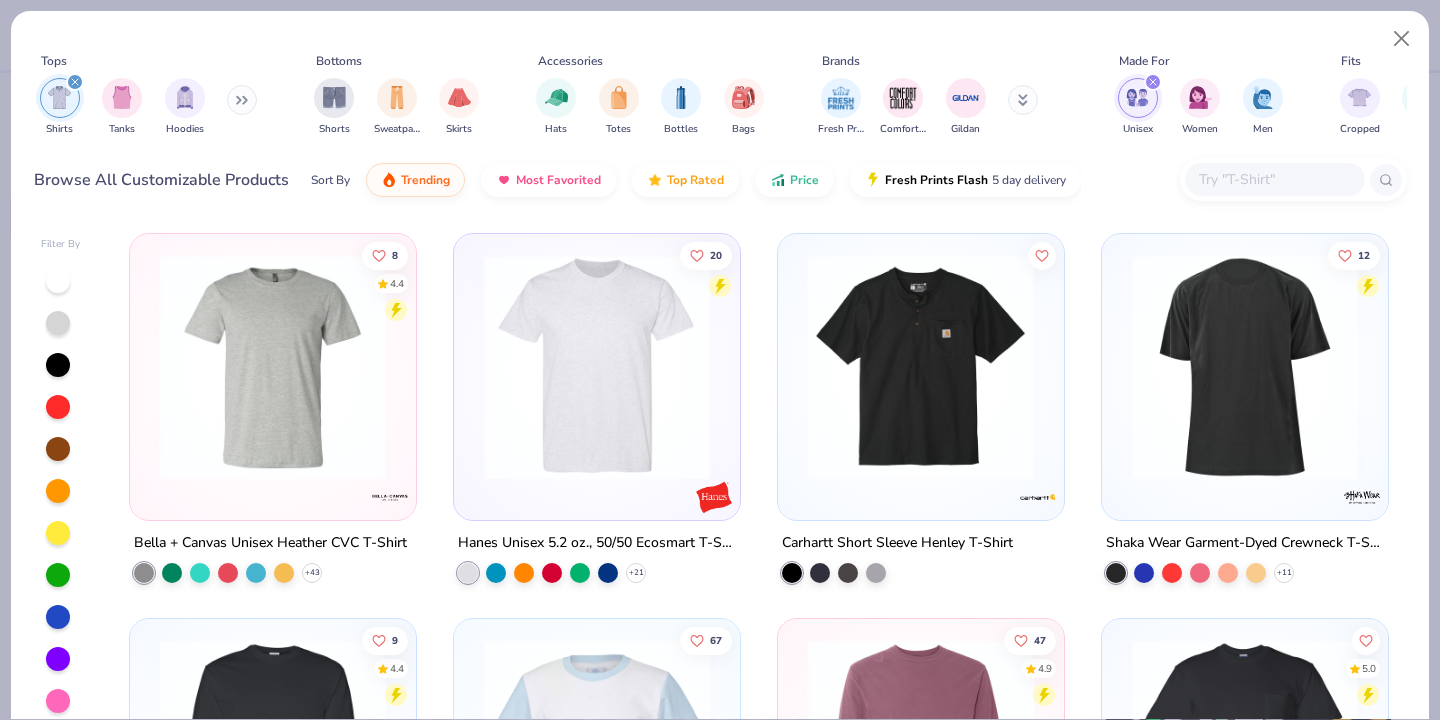 scroll, scrollTop: 1153, scrollLeft: 0, axis: vertical 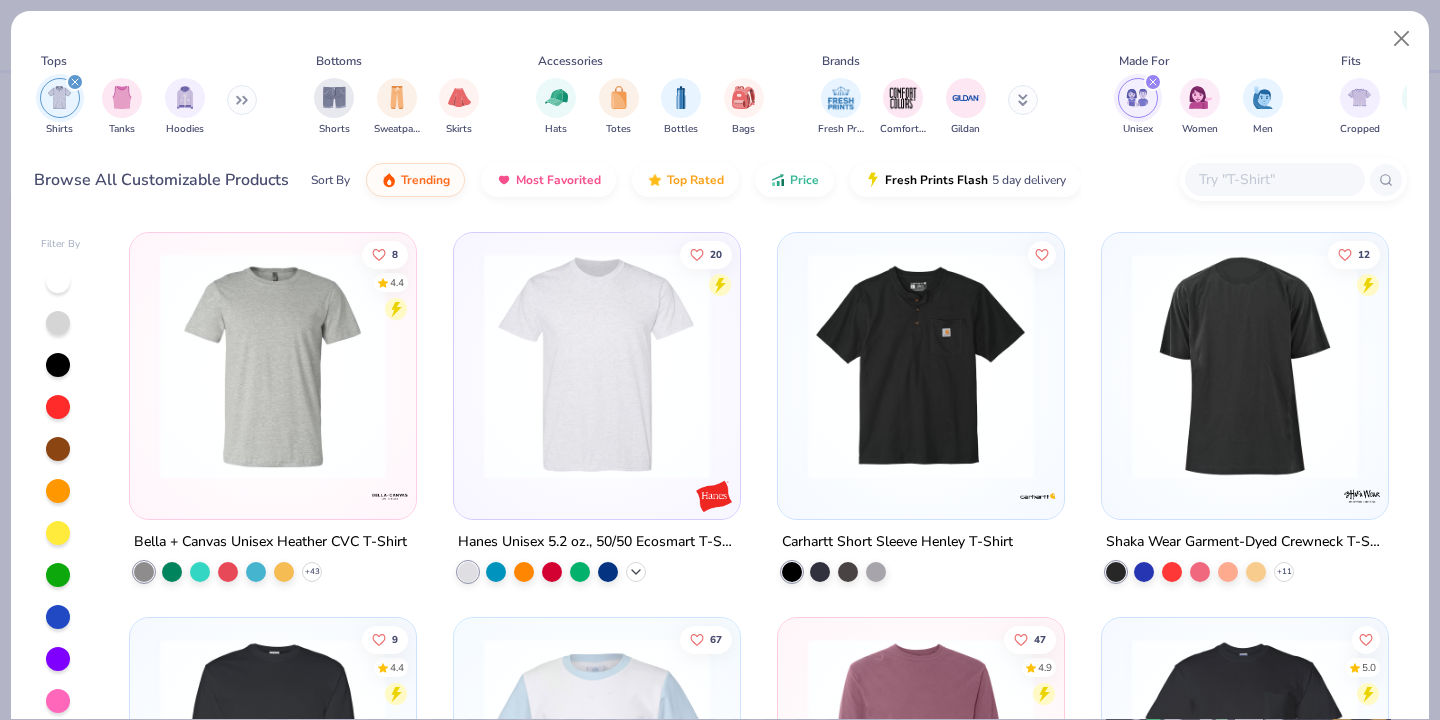 click 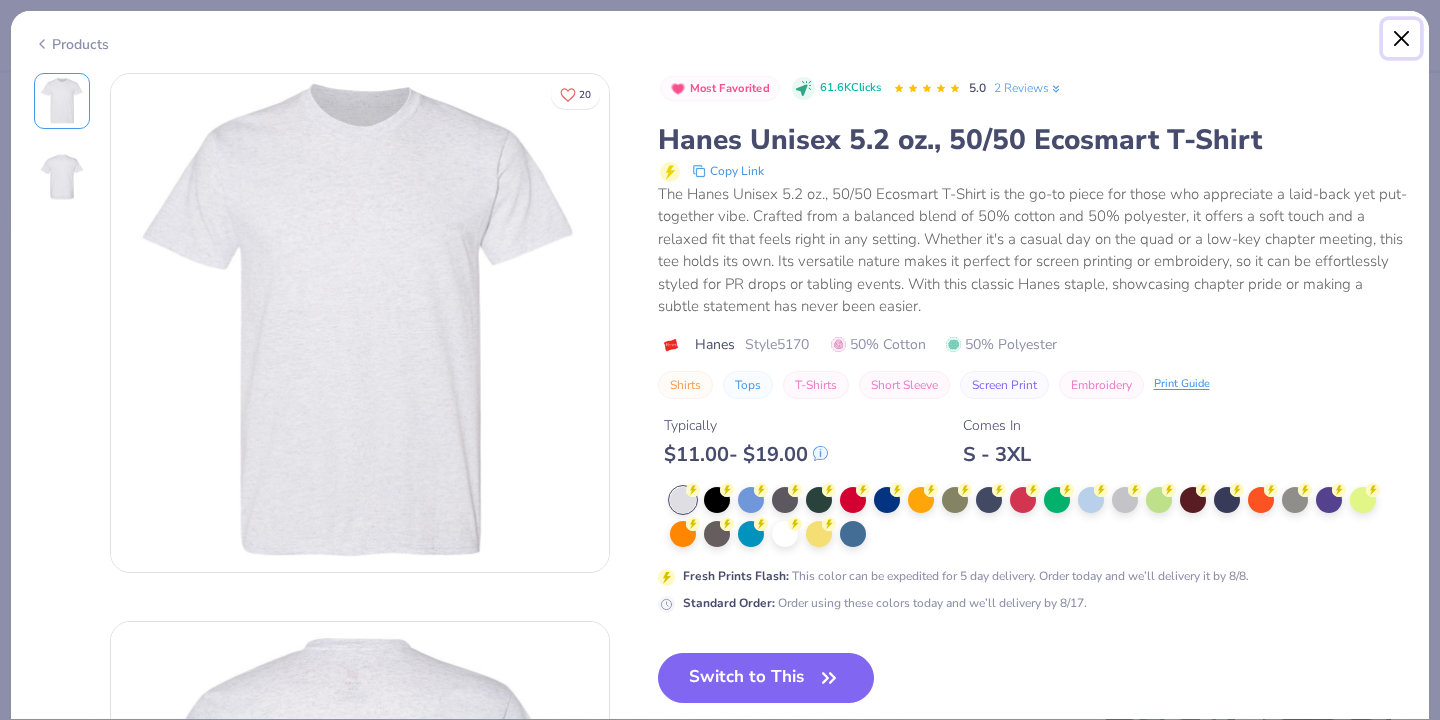 click at bounding box center (1402, 39) 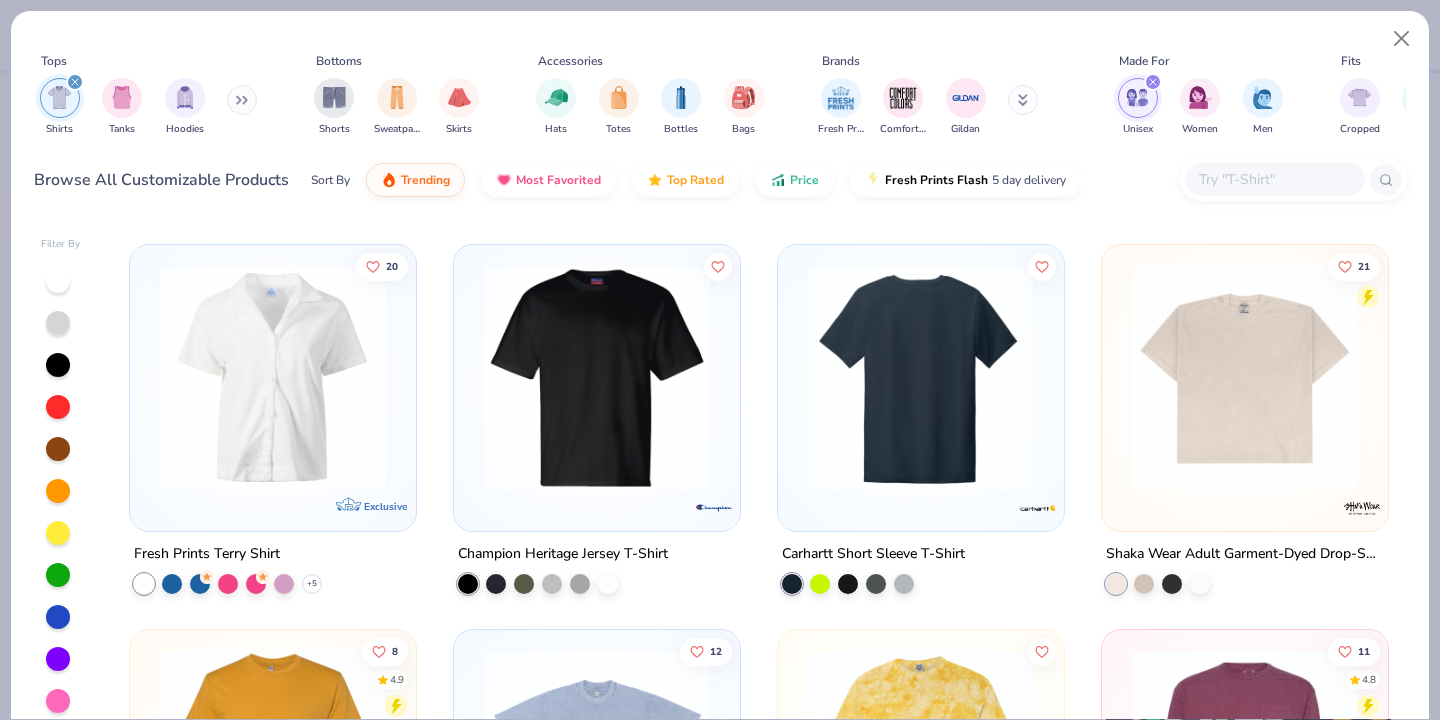 scroll, scrollTop: 2341, scrollLeft: 0, axis: vertical 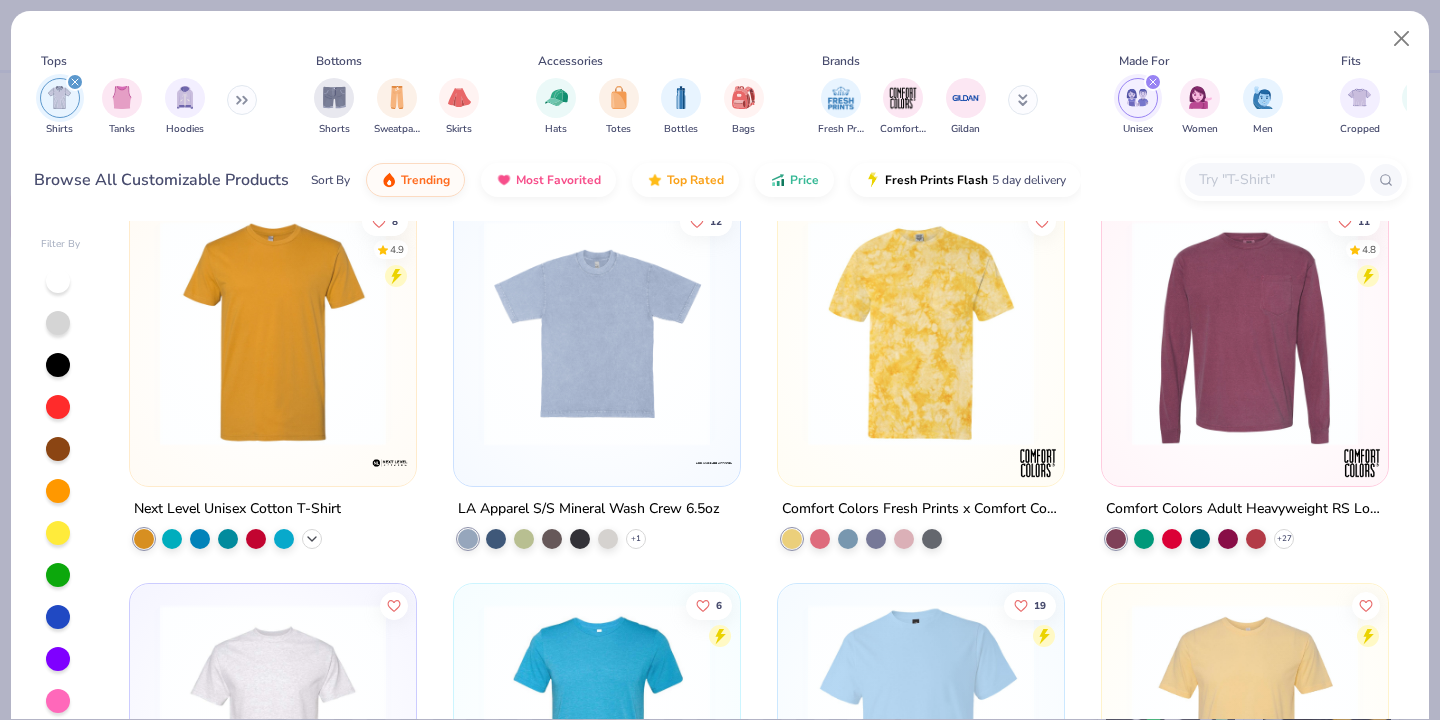 click 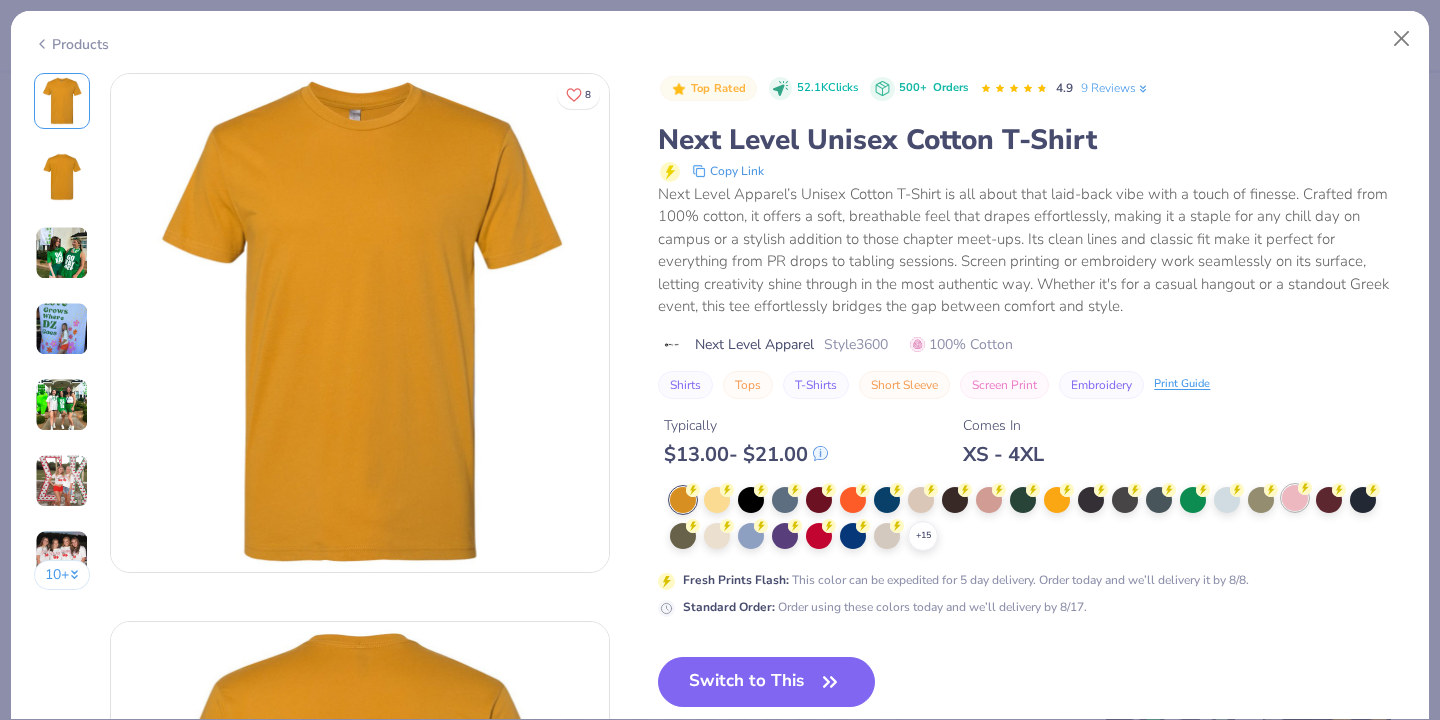 click at bounding box center (1295, 498) 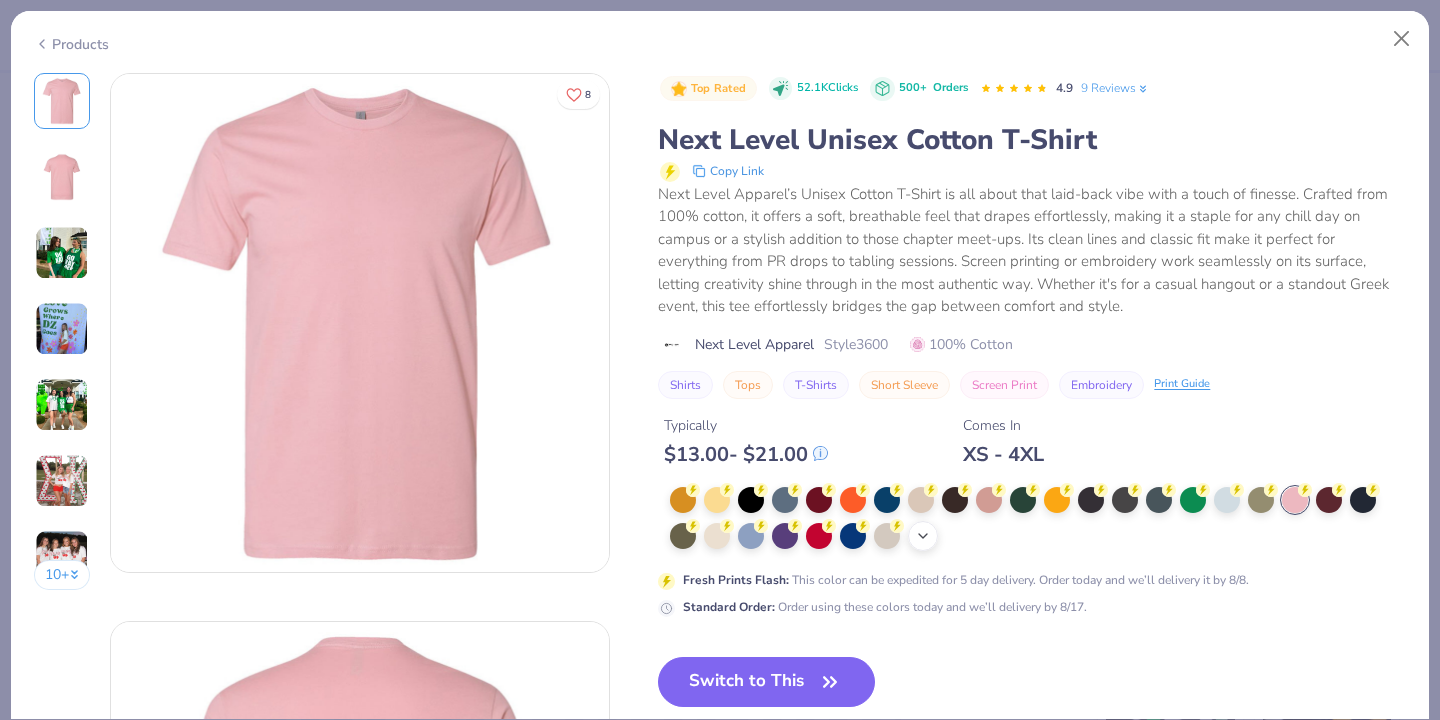 click 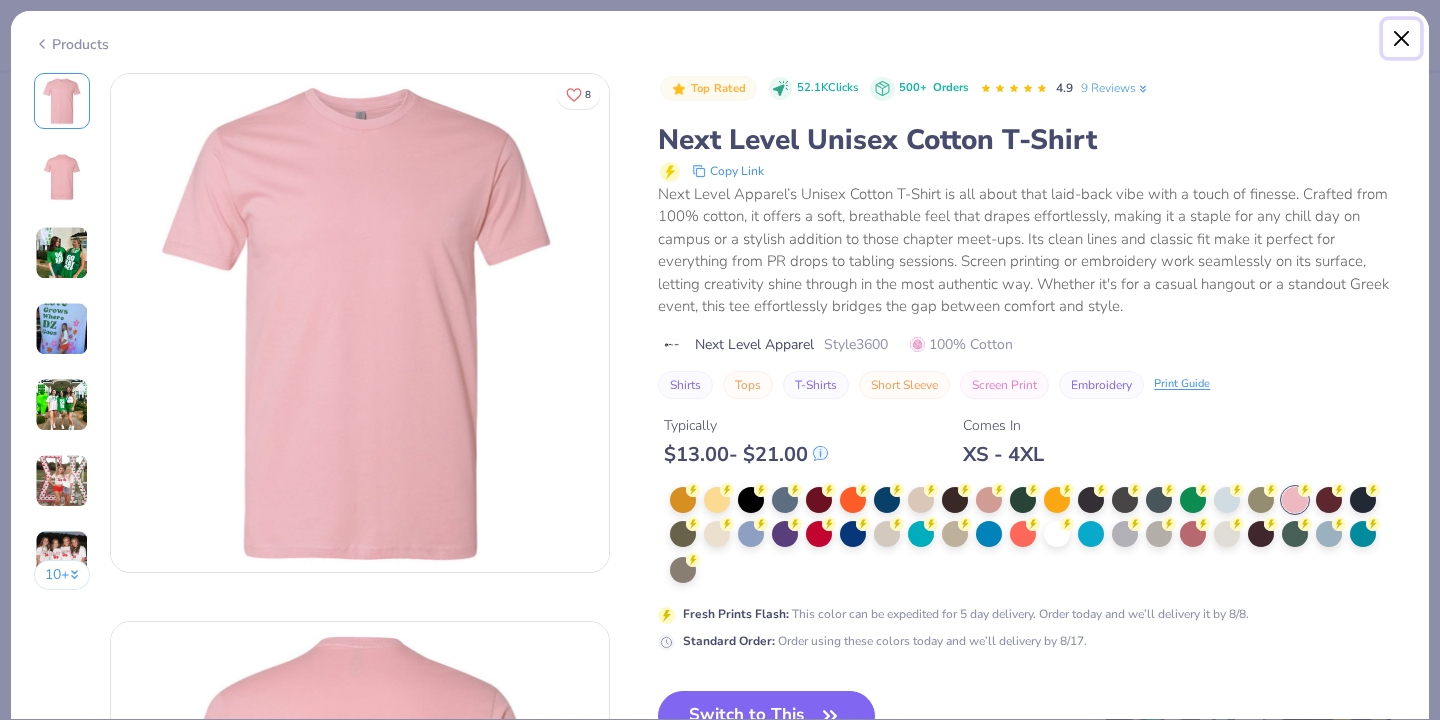 click at bounding box center [1402, 39] 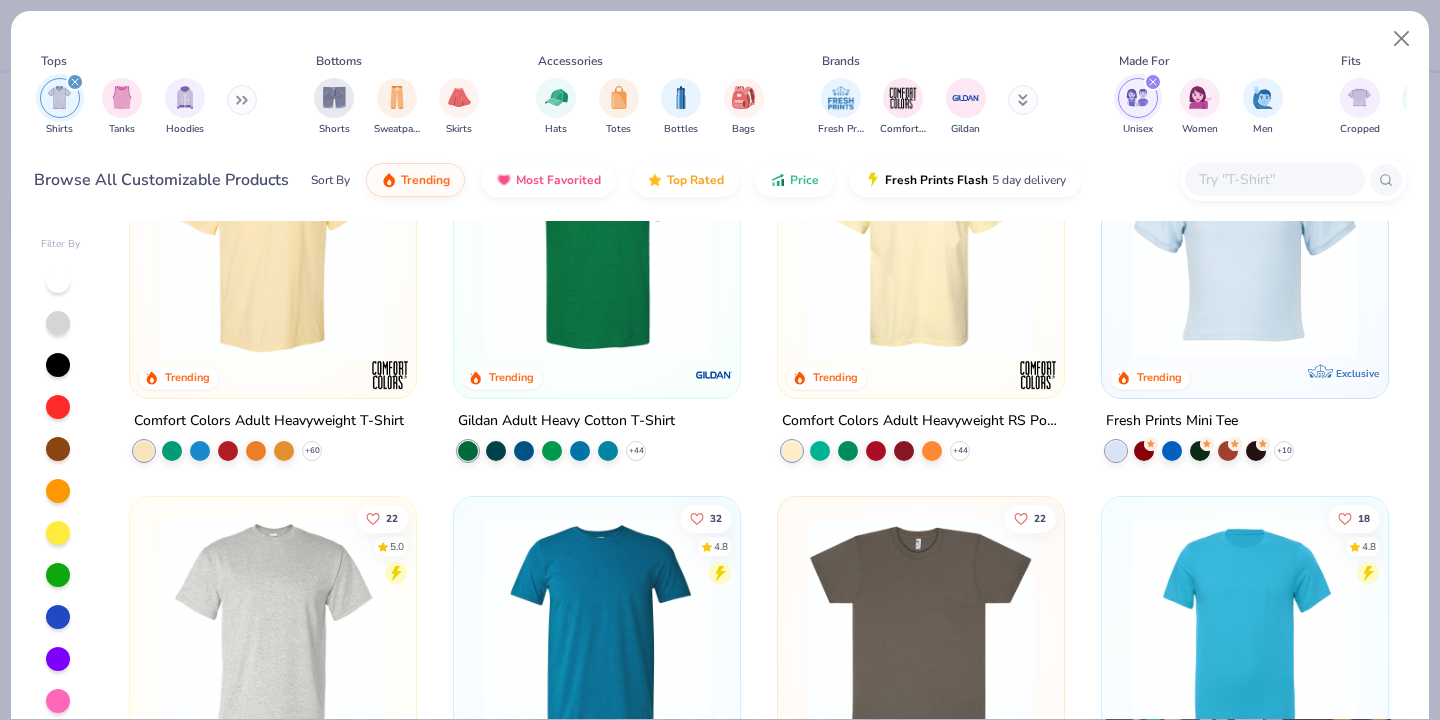 scroll, scrollTop: 0, scrollLeft: 0, axis: both 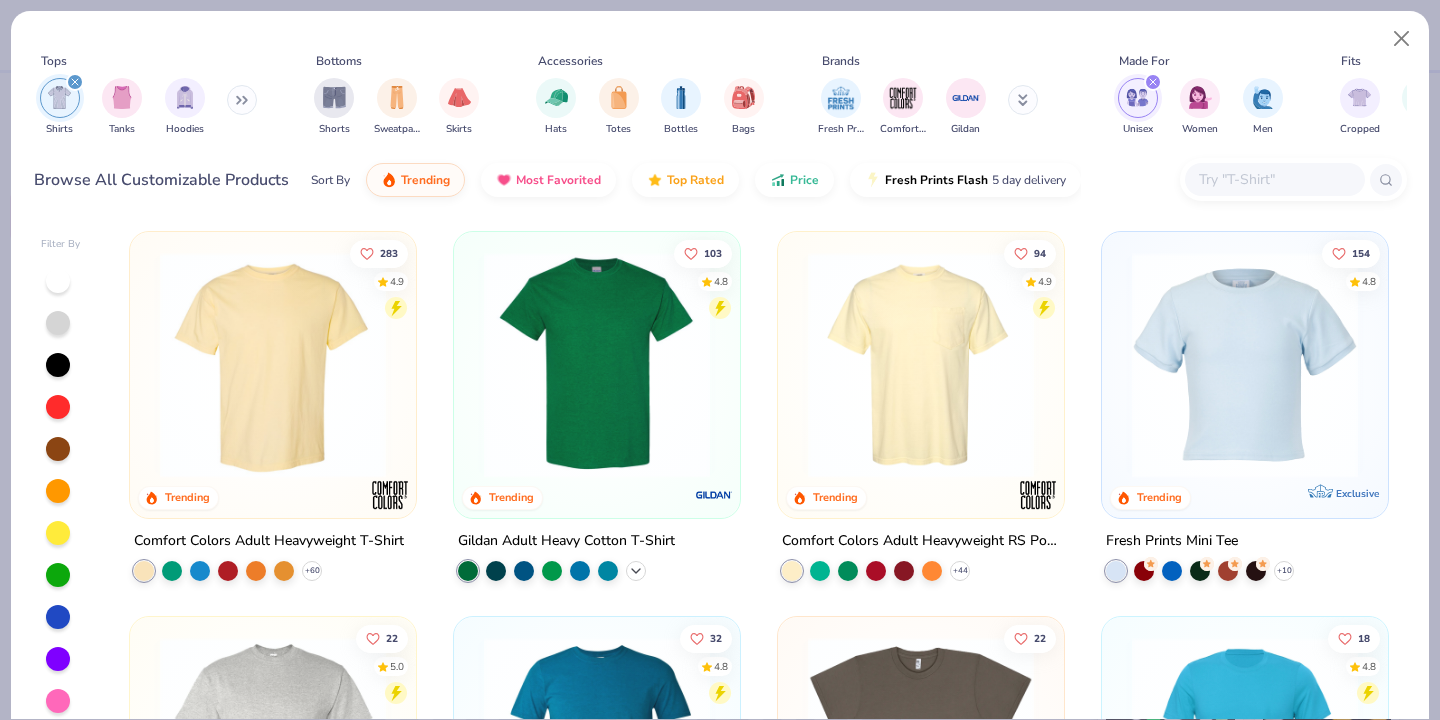 click 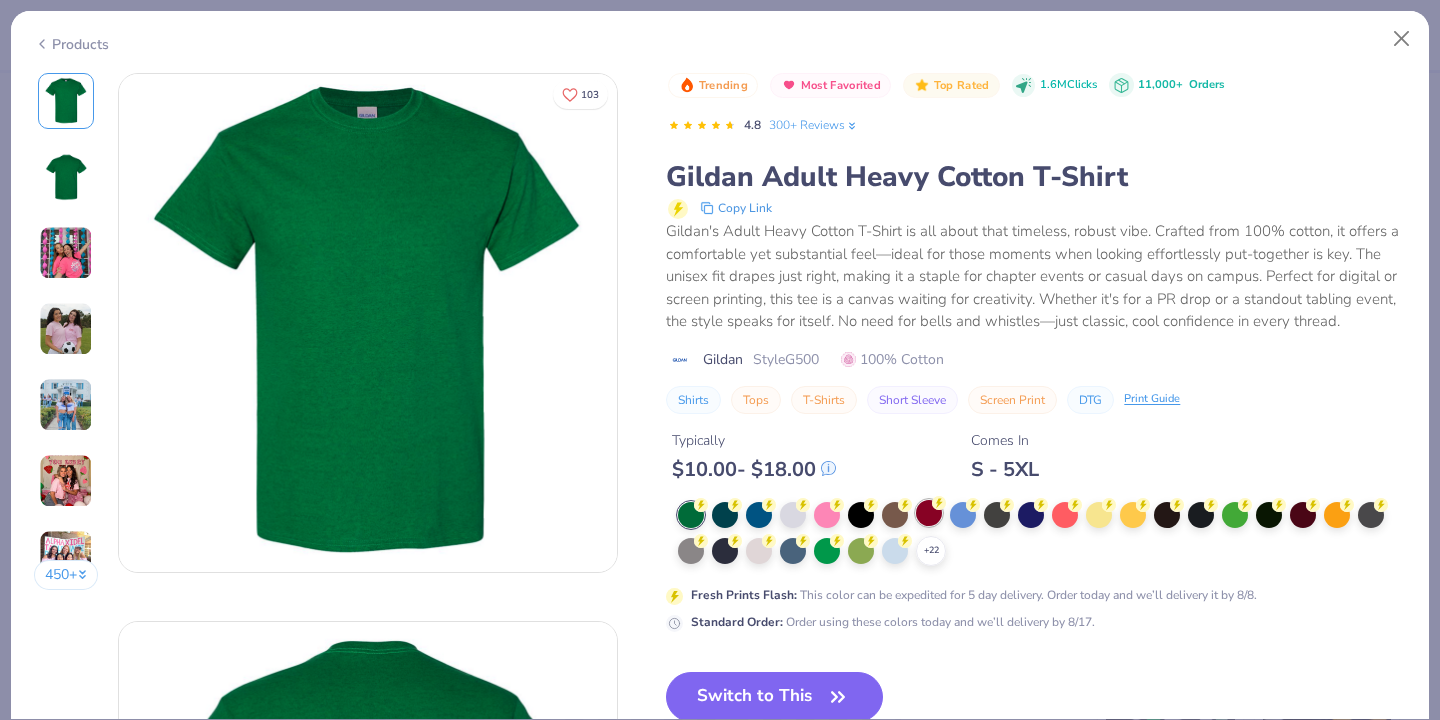 click 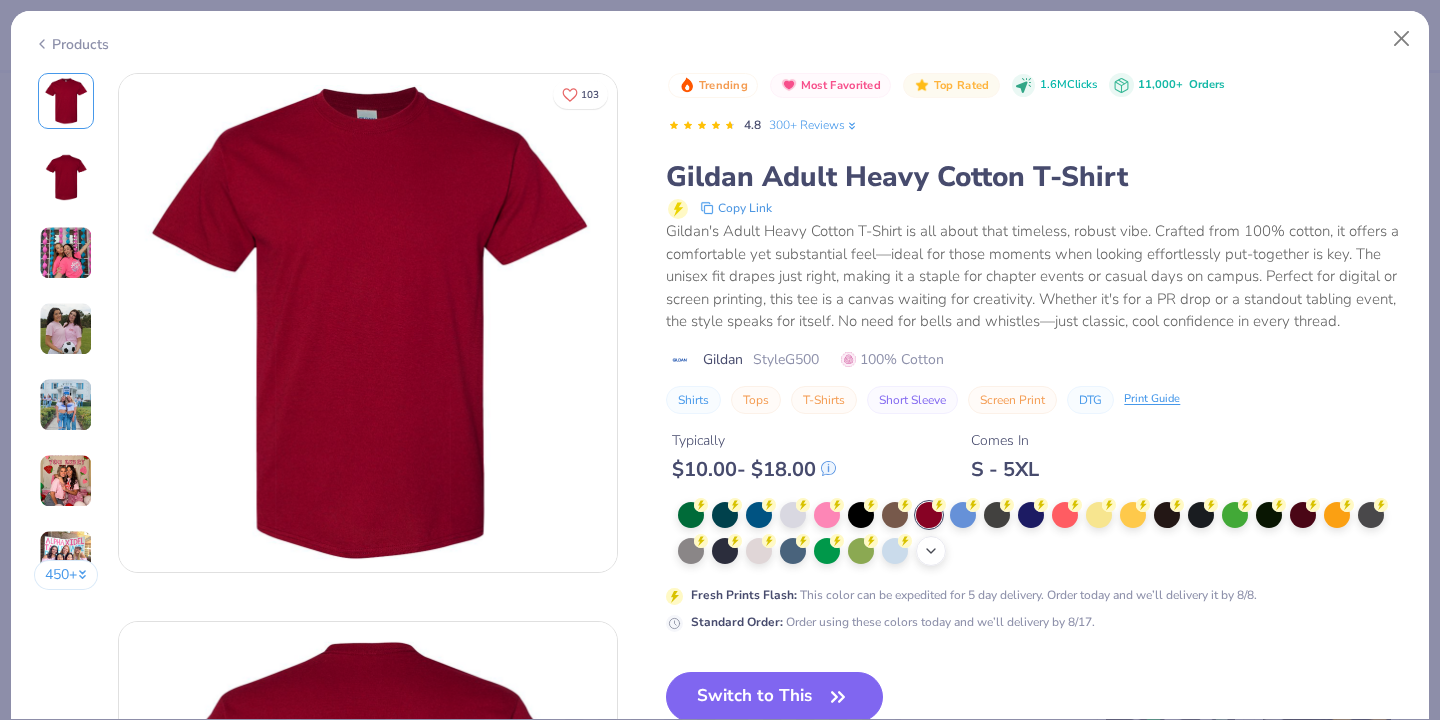 click 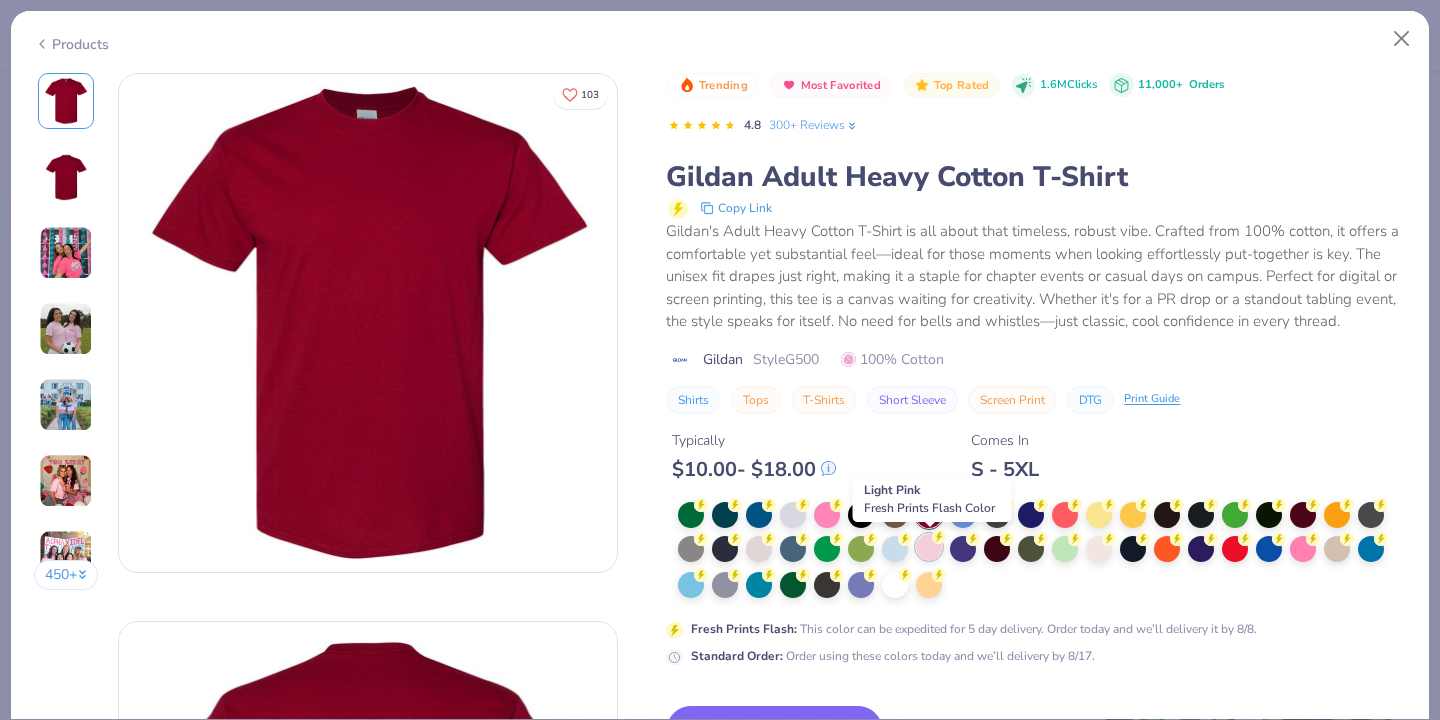 click at bounding box center (929, 547) 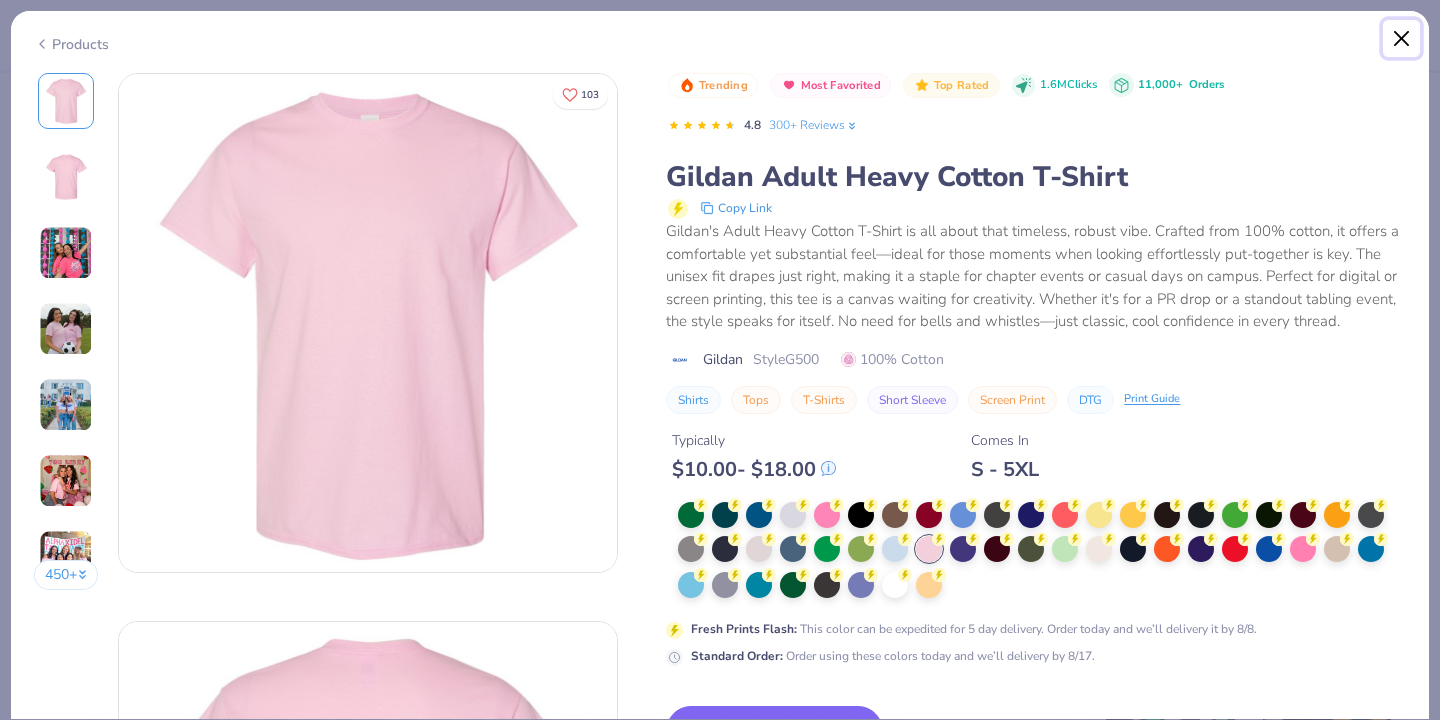 click at bounding box center [1402, 39] 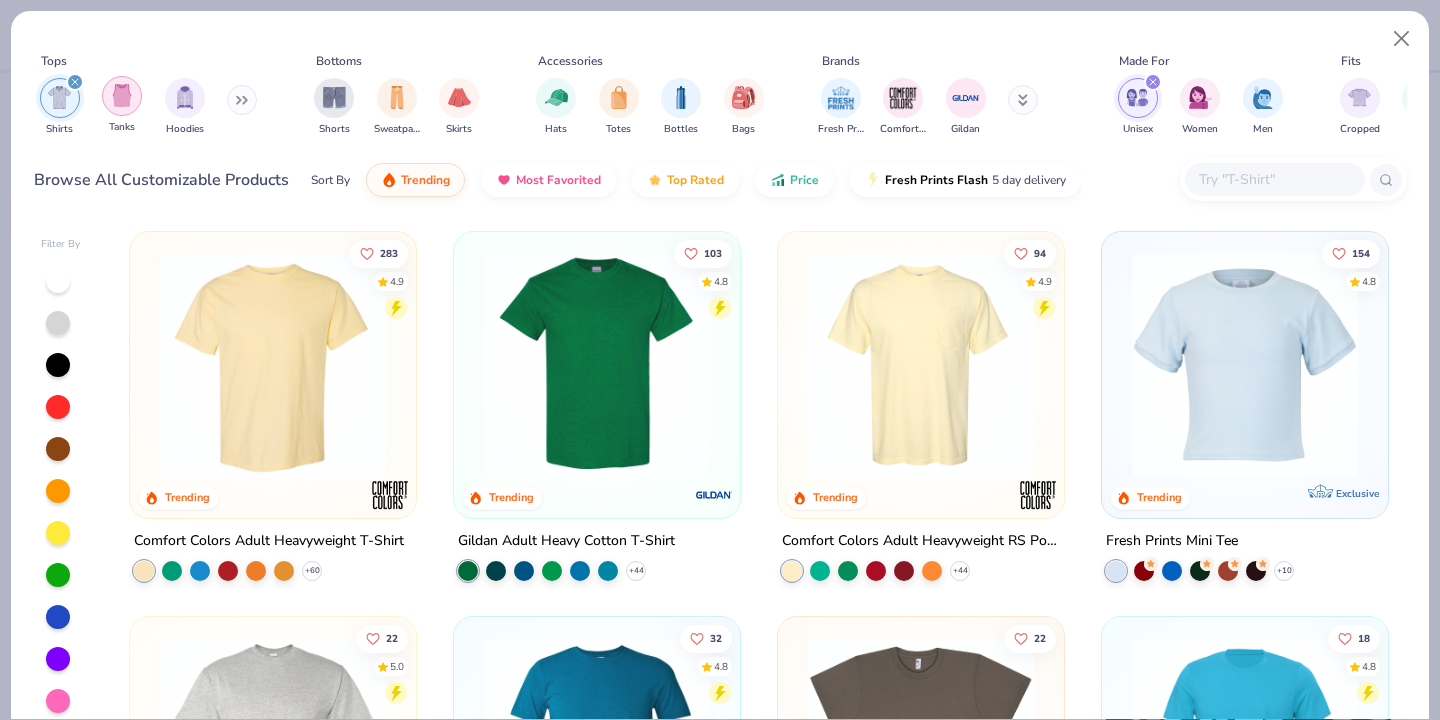 click at bounding box center [122, 95] 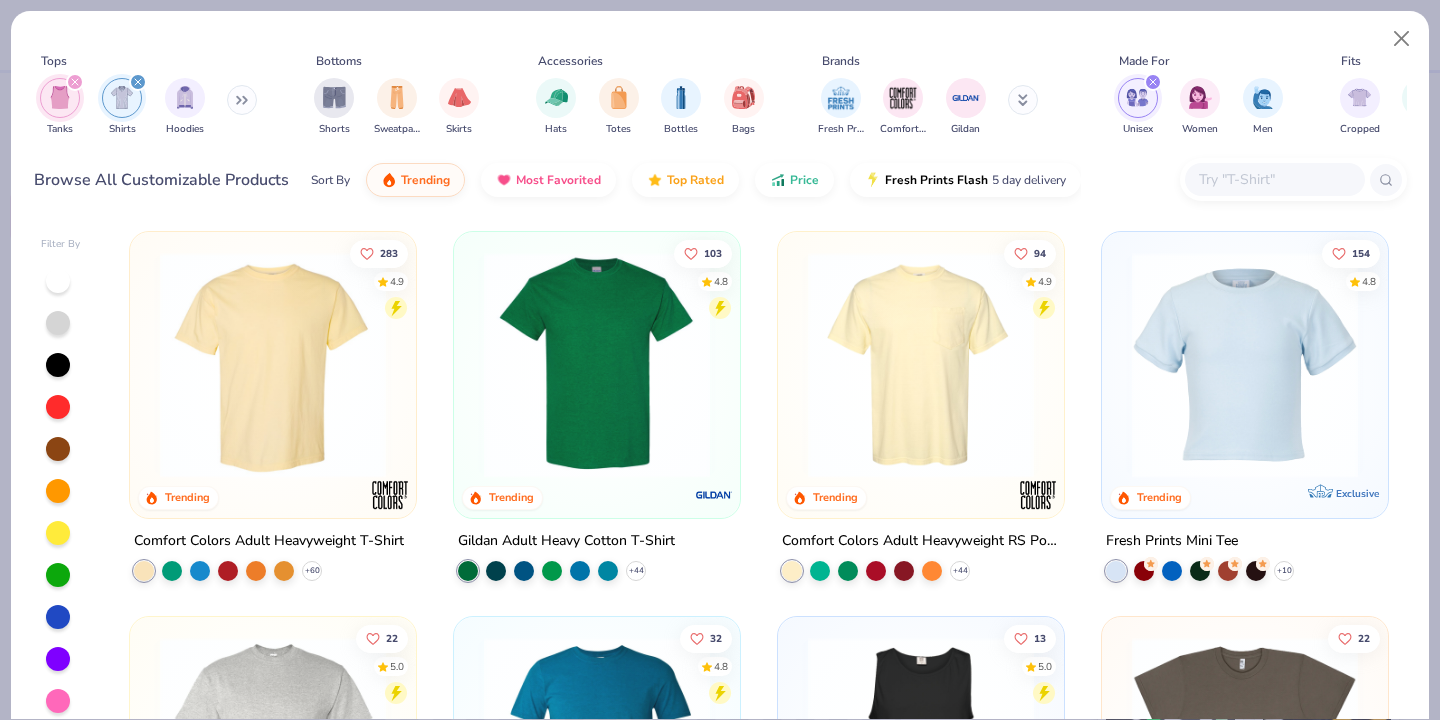 click 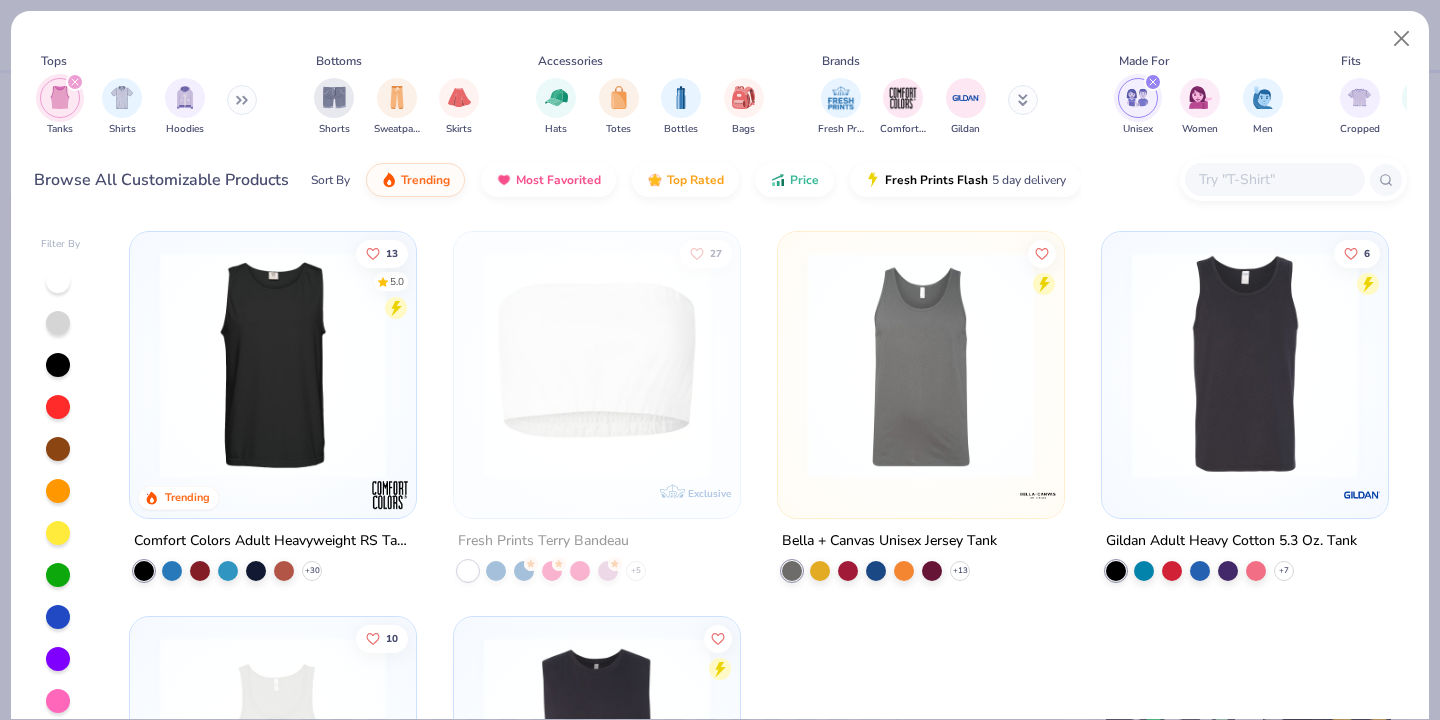 click 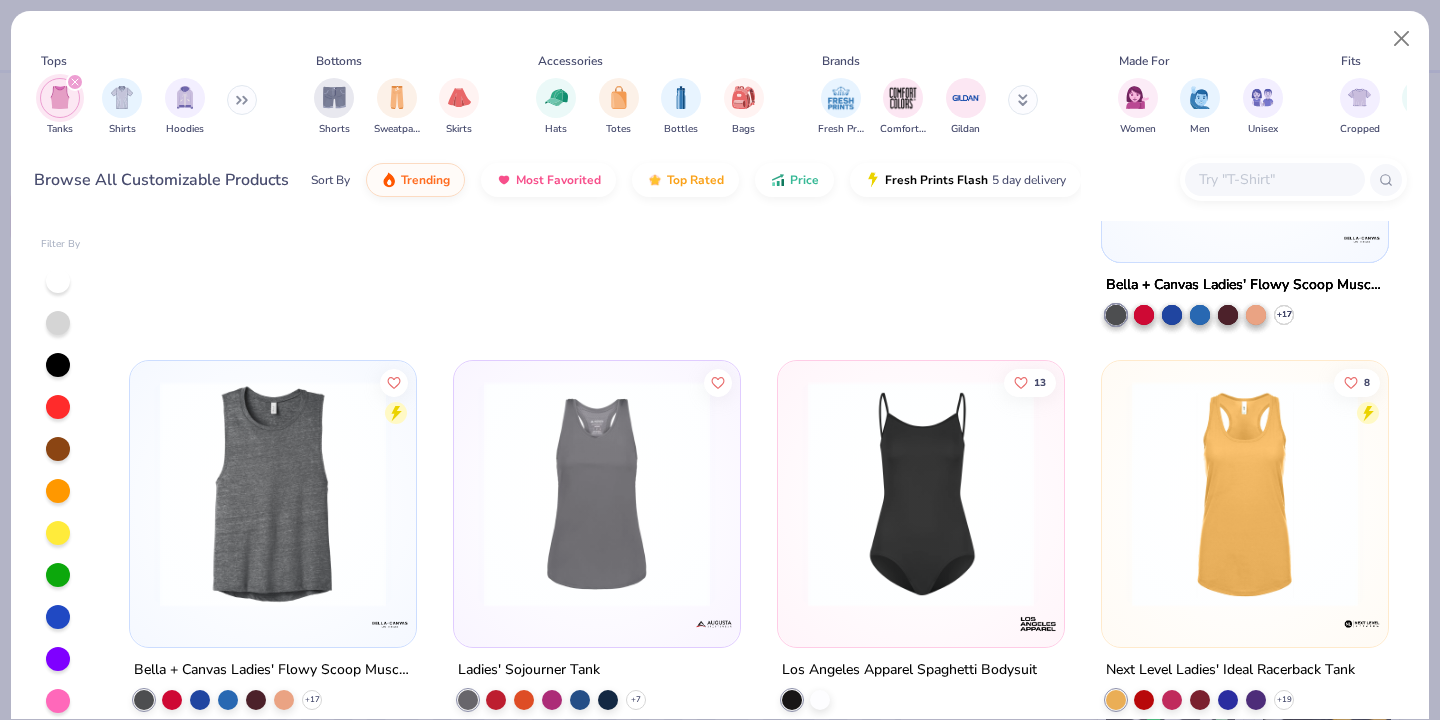 scroll, scrollTop: 4498, scrollLeft: 0, axis: vertical 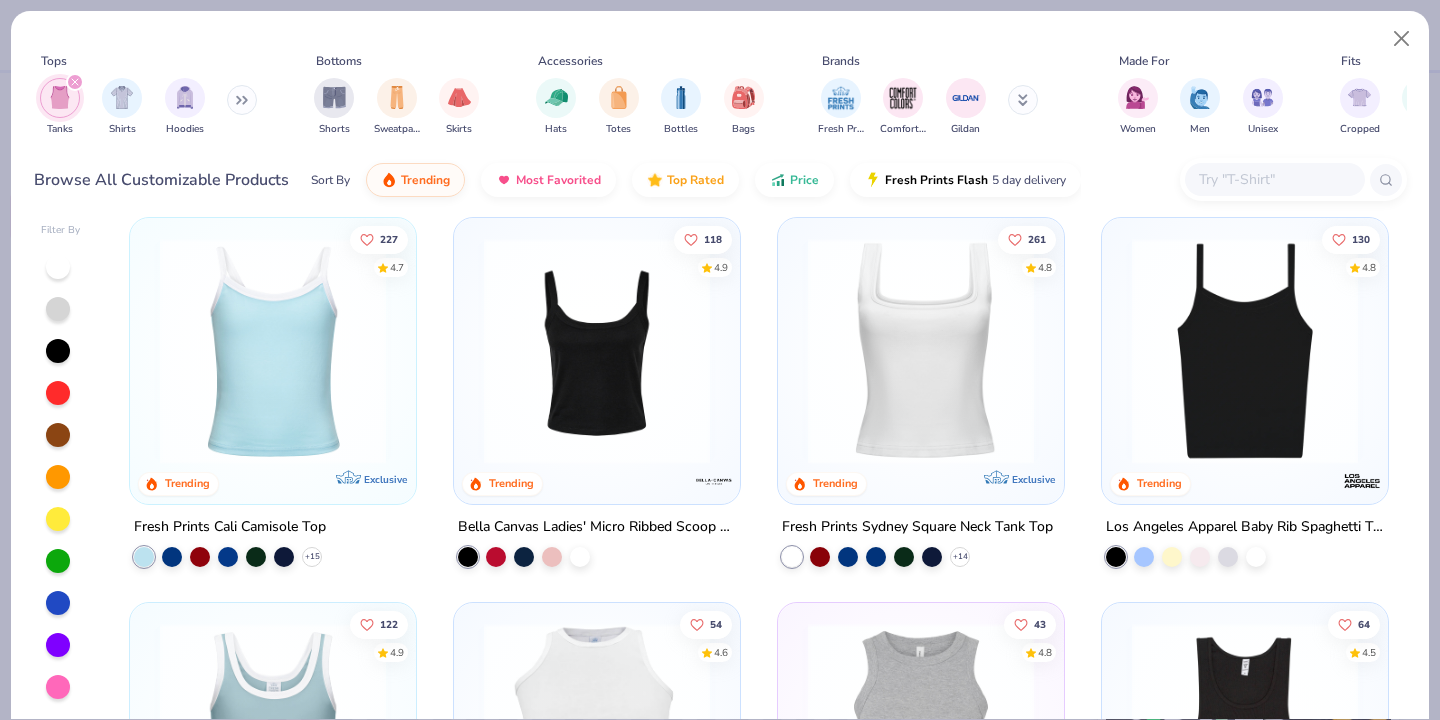 click at bounding box center [273, 351] 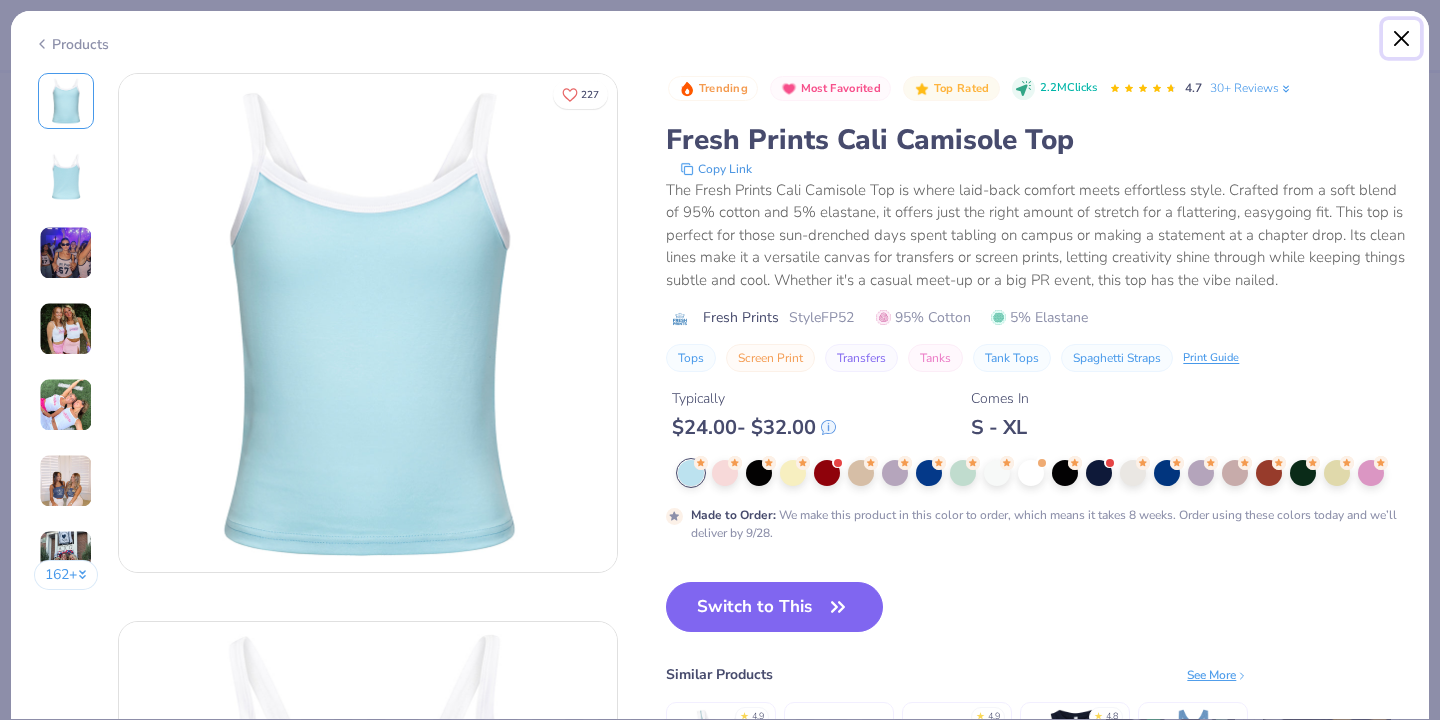 click at bounding box center (1402, 39) 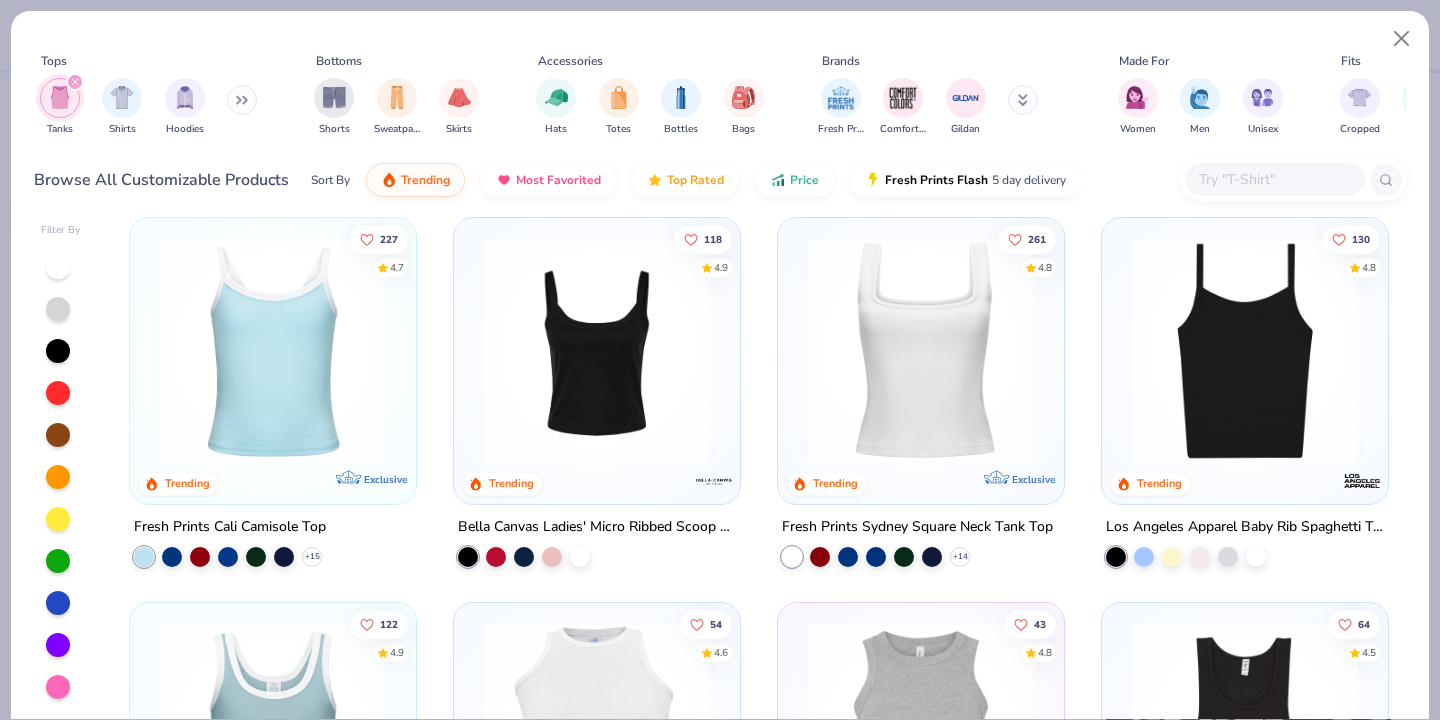 click at bounding box center [1245, 351] 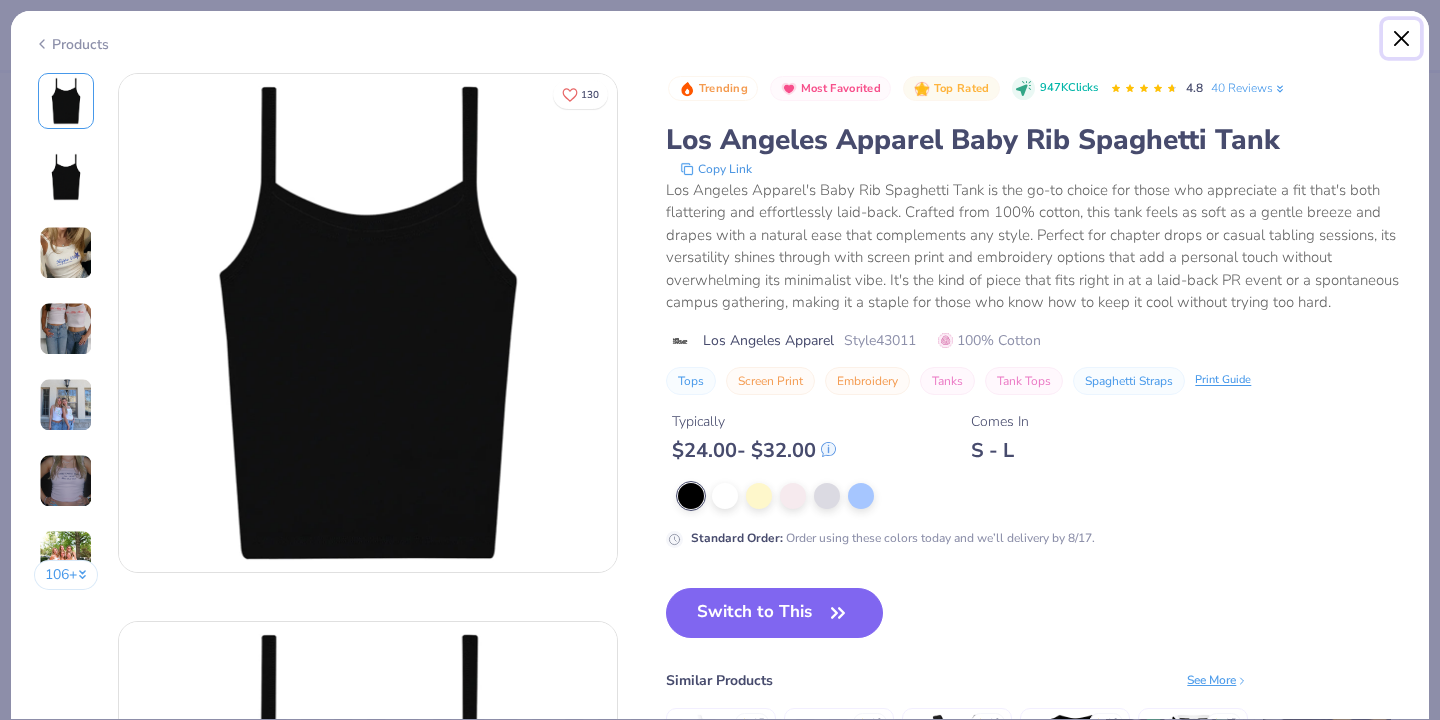 click at bounding box center (1402, 39) 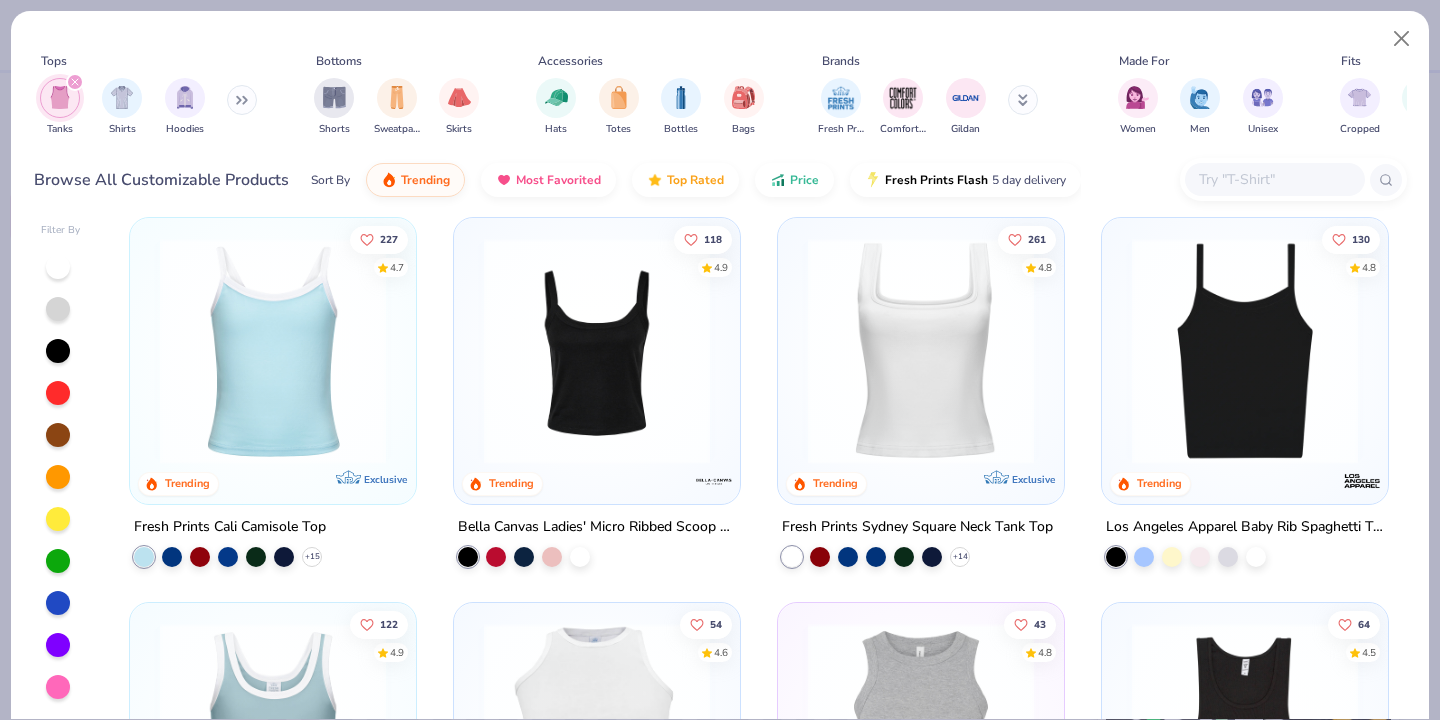click at bounding box center [597, 351] 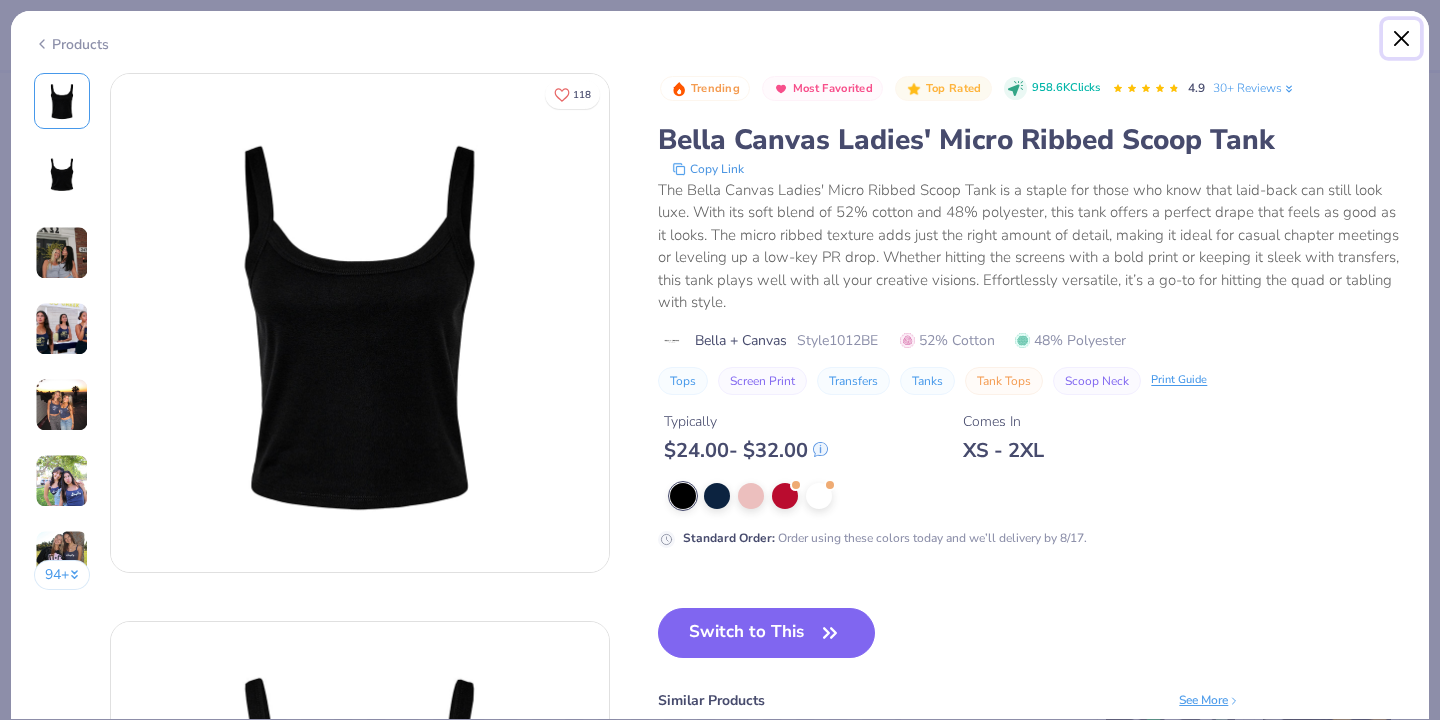 click at bounding box center (1402, 39) 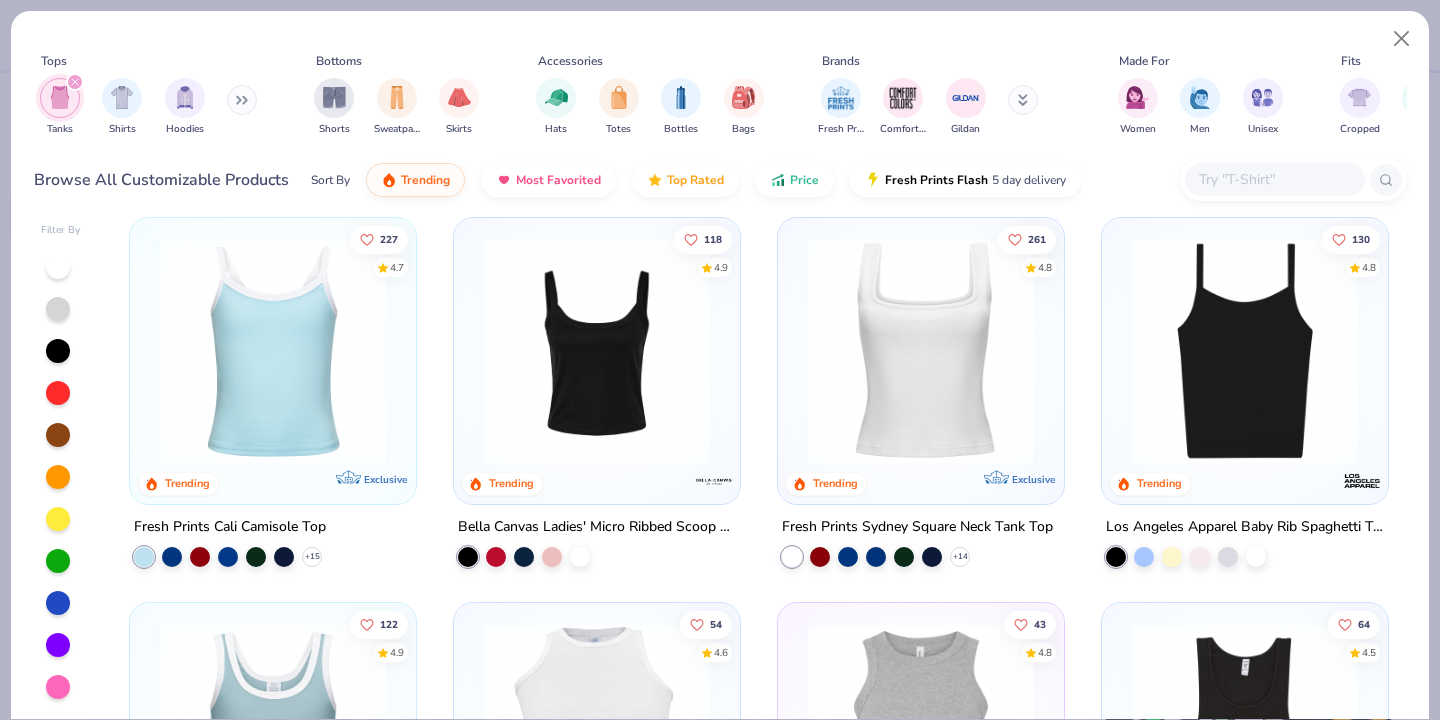 click at bounding box center (921, 351) 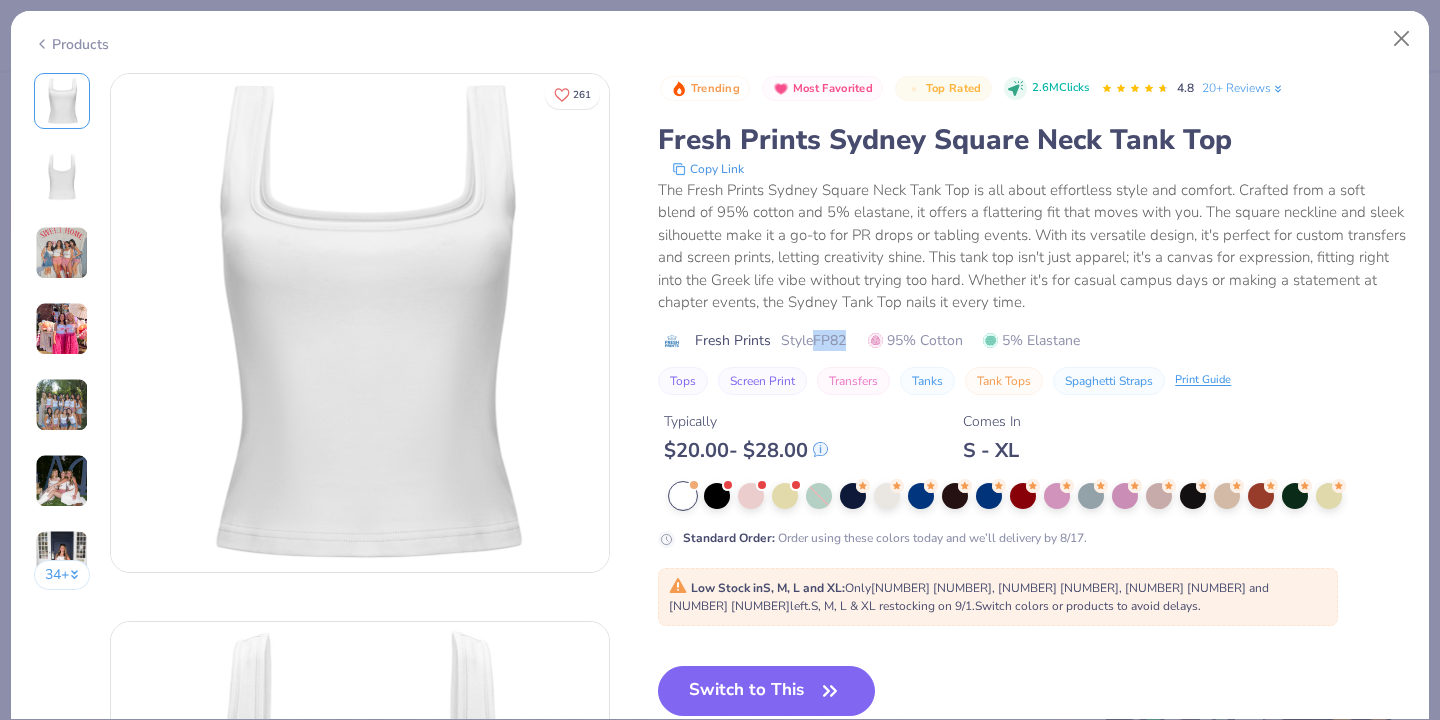 drag, startPoint x: 814, startPoint y: 342, endPoint x: 849, endPoint y: 343, distance: 35.014282 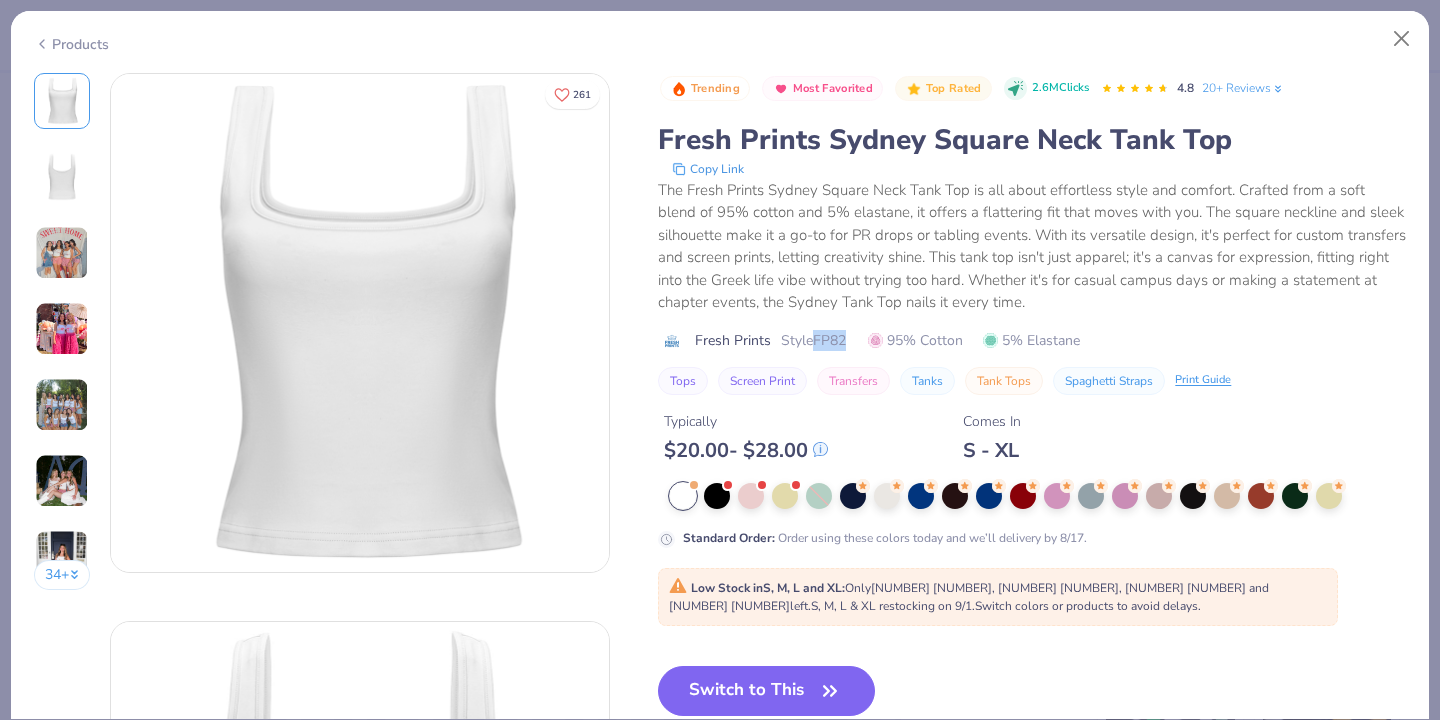 click on "[FIRST] [LAST]  FP82   95% Cotton   5% Elastane" at bounding box center (1032, 340) 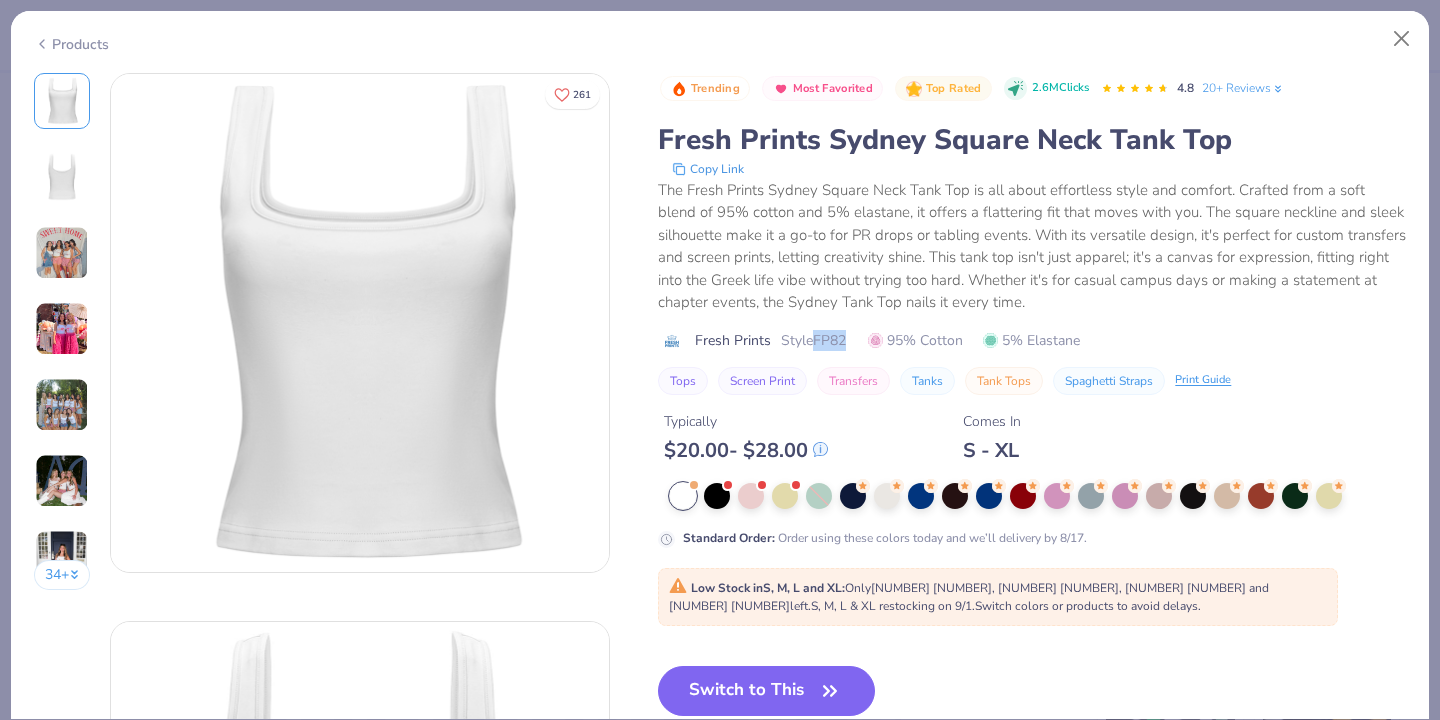 copy on "FP82" 